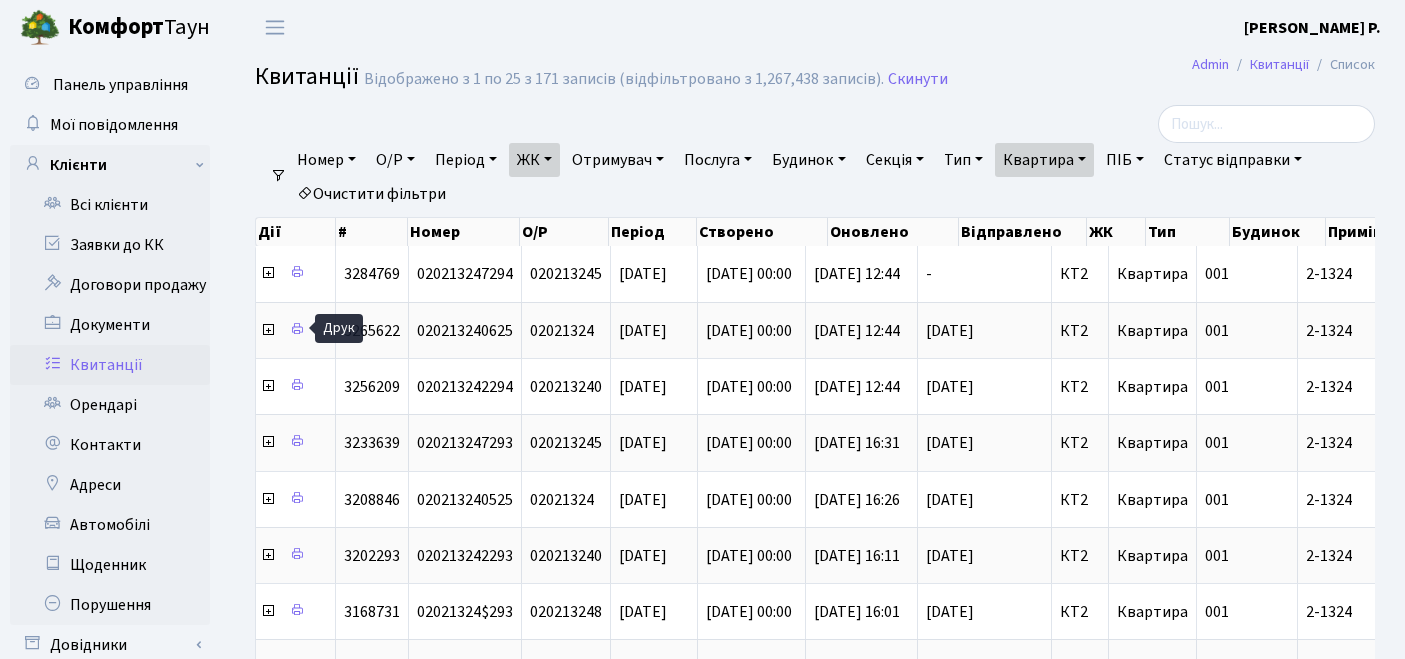 select on "25" 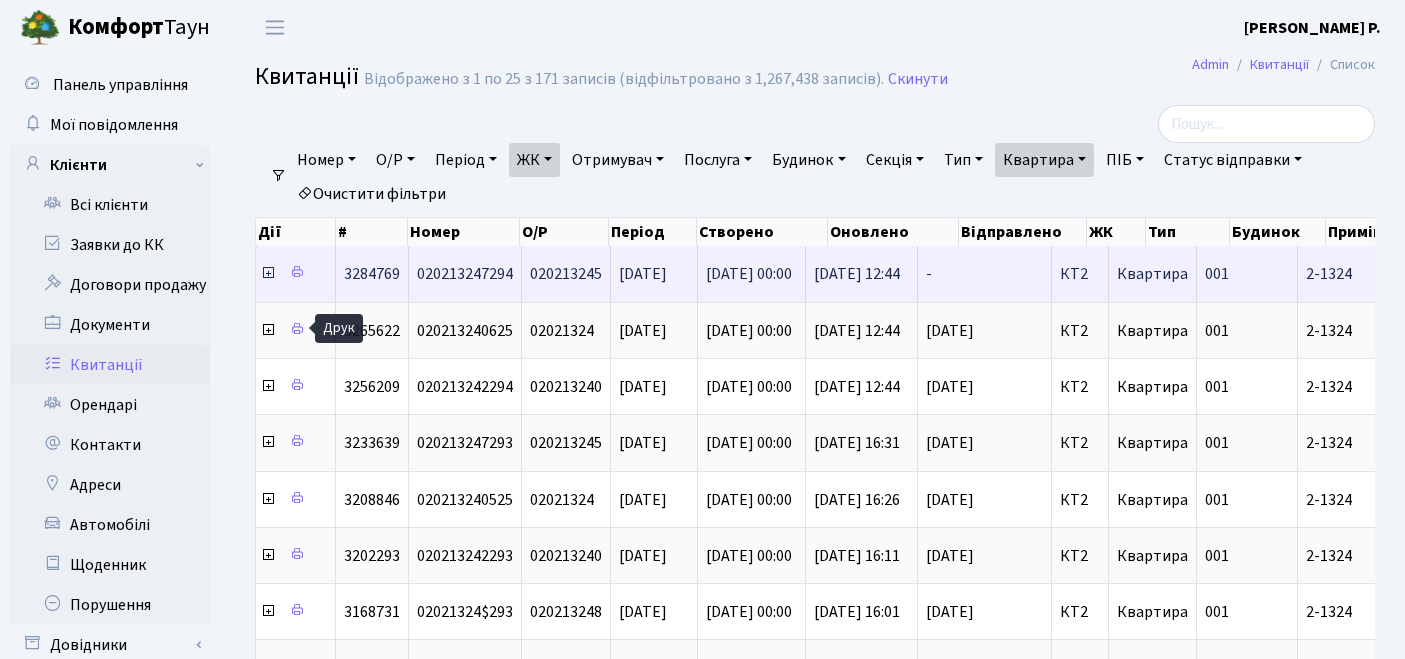 scroll, scrollTop: 0, scrollLeft: 0, axis: both 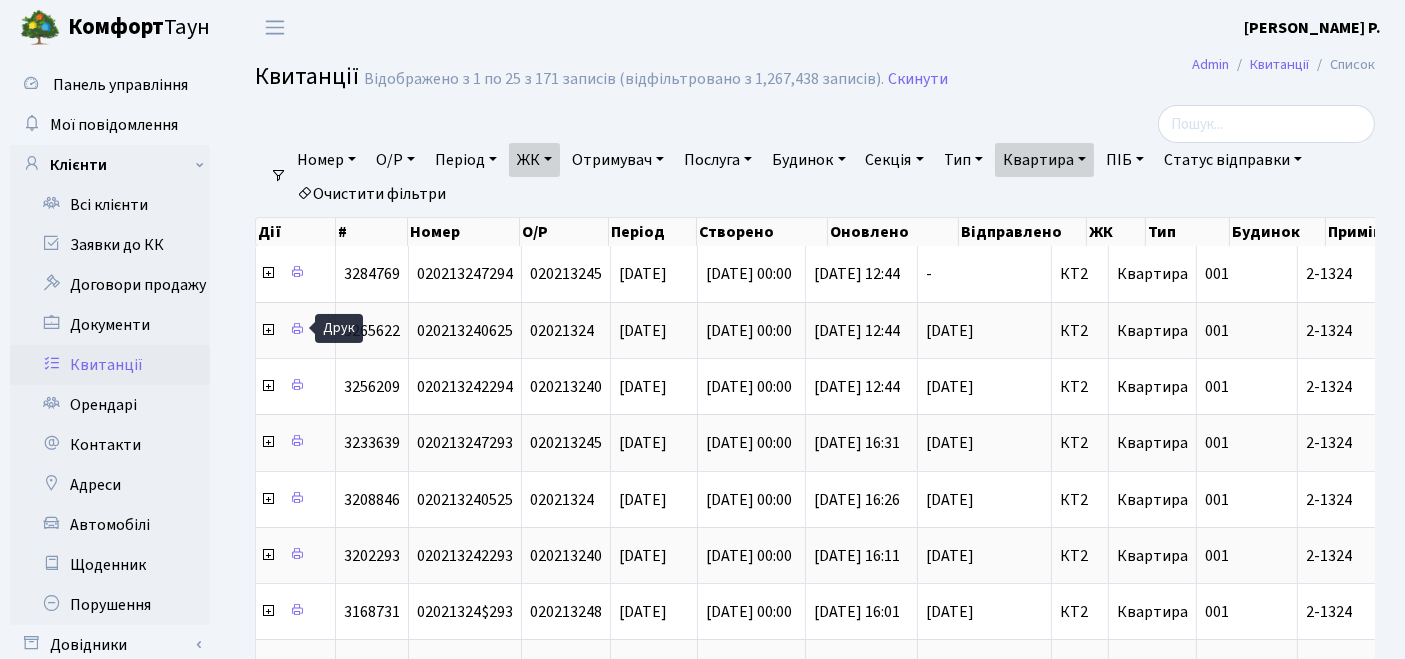 click on "Очистити фільтри" at bounding box center (371, 194) 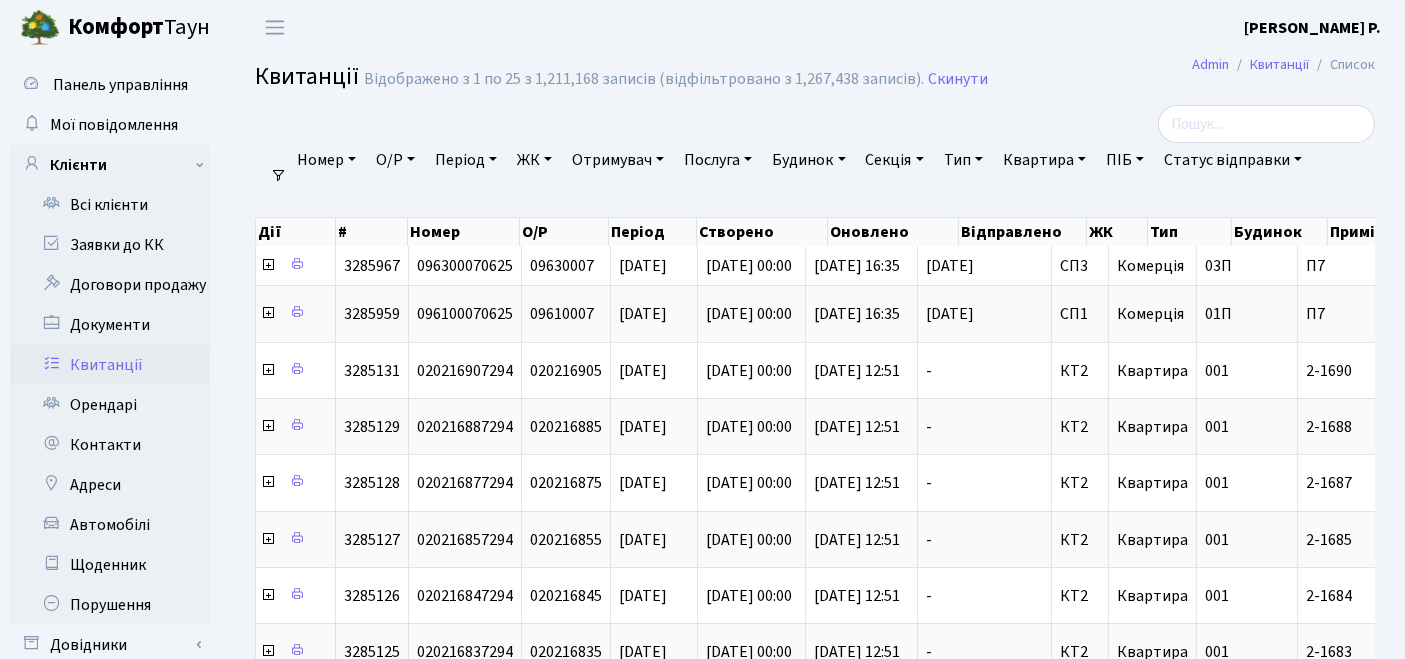click on "ЖК" at bounding box center (534, 160) 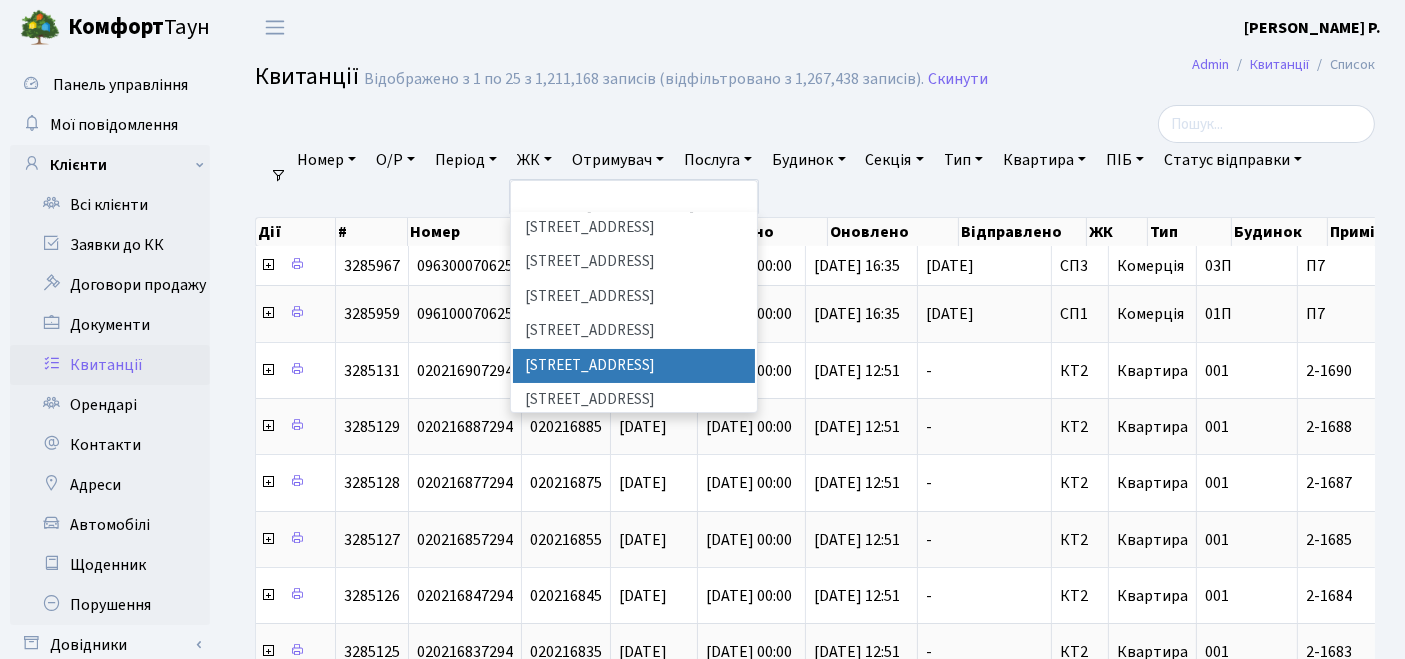 scroll, scrollTop: 222, scrollLeft: 0, axis: vertical 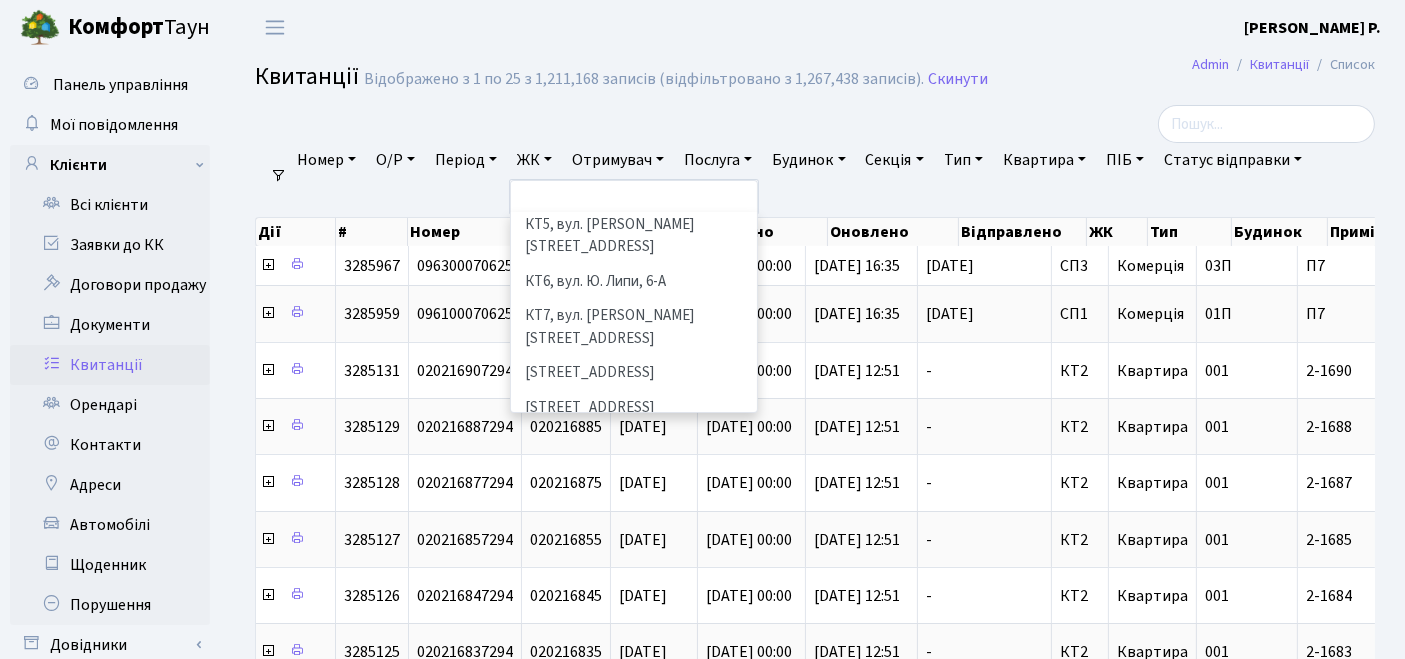 click on "СП3, Столичне шосе, 3" at bounding box center [634, 442] 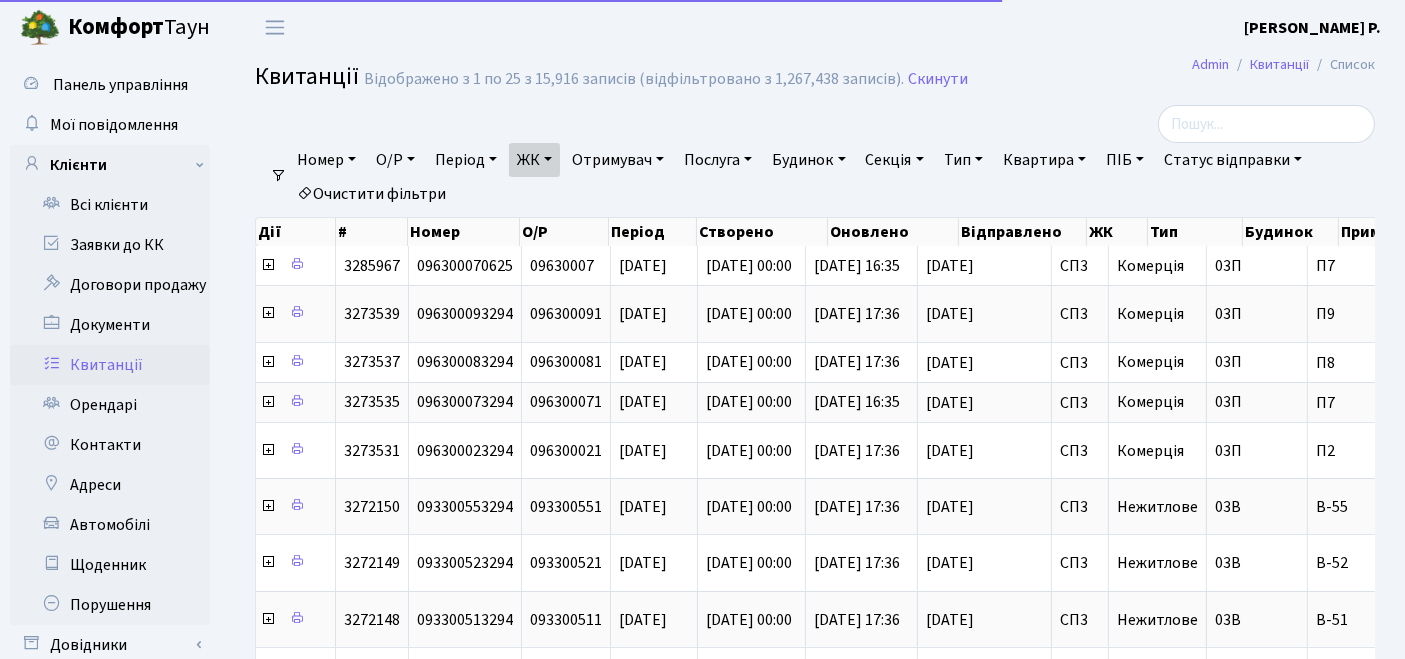 click on "Квартира" at bounding box center [1044, 160] 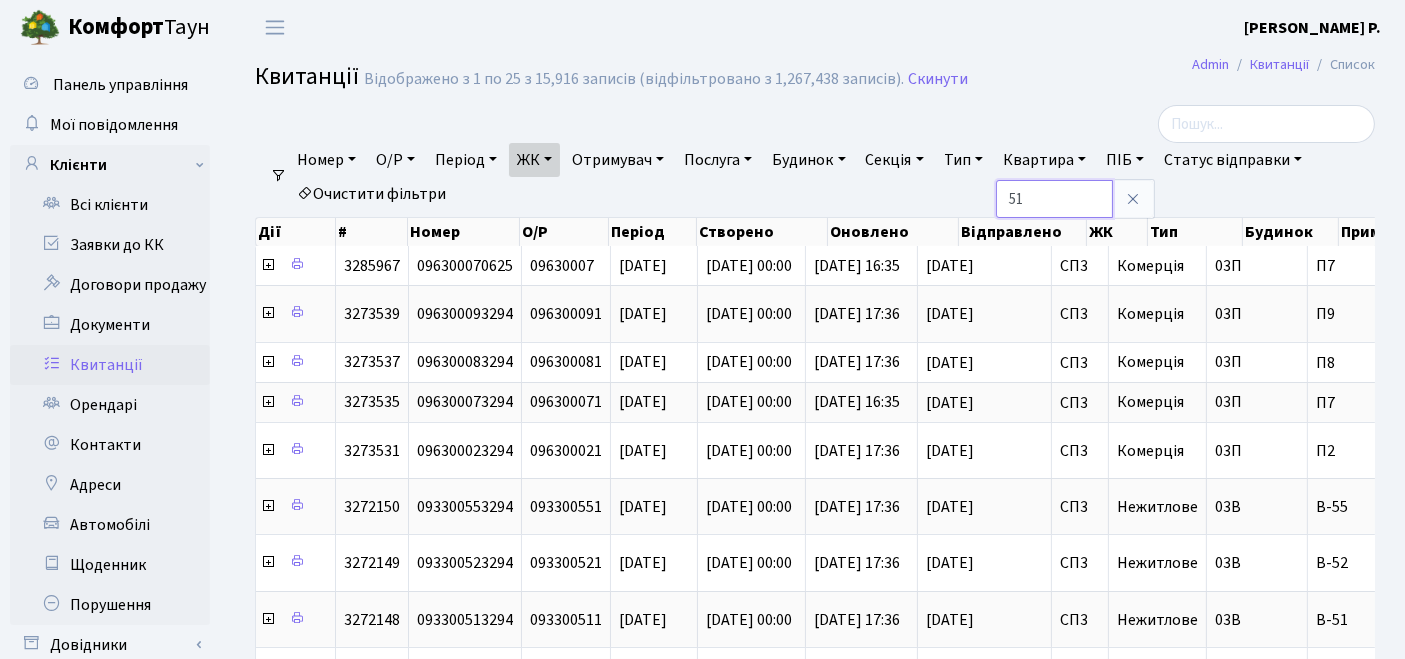 type on "51" 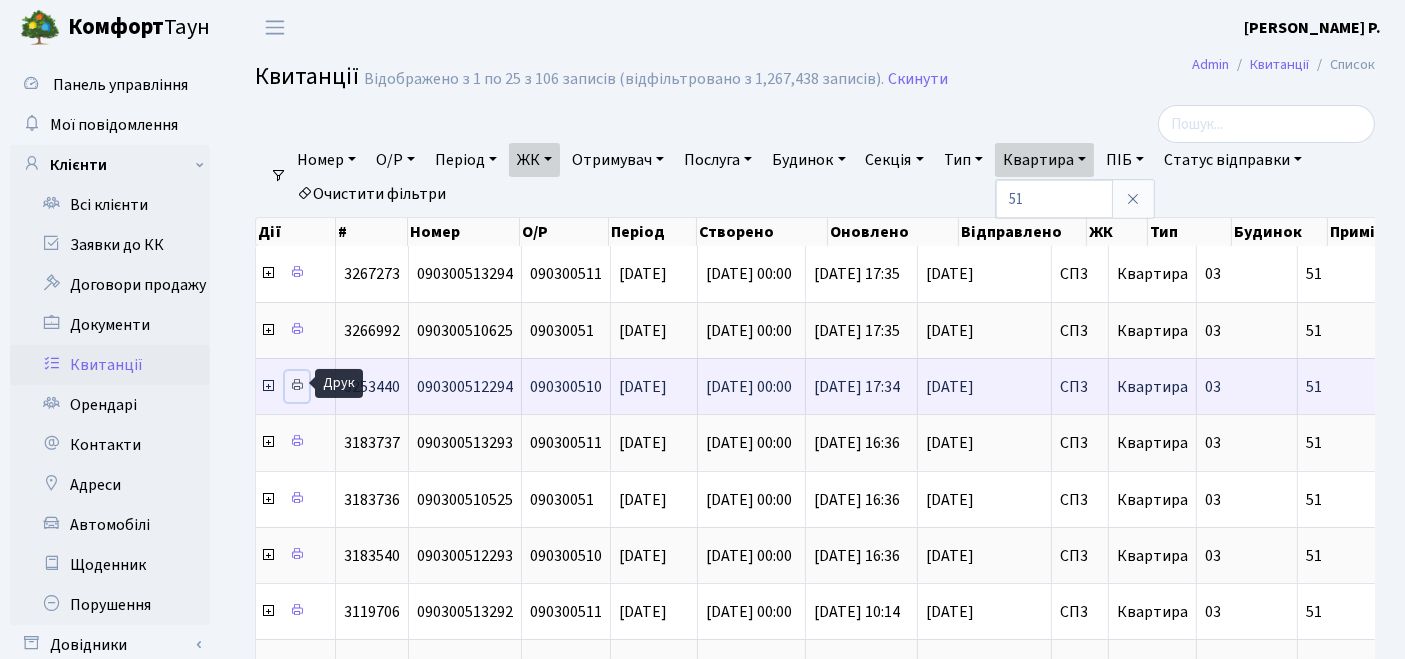 click at bounding box center (297, 385) 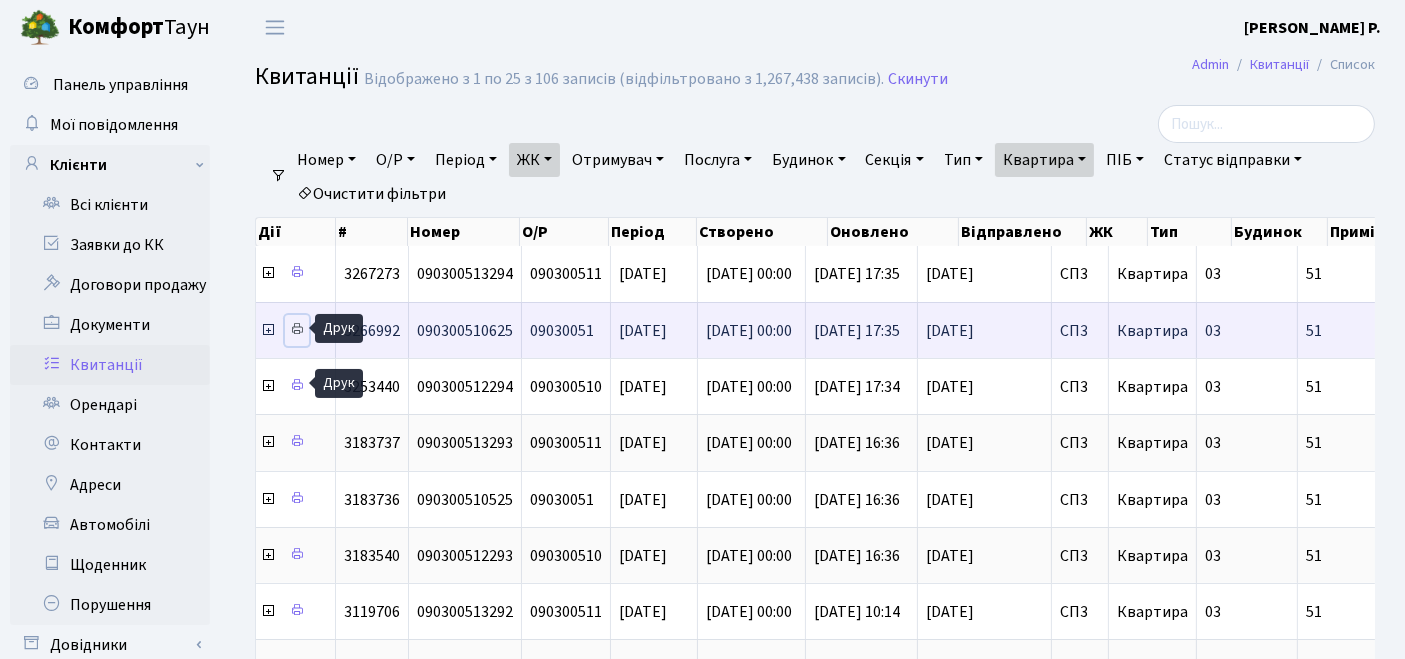click at bounding box center [297, 329] 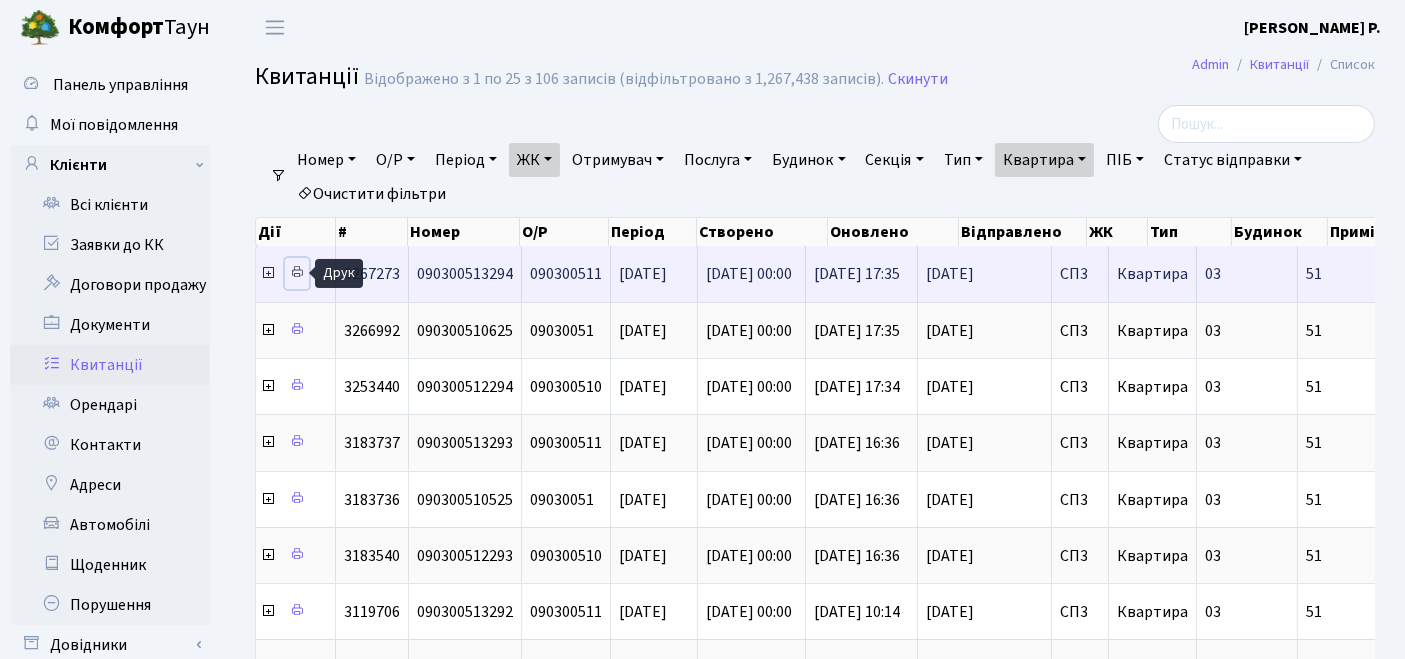 click at bounding box center [297, 273] 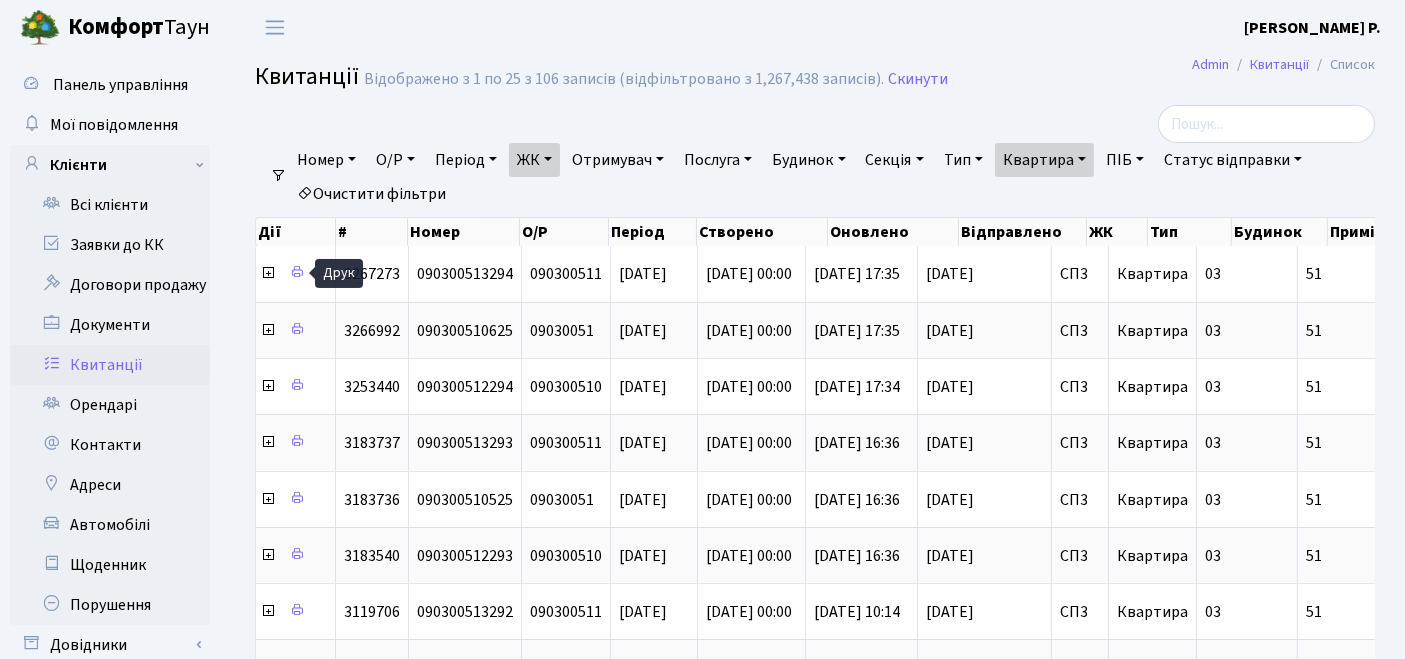 click on "Очистити фільтри" at bounding box center (371, 194) 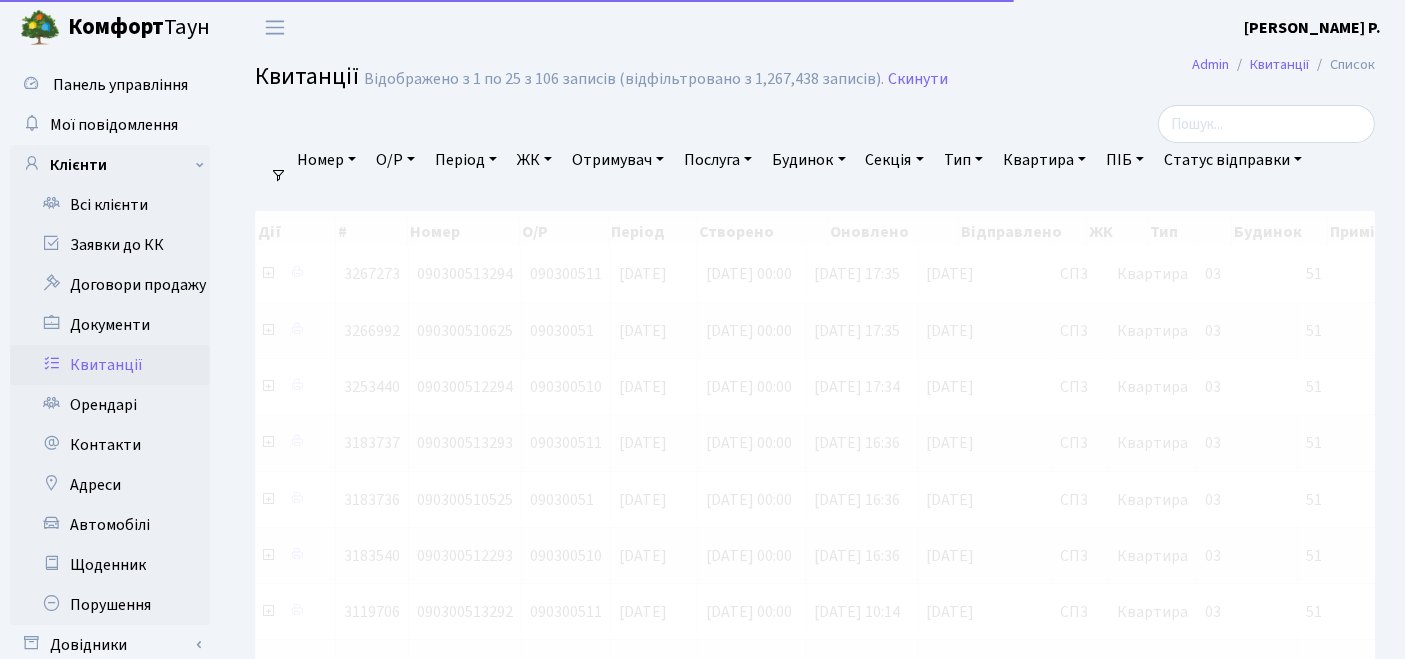 click on "ЖК" at bounding box center [534, 160] 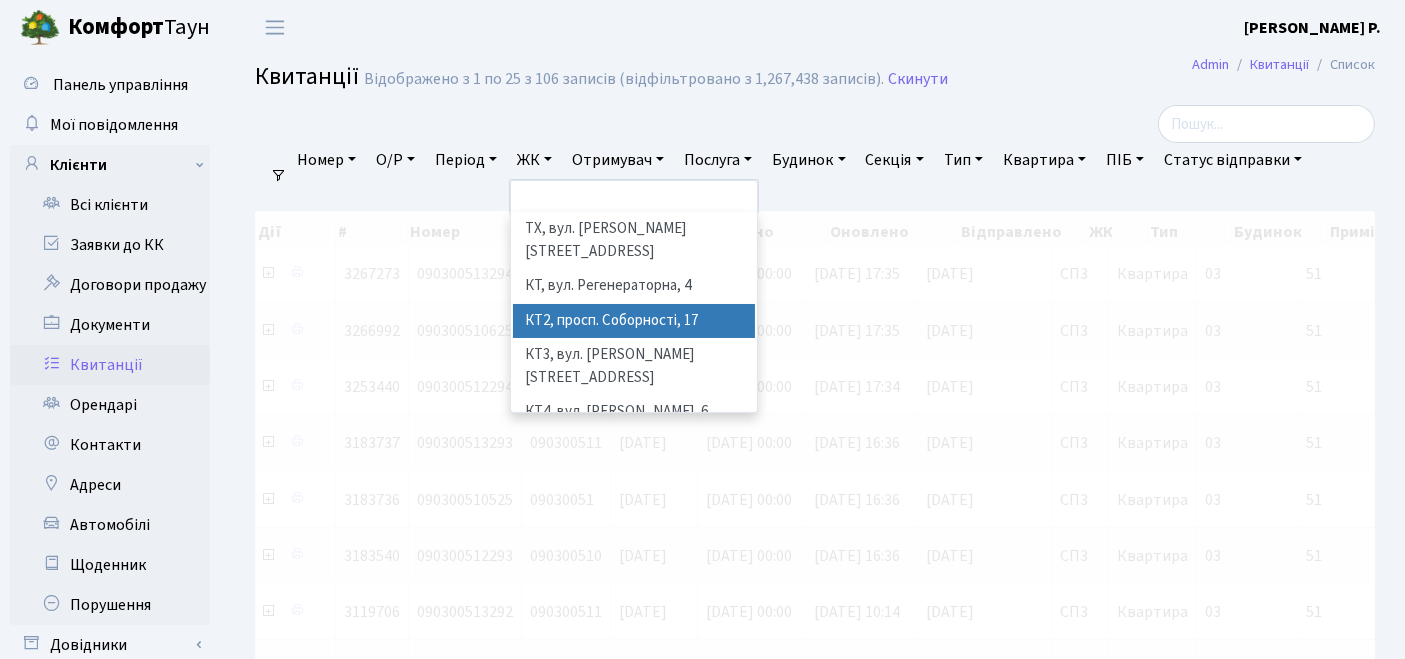 drag, startPoint x: 599, startPoint y: 302, endPoint x: 718, endPoint y: 209, distance: 151.0298 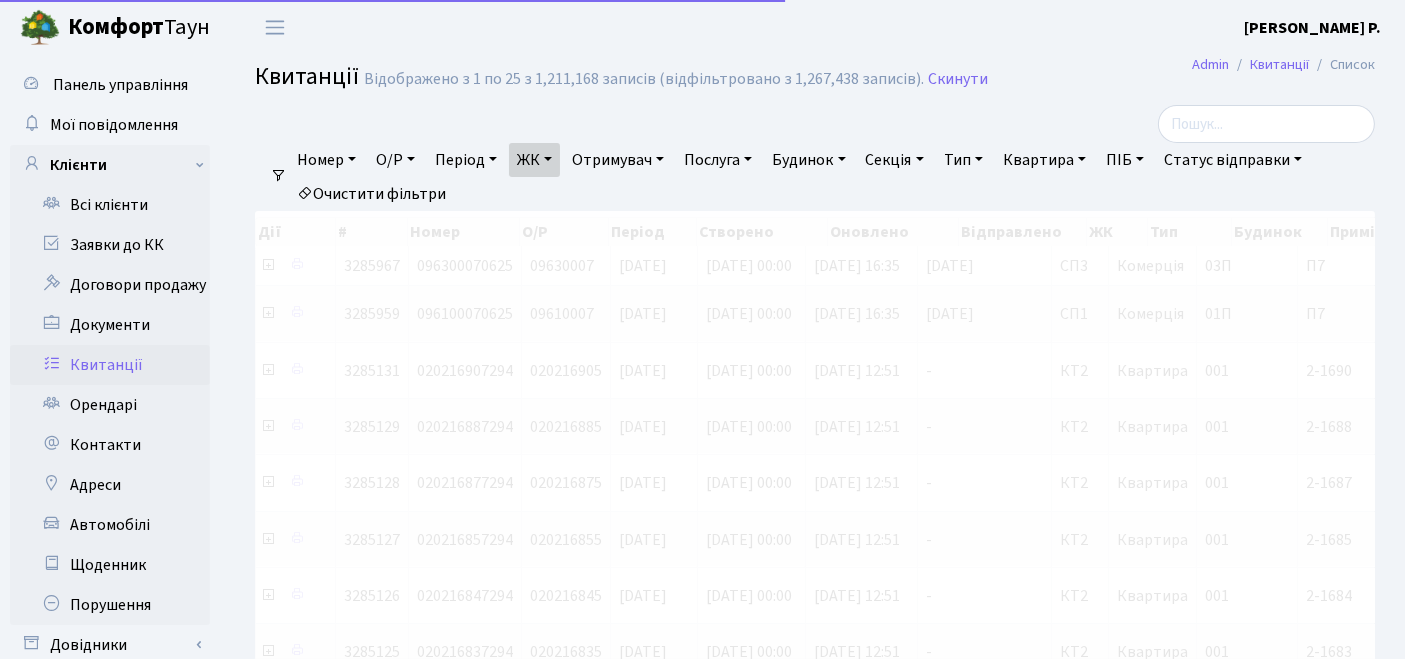 click on "Квартира" at bounding box center [1044, 160] 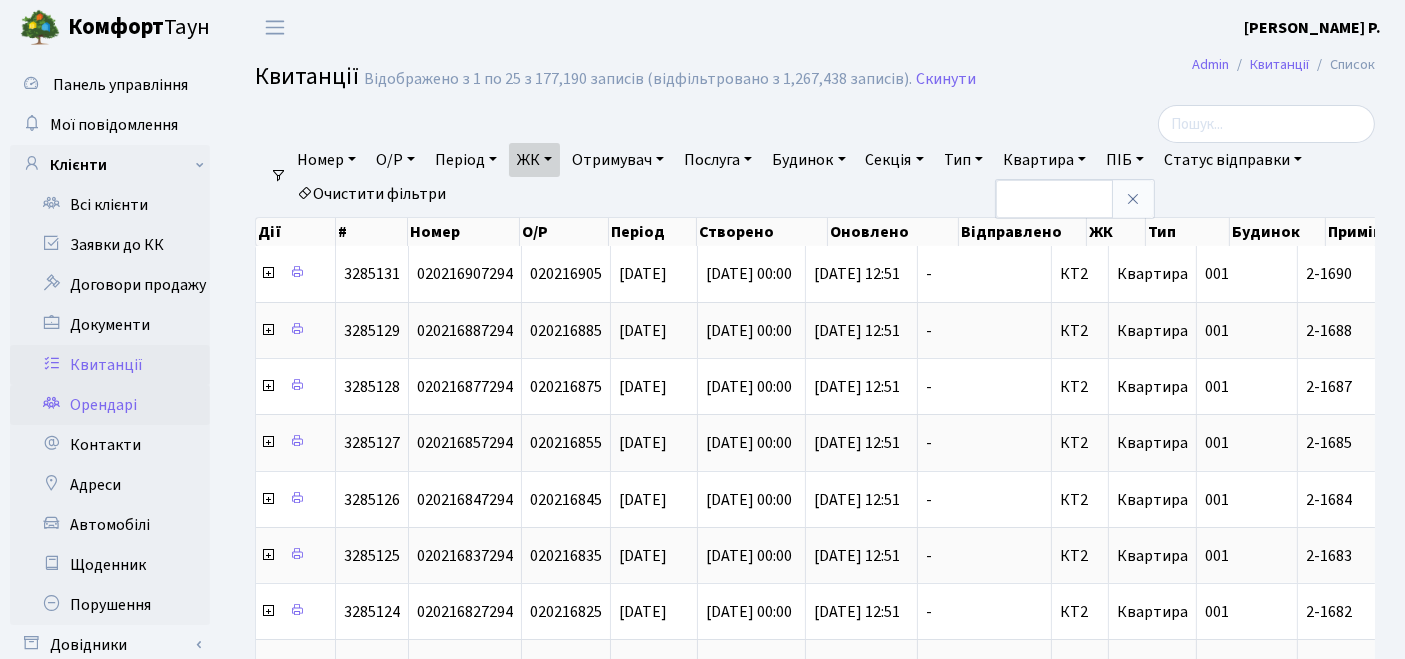click on "Орендарі" at bounding box center (110, 405) 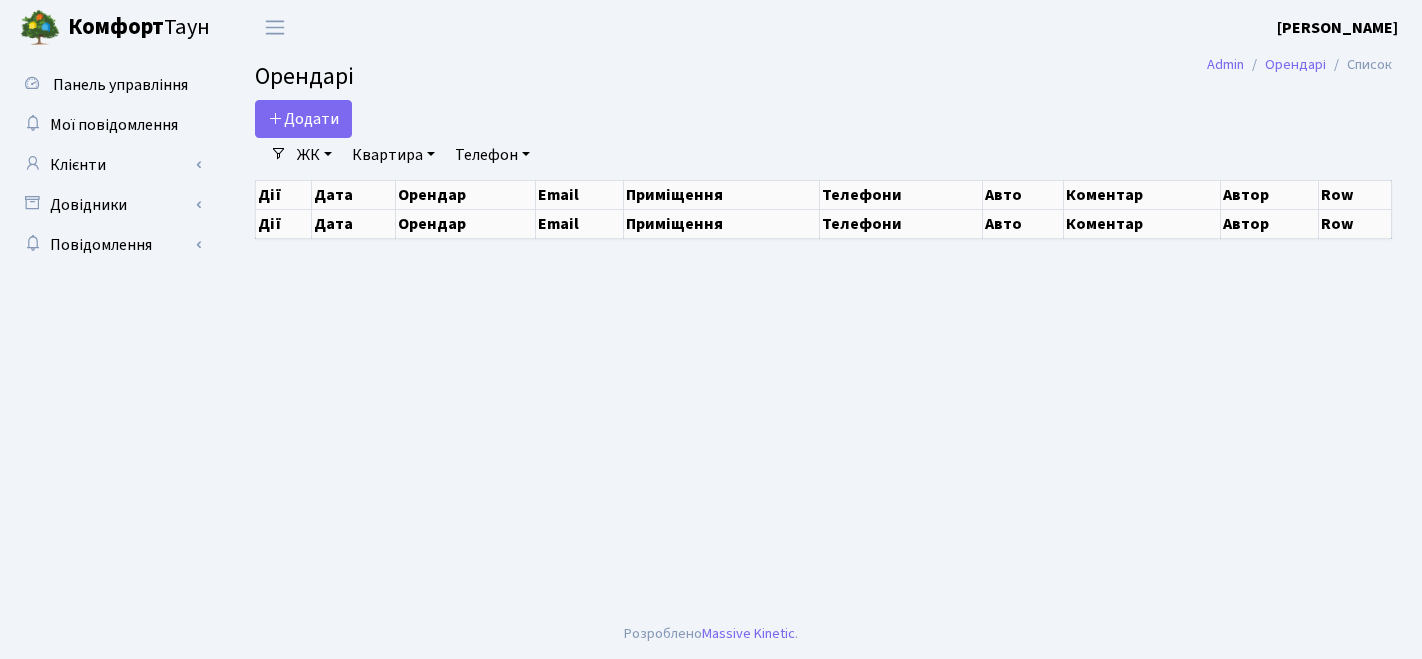 scroll, scrollTop: 0, scrollLeft: 0, axis: both 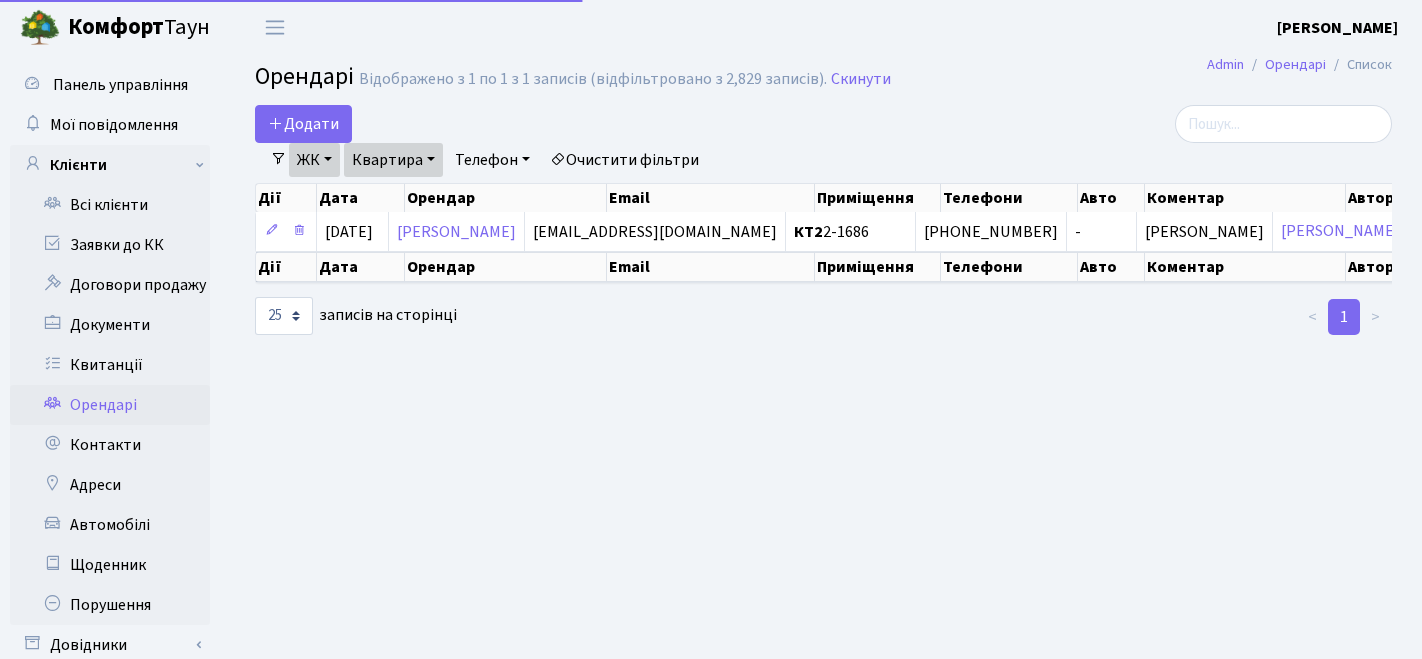 select on "25" 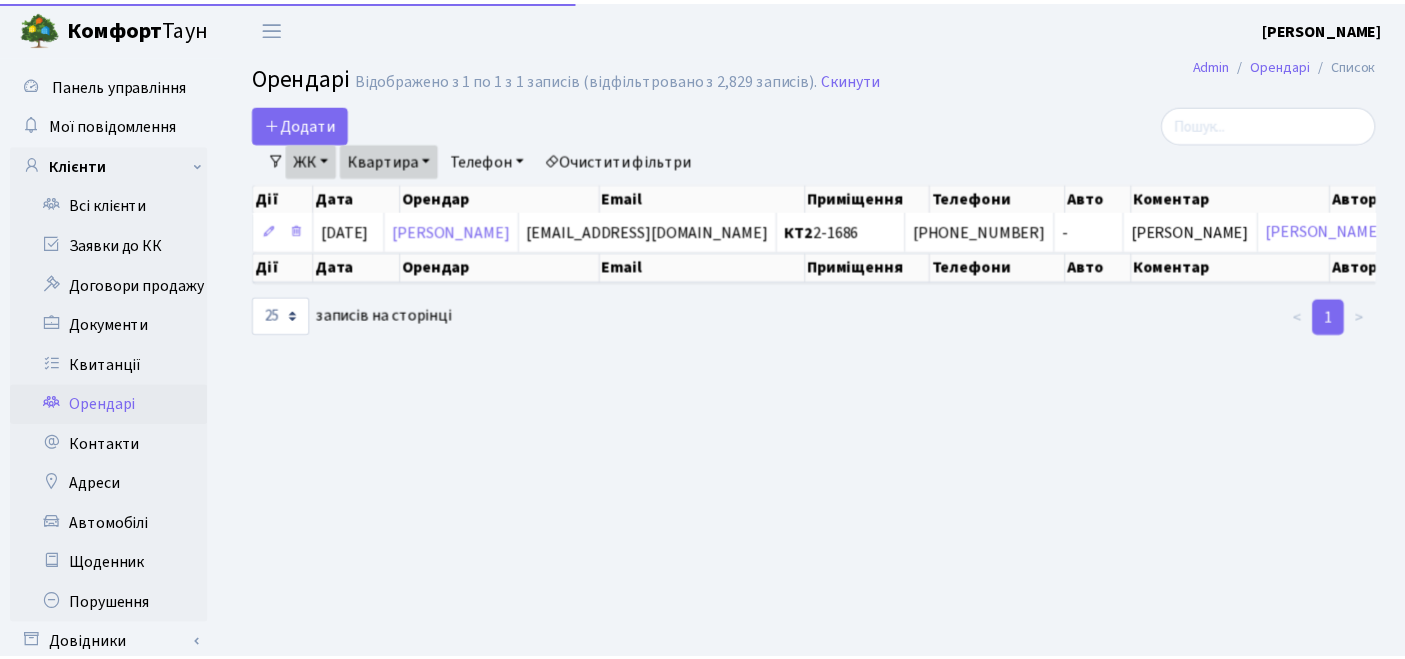 scroll, scrollTop: 0, scrollLeft: 0, axis: both 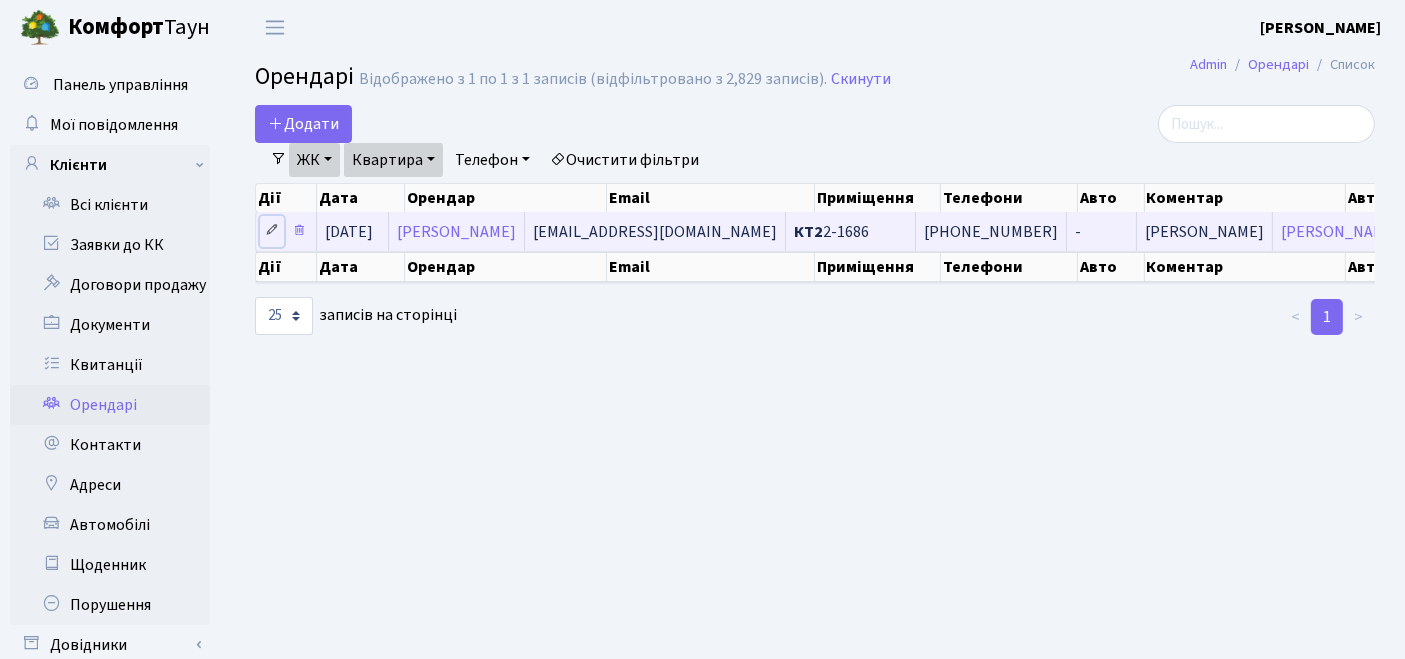 click at bounding box center (272, 230) 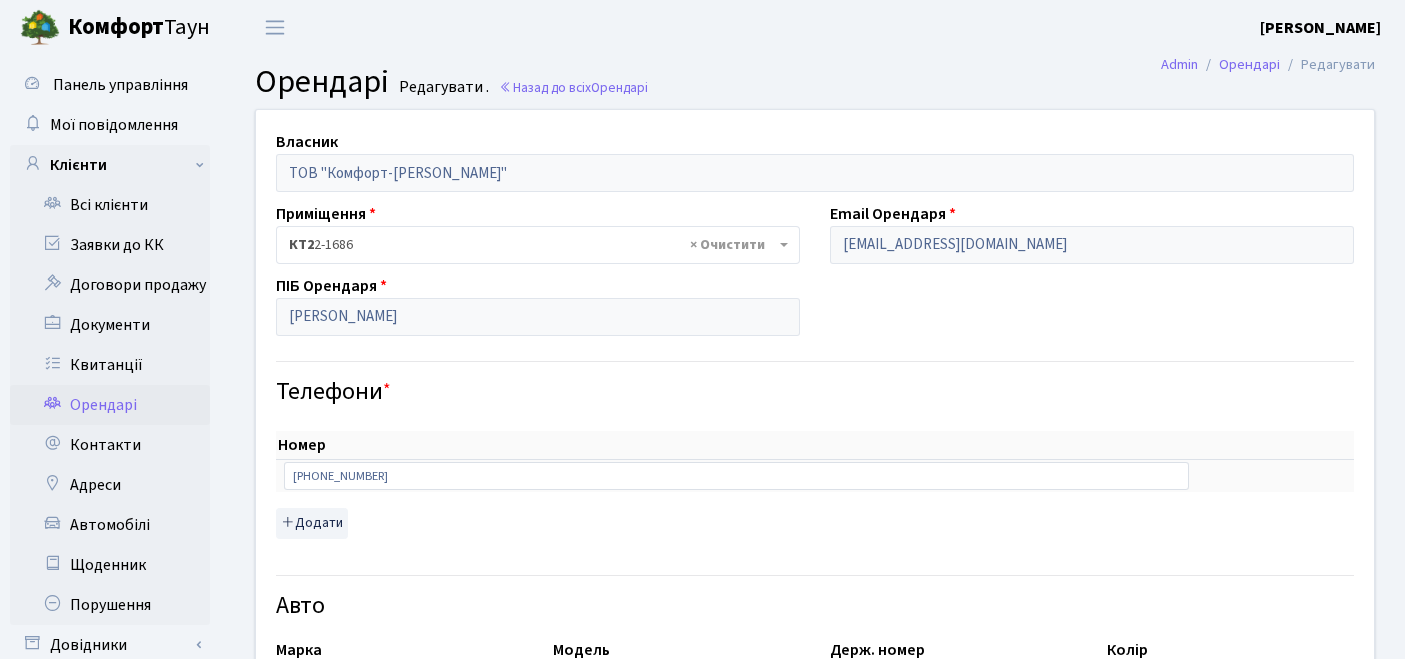scroll, scrollTop: 0, scrollLeft: 0, axis: both 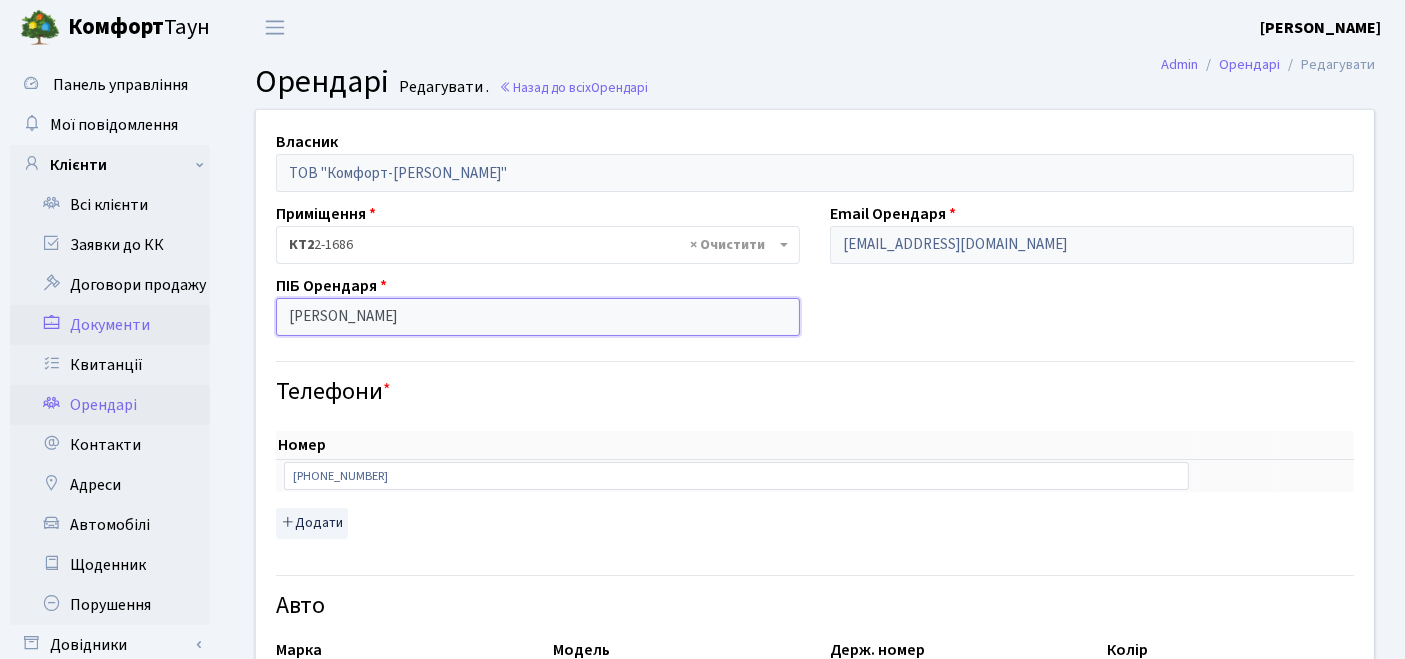 drag, startPoint x: 465, startPoint y: 321, endPoint x: 208, endPoint y: 319, distance: 257.00778 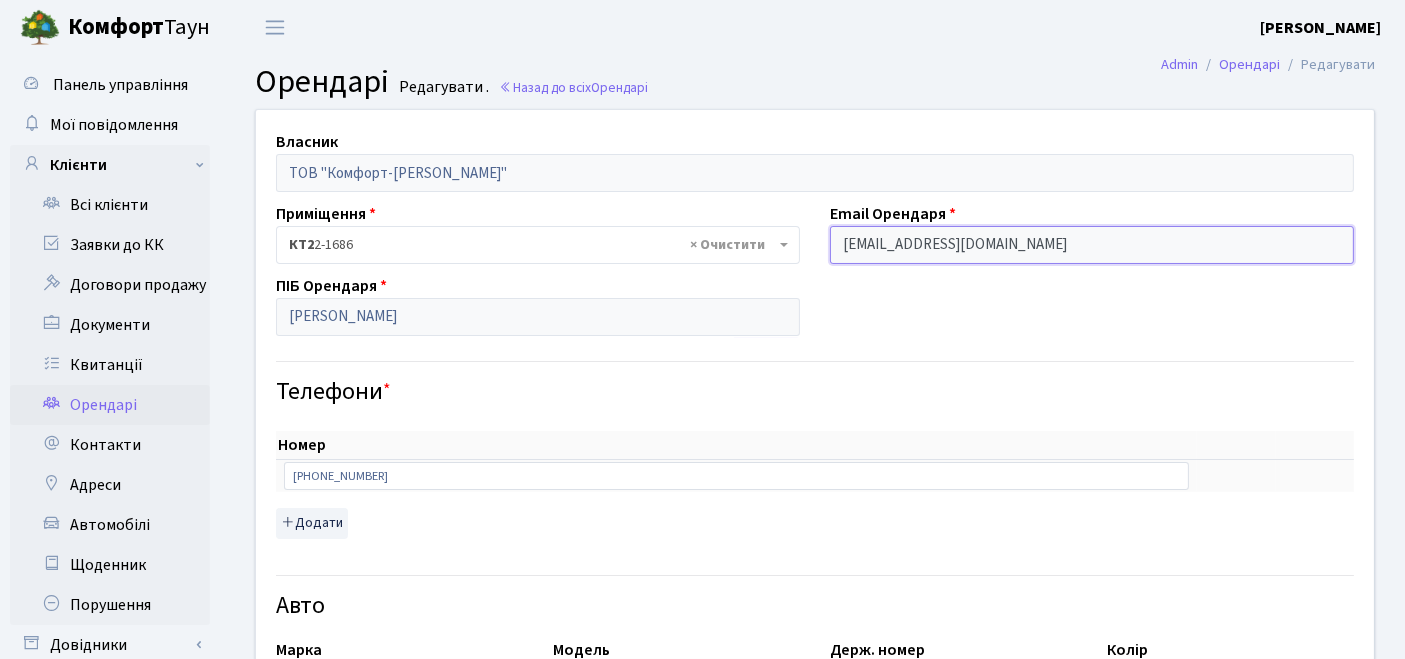 drag, startPoint x: 1058, startPoint y: 243, endPoint x: 802, endPoint y: 247, distance: 256.03125 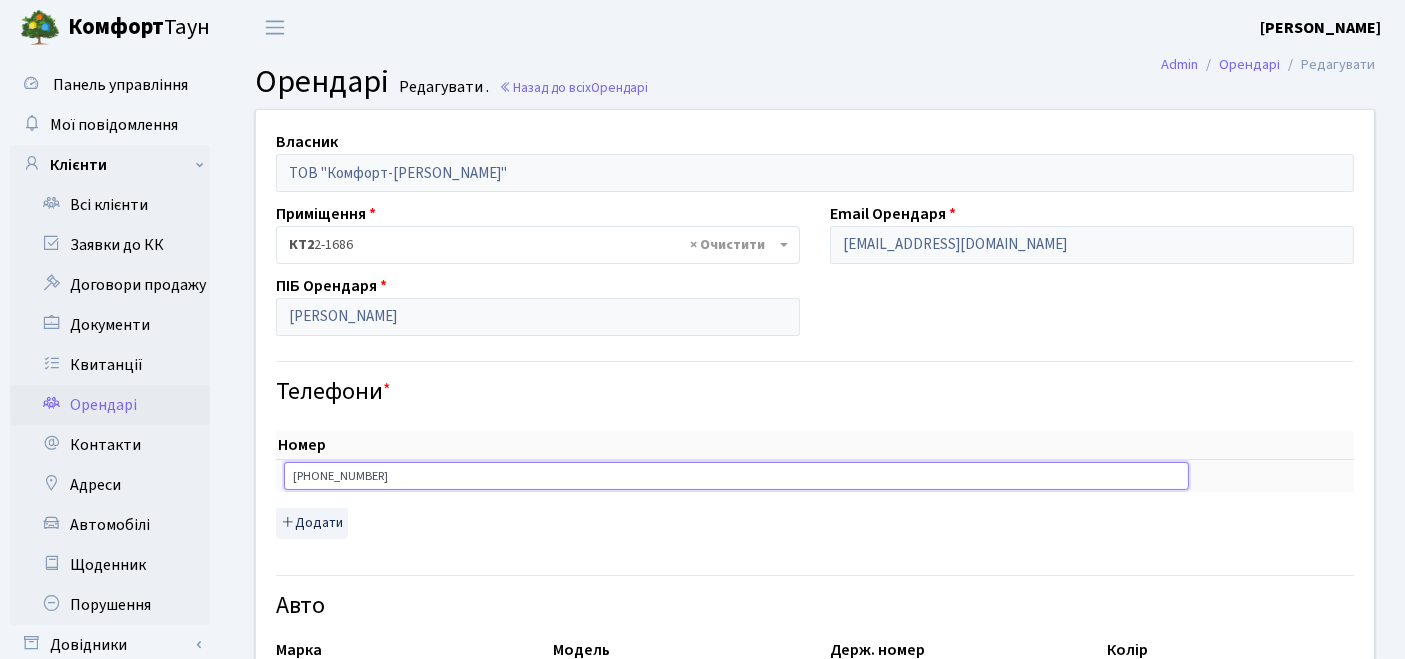 drag, startPoint x: 400, startPoint y: 478, endPoint x: 240, endPoint y: 475, distance: 160.02812 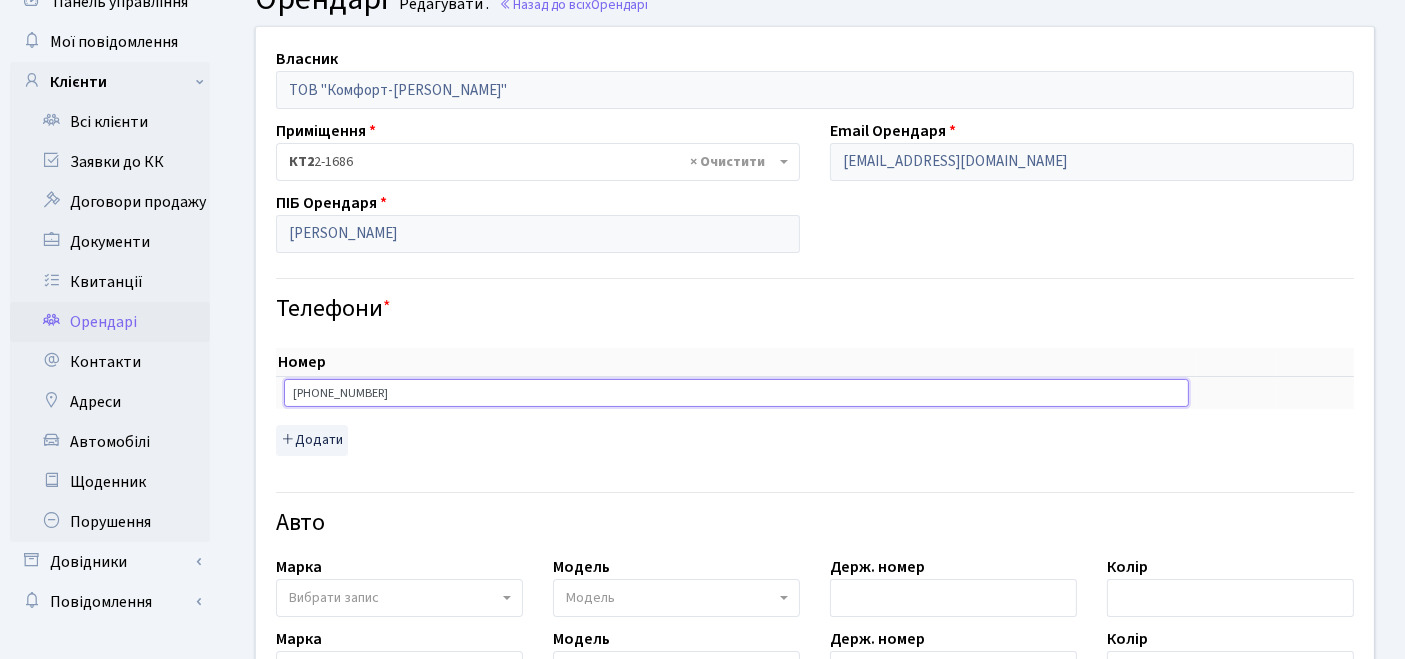 scroll, scrollTop: 0, scrollLeft: 0, axis: both 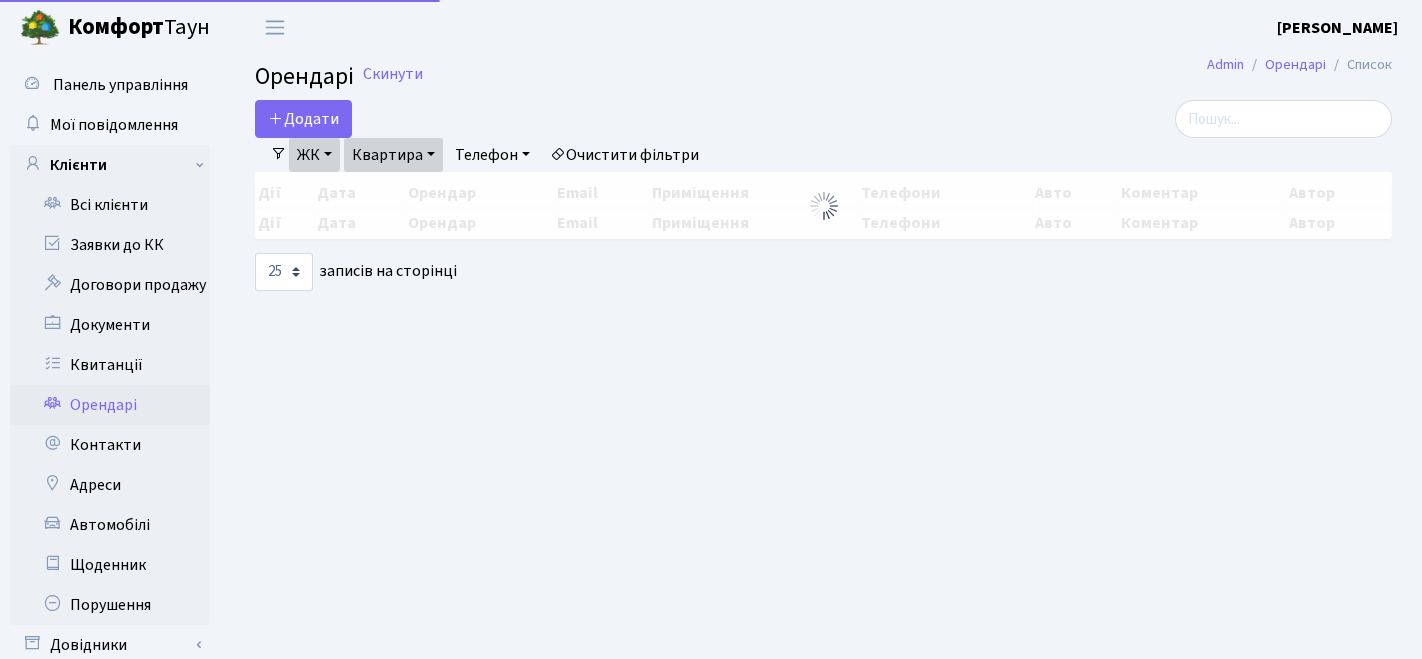 select on "25" 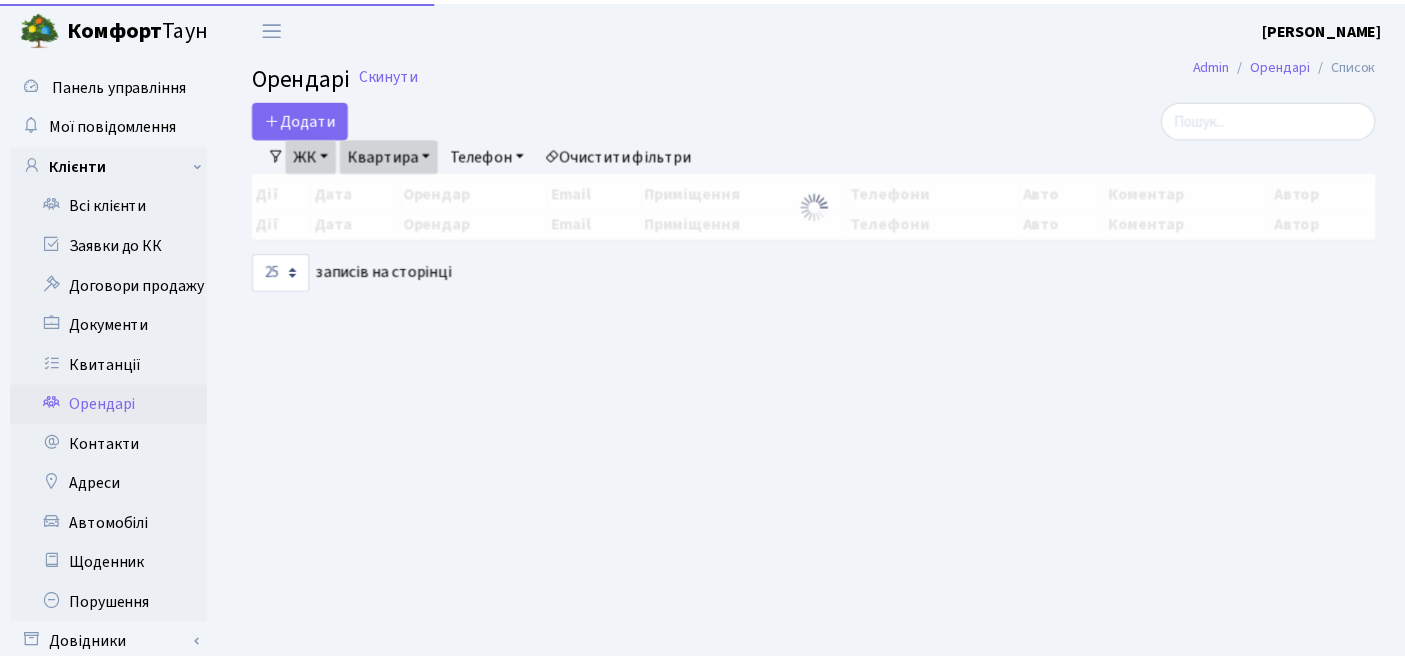 scroll, scrollTop: 0, scrollLeft: 0, axis: both 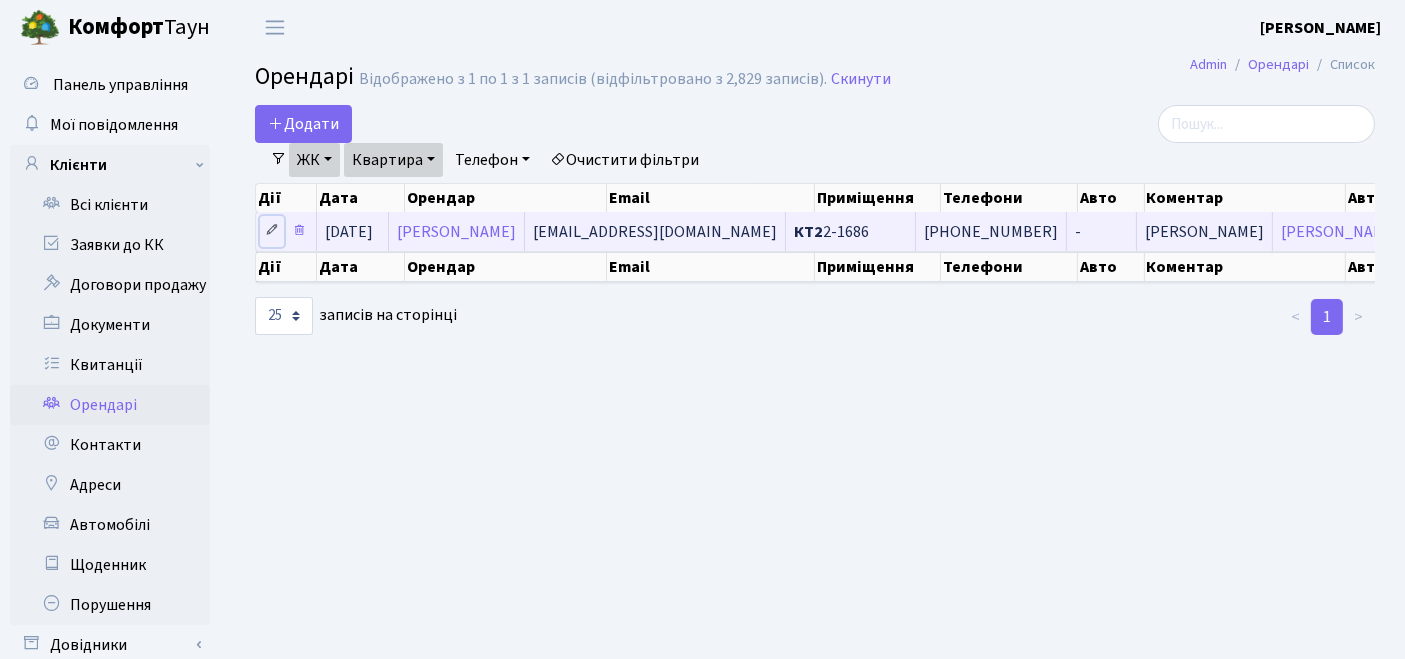 click at bounding box center (272, 230) 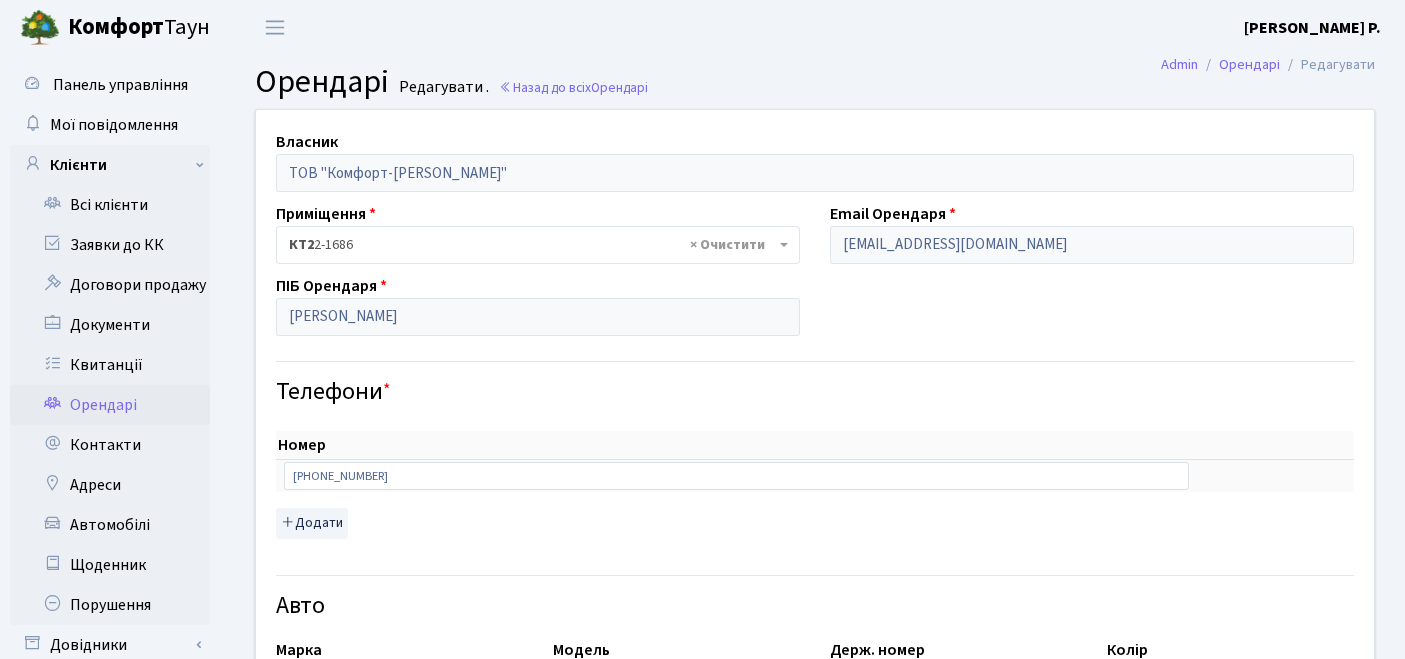 scroll, scrollTop: 0, scrollLeft: 0, axis: both 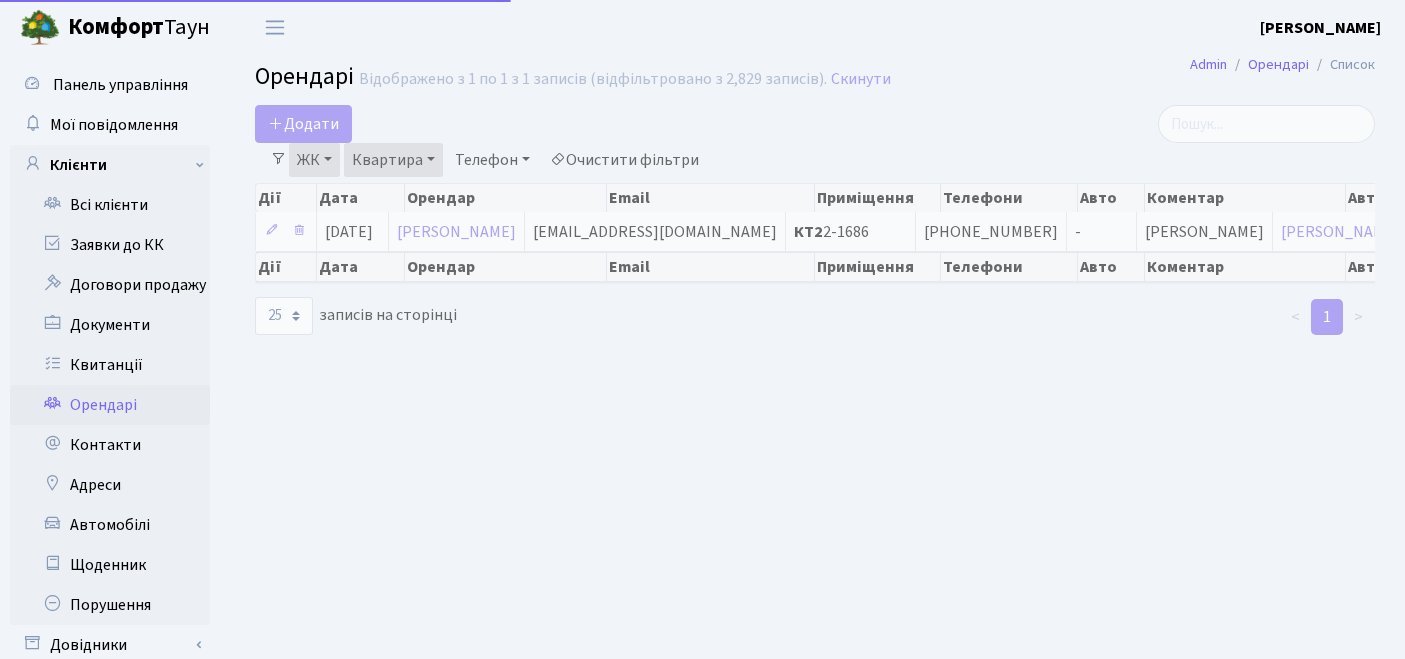 select on "25" 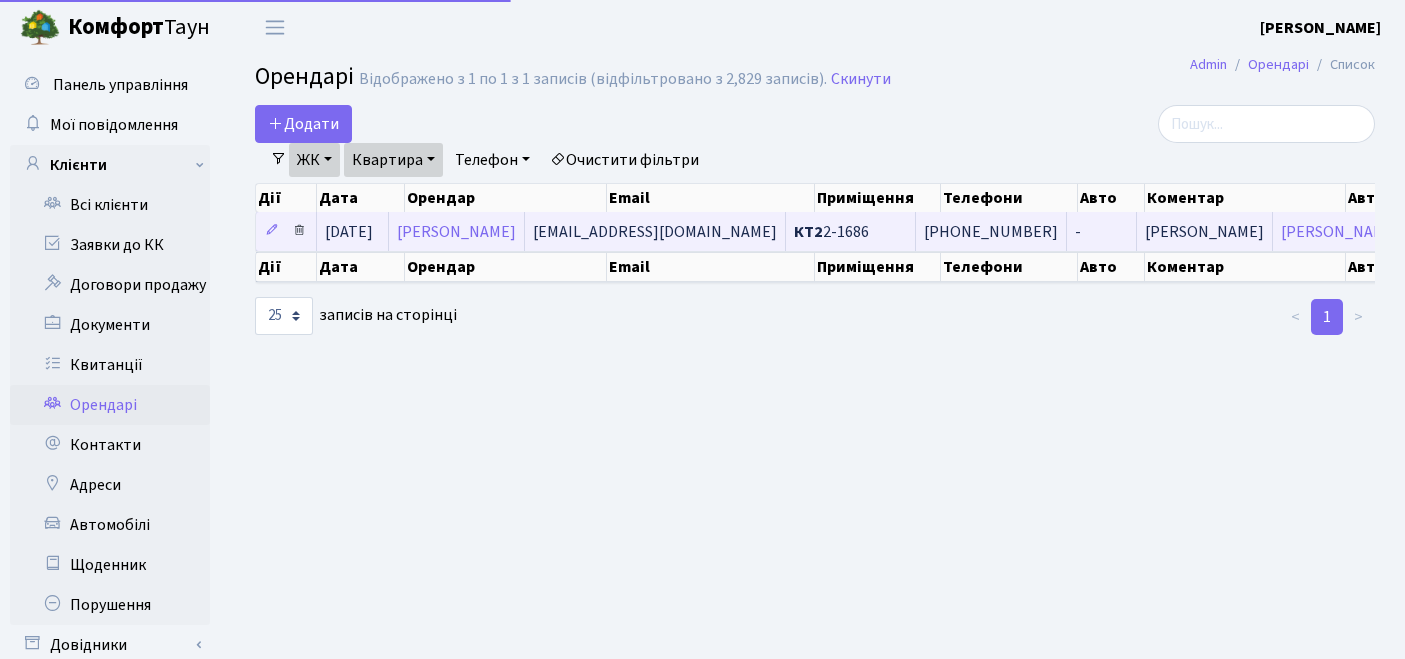 scroll, scrollTop: 0, scrollLeft: 0, axis: both 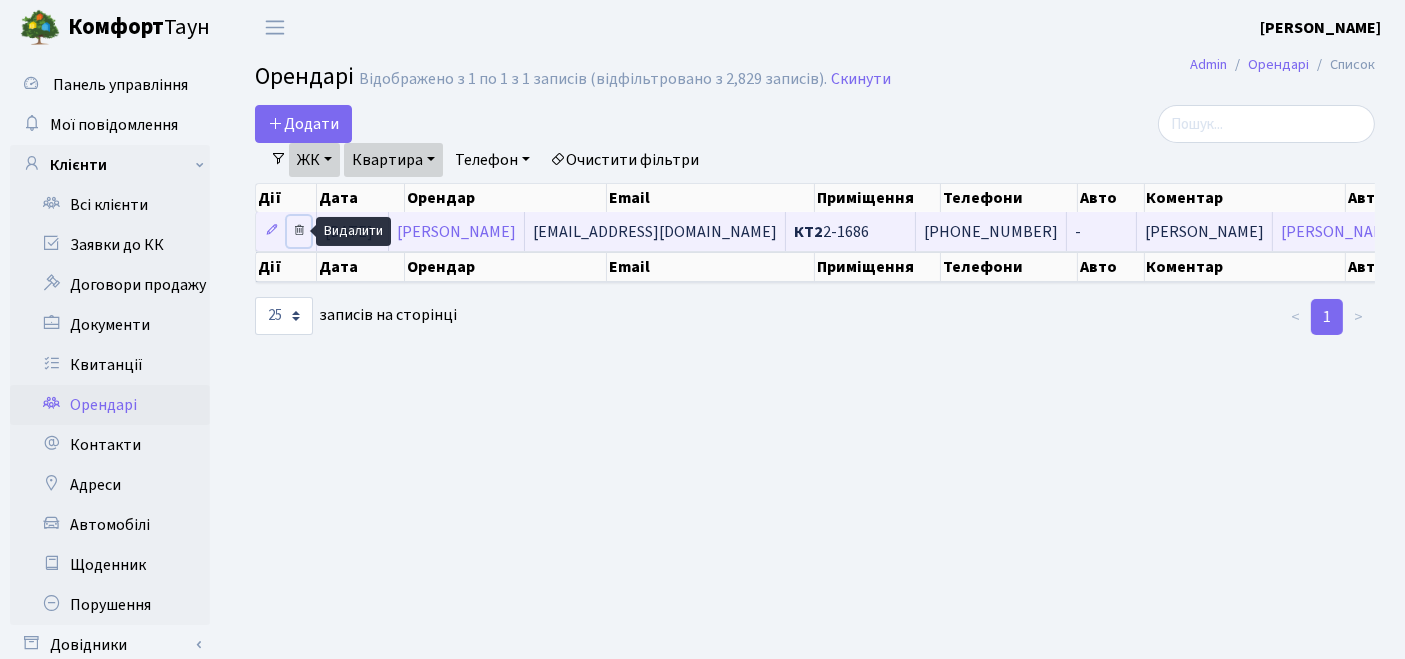 click at bounding box center (299, 230) 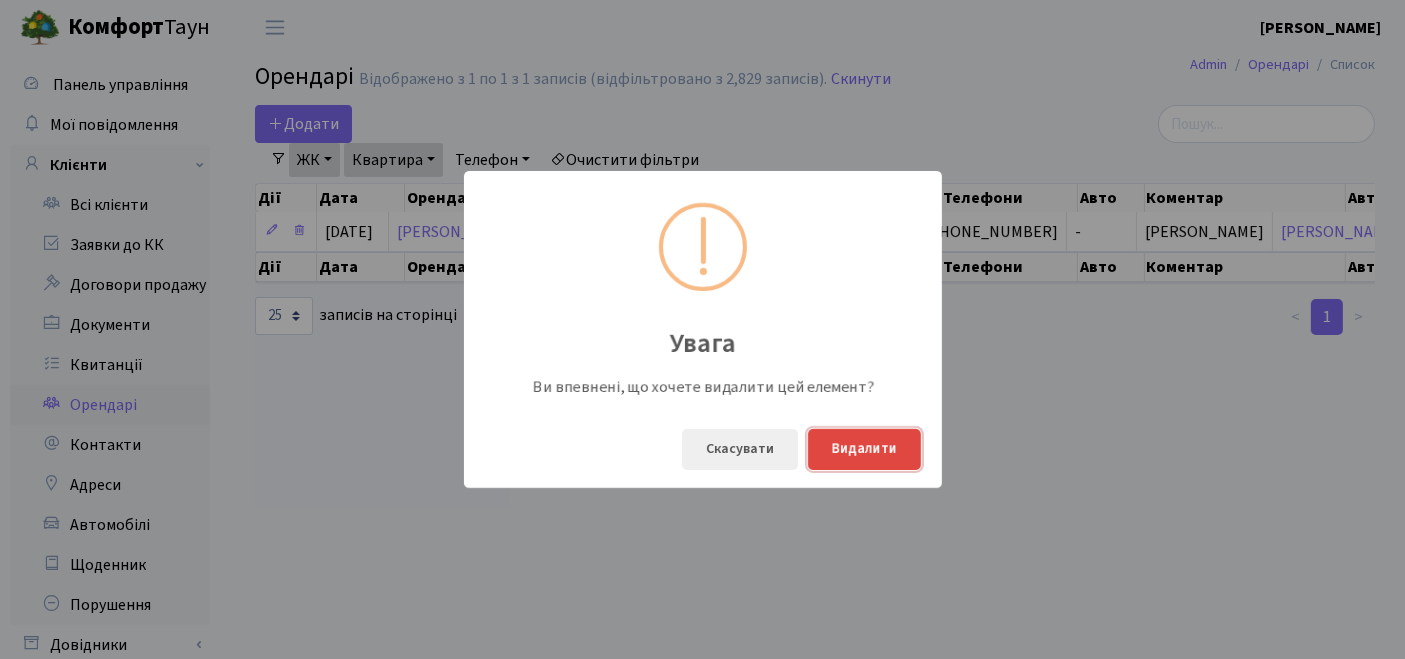 click on "Видалити" at bounding box center [864, 449] 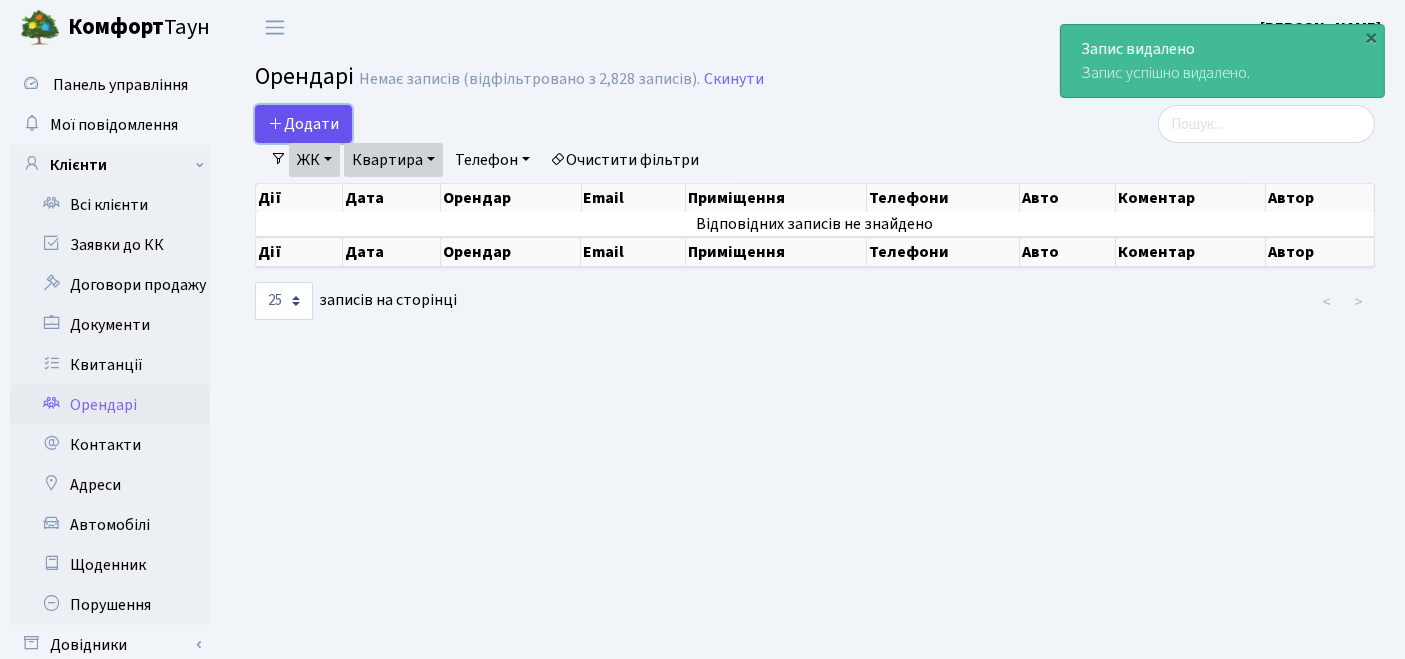 click on "Додати" at bounding box center [303, 124] 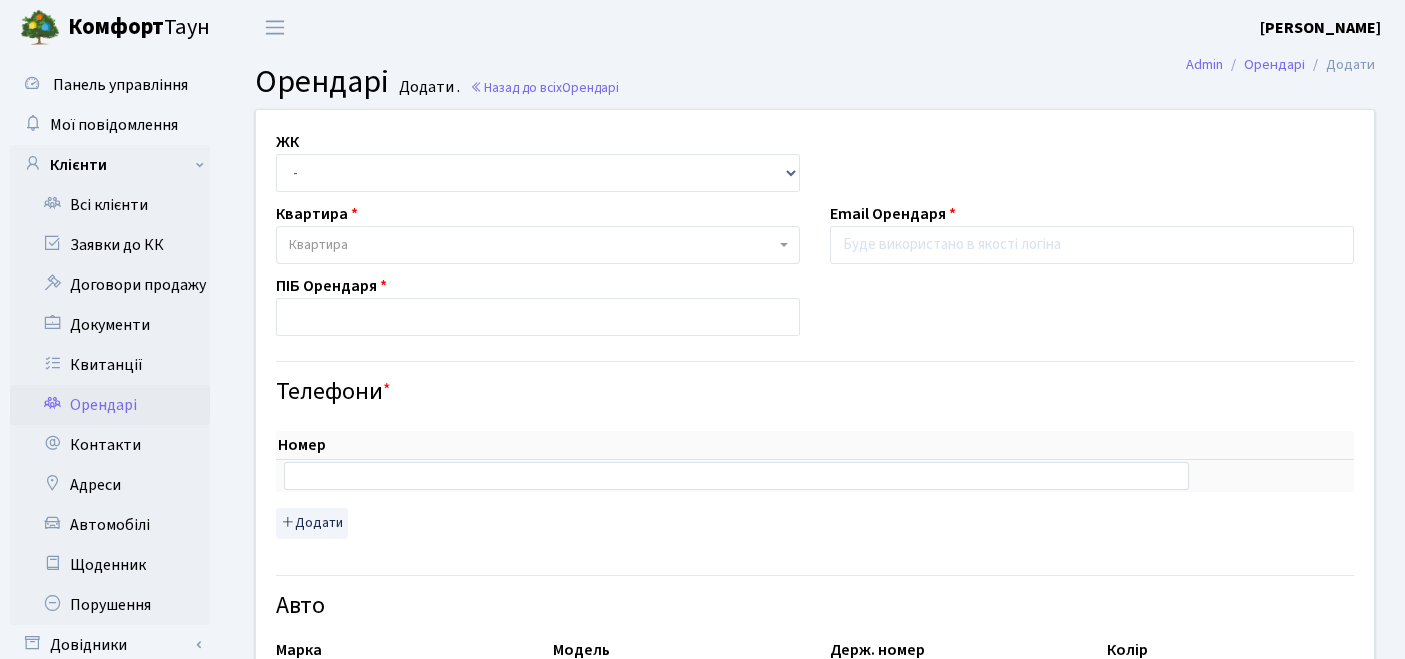 scroll, scrollTop: 0, scrollLeft: 0, axis: both 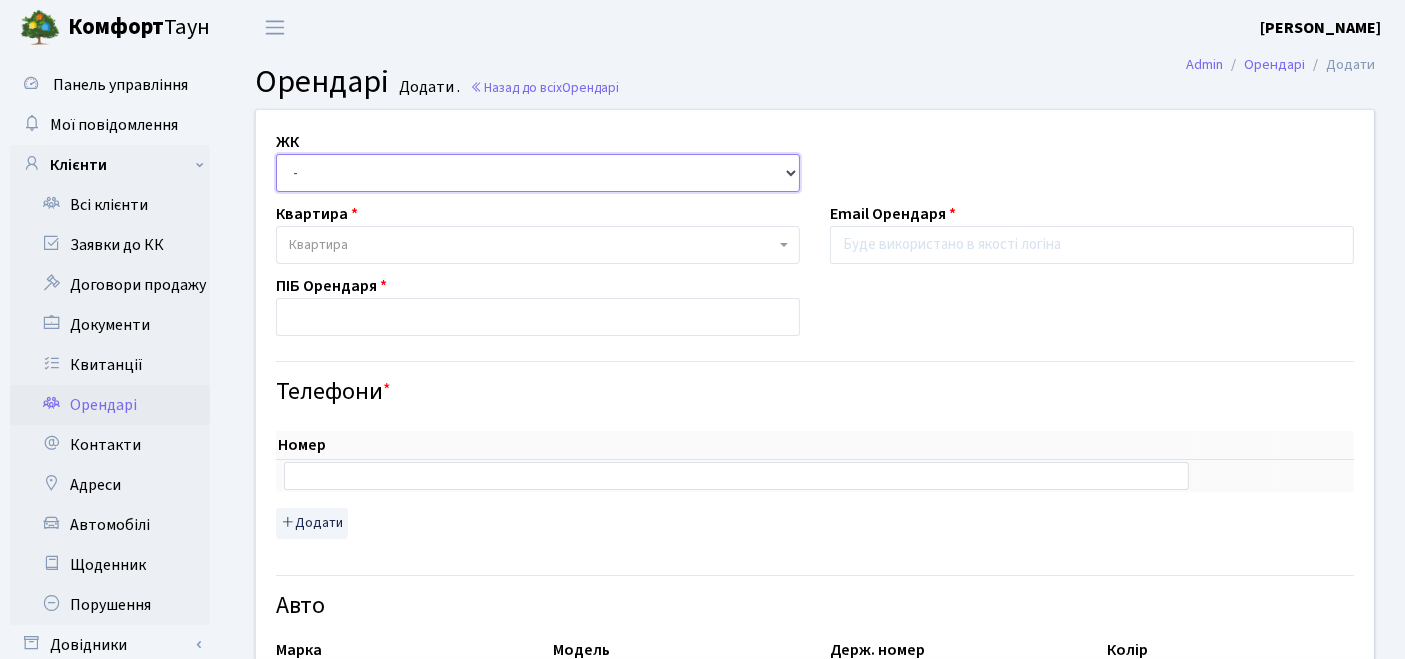 click on "-
ТХ, вул. [STREET_ADDRESS] Регенераторна, 4
КТ2, просп. [STREET_ADDRESS] [STREET_ADDRESS] [PERSON_NAME][STREET_ADDRESS] [STREET_ADDRESS]. Ю. [STREET_ADDRESS]. [PERSON_NAME][STREET_ADDRESS]
СП1, [STREET_ADDRESS] СП2, [STREET_ADDRESS]" at bounding box center (538, 173) 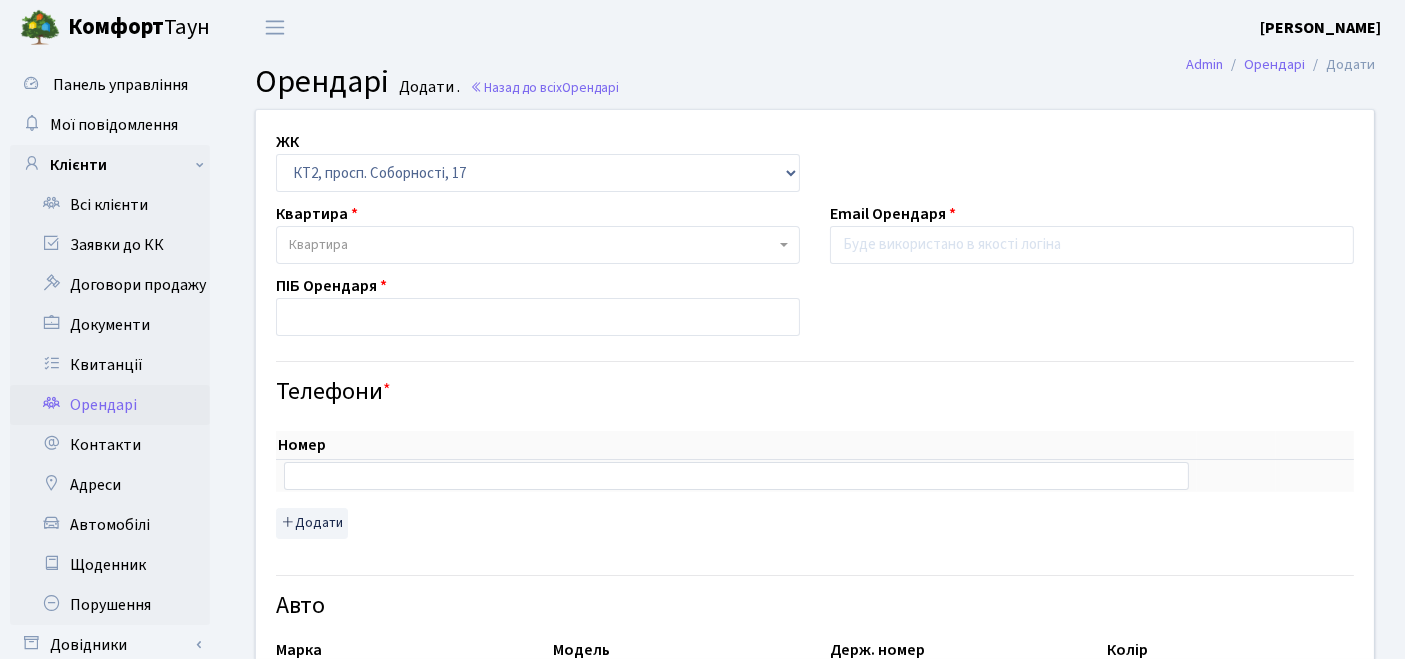 click on "Квартира" at bounding box center (532, 245) 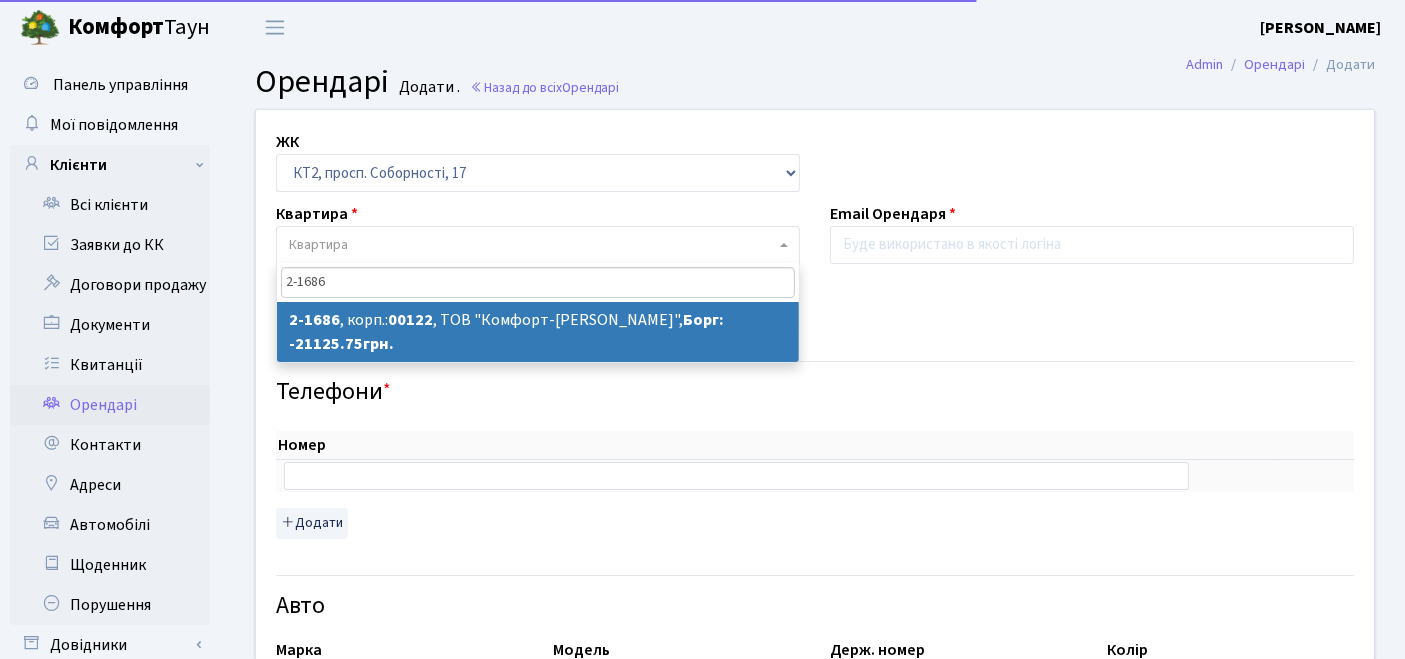 type on "2-1686" 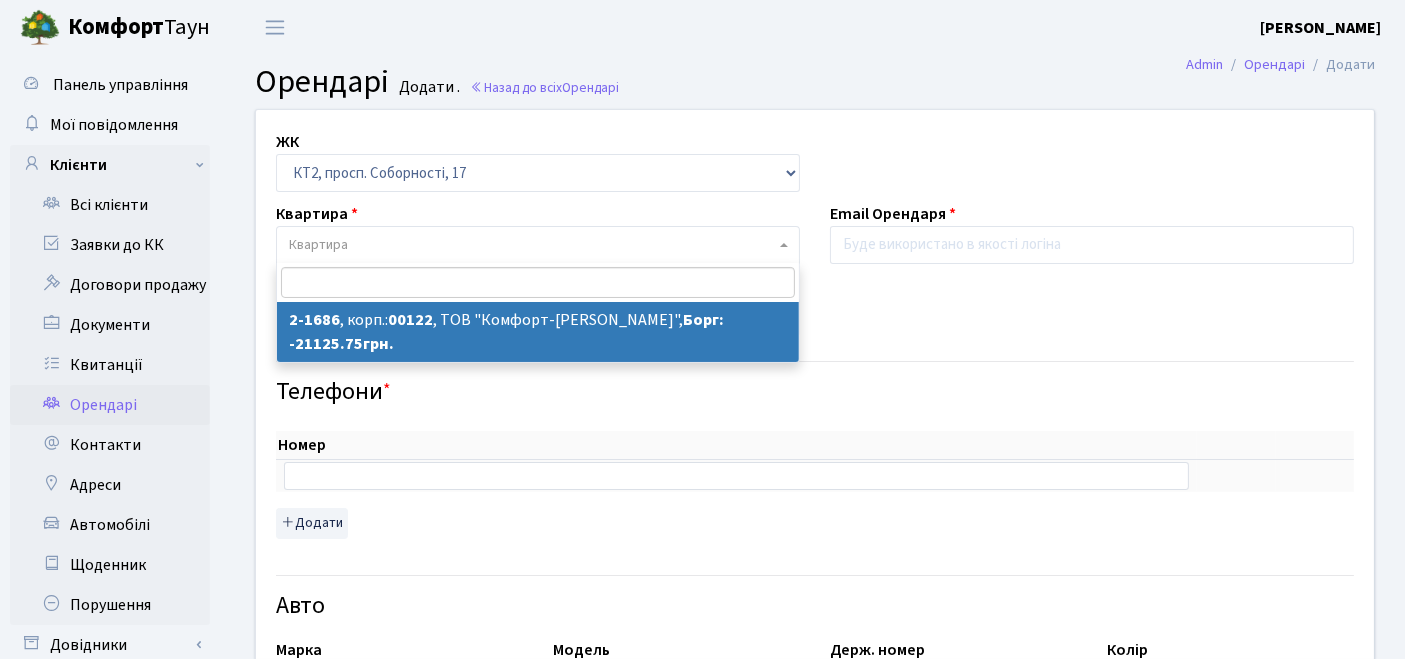 select on "13301" 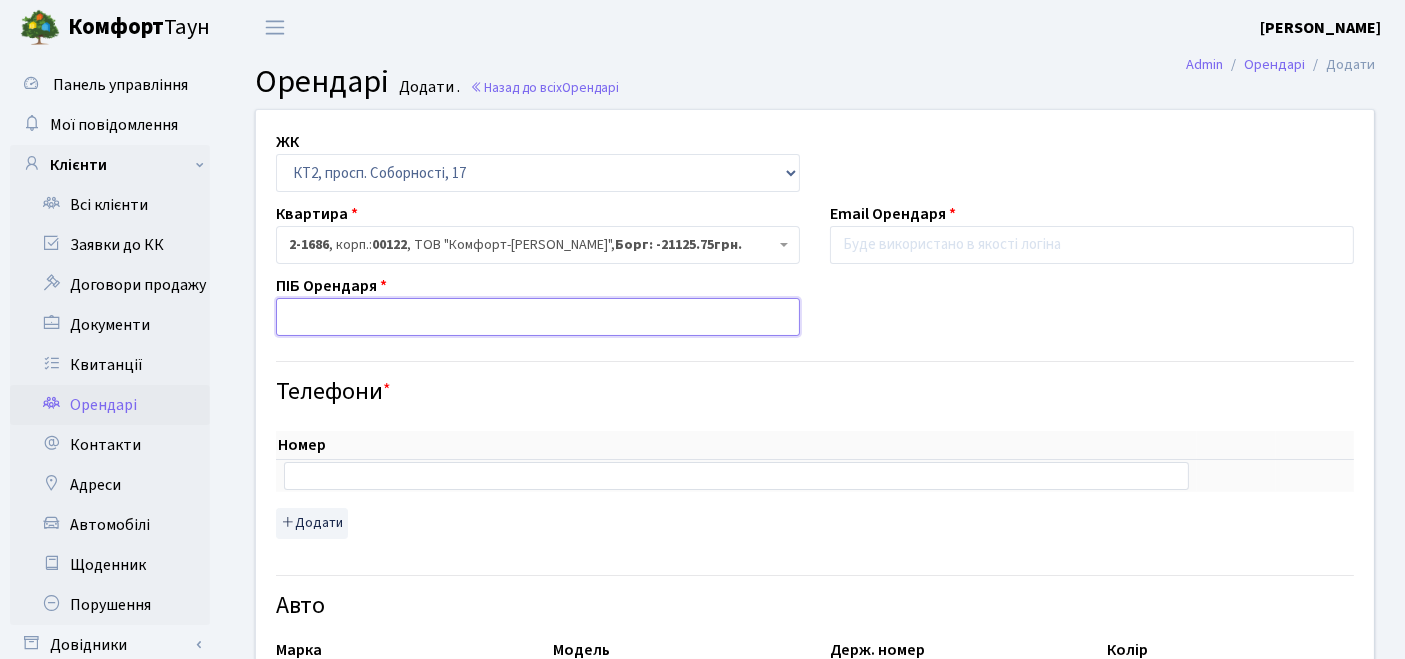 click at bounding box center [538, 317] 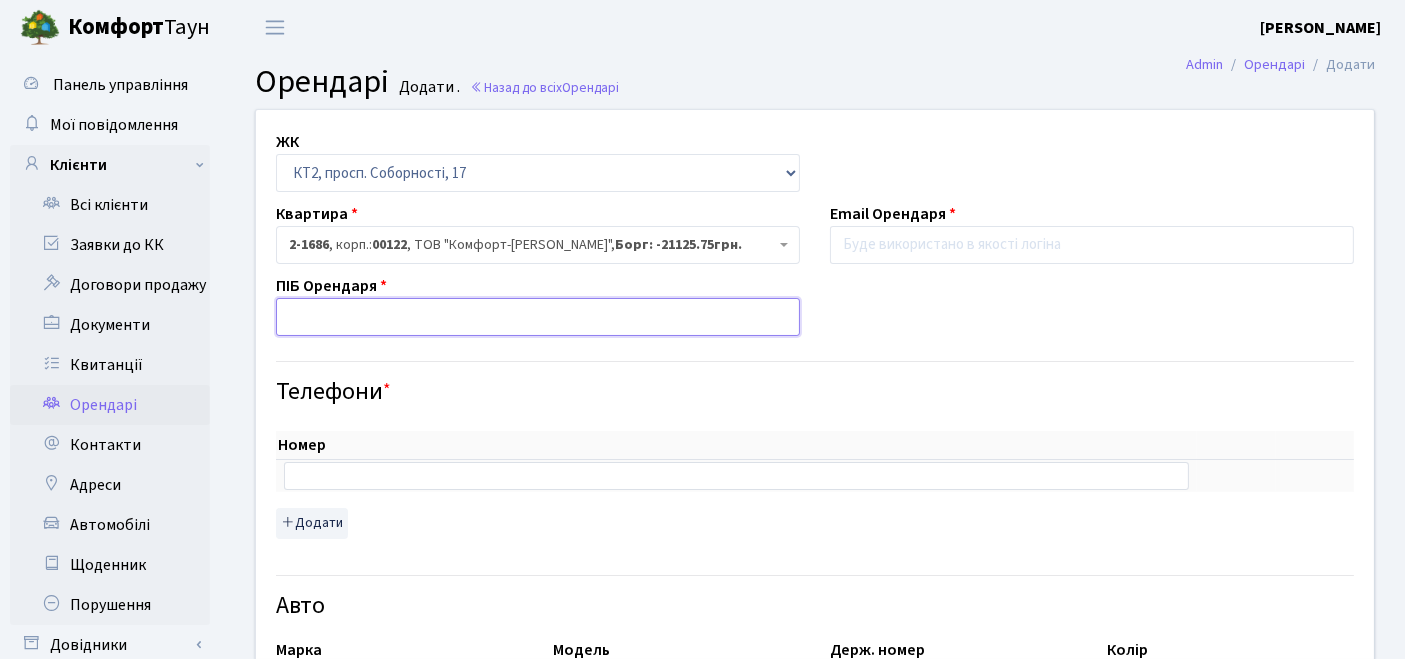 paste on "Баша Анастасія Романівна" 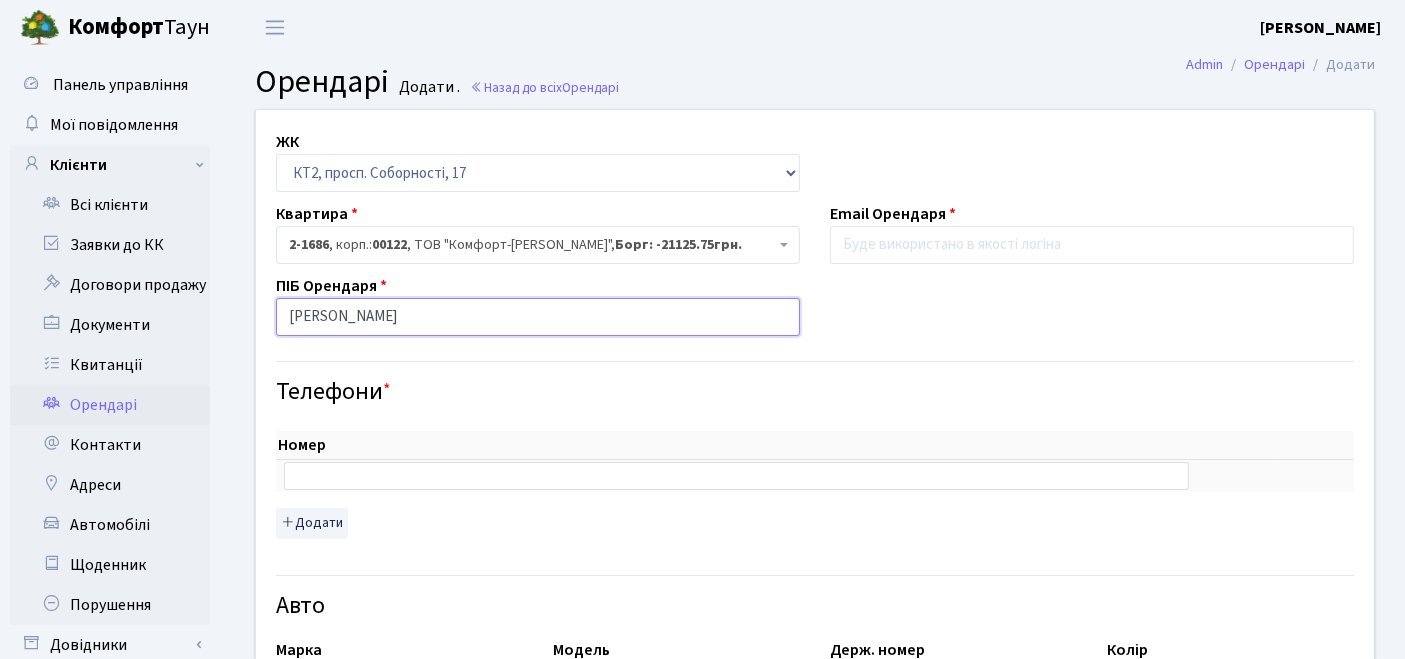 type on "Баша Анастасія Романівна" 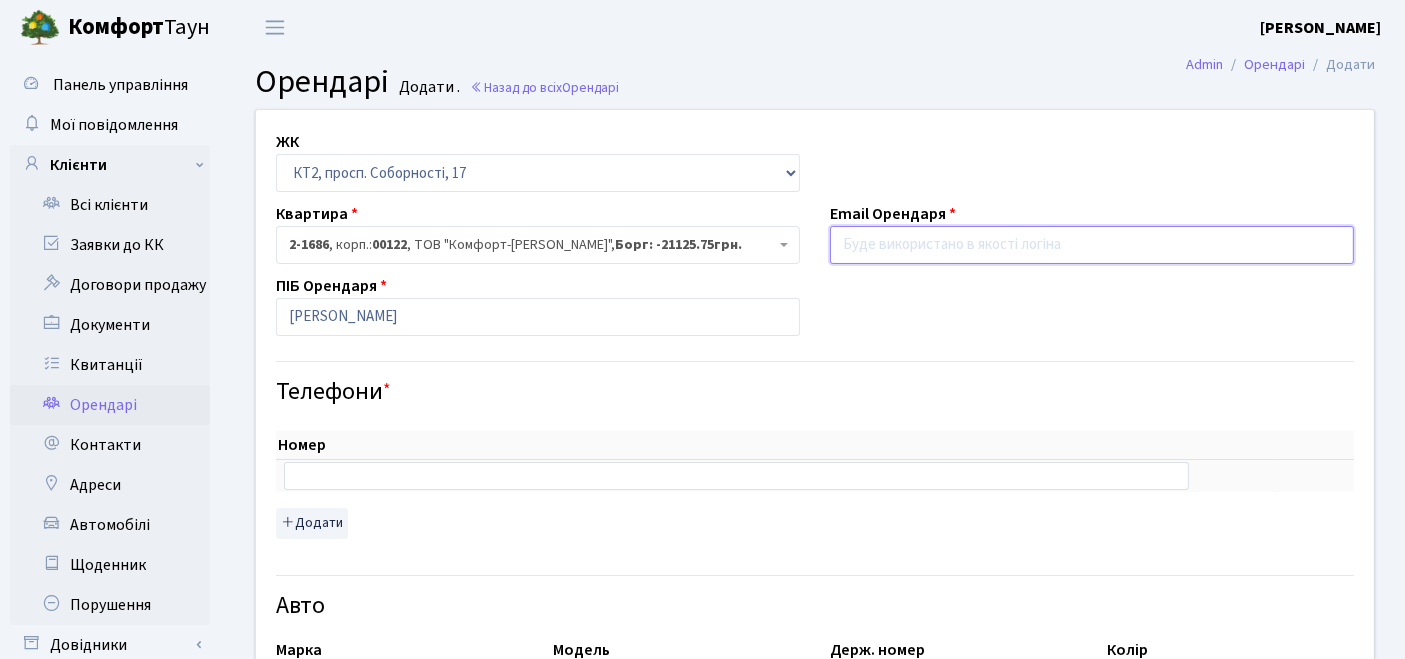 click at bounding box center (1092, 245) 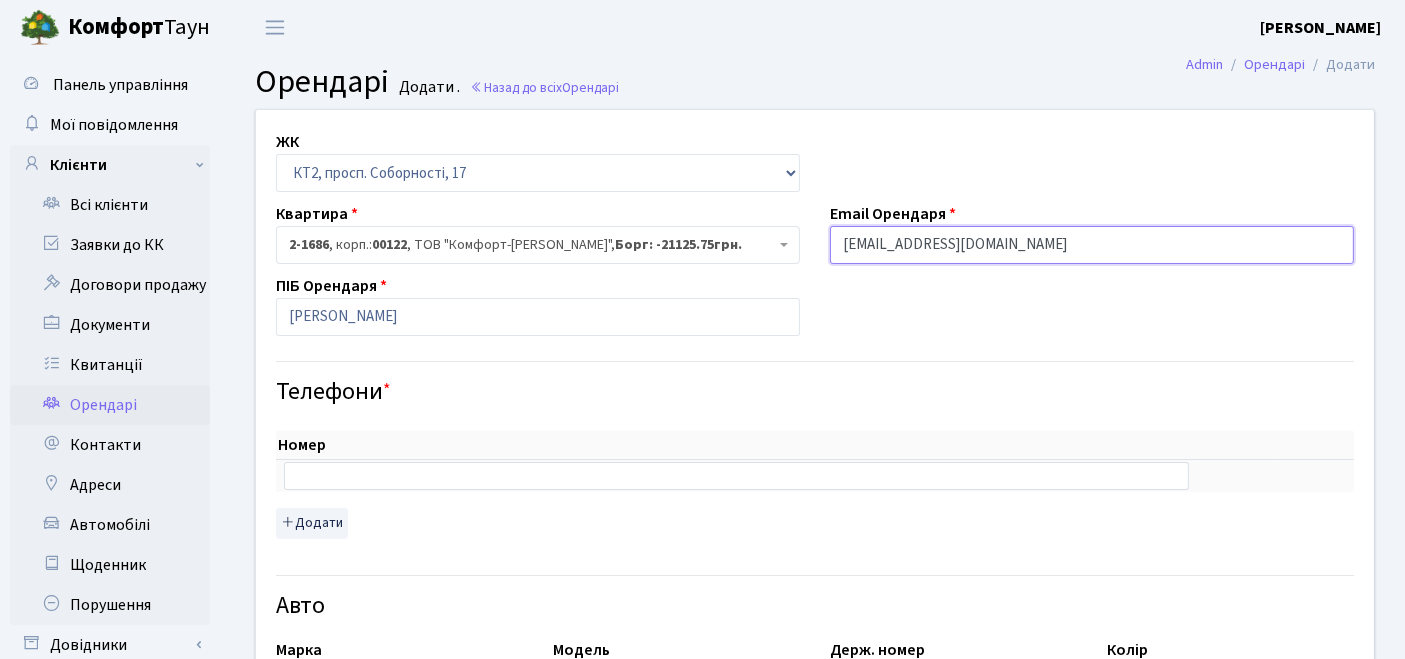 type on "nastyabasha846@gmail.com" 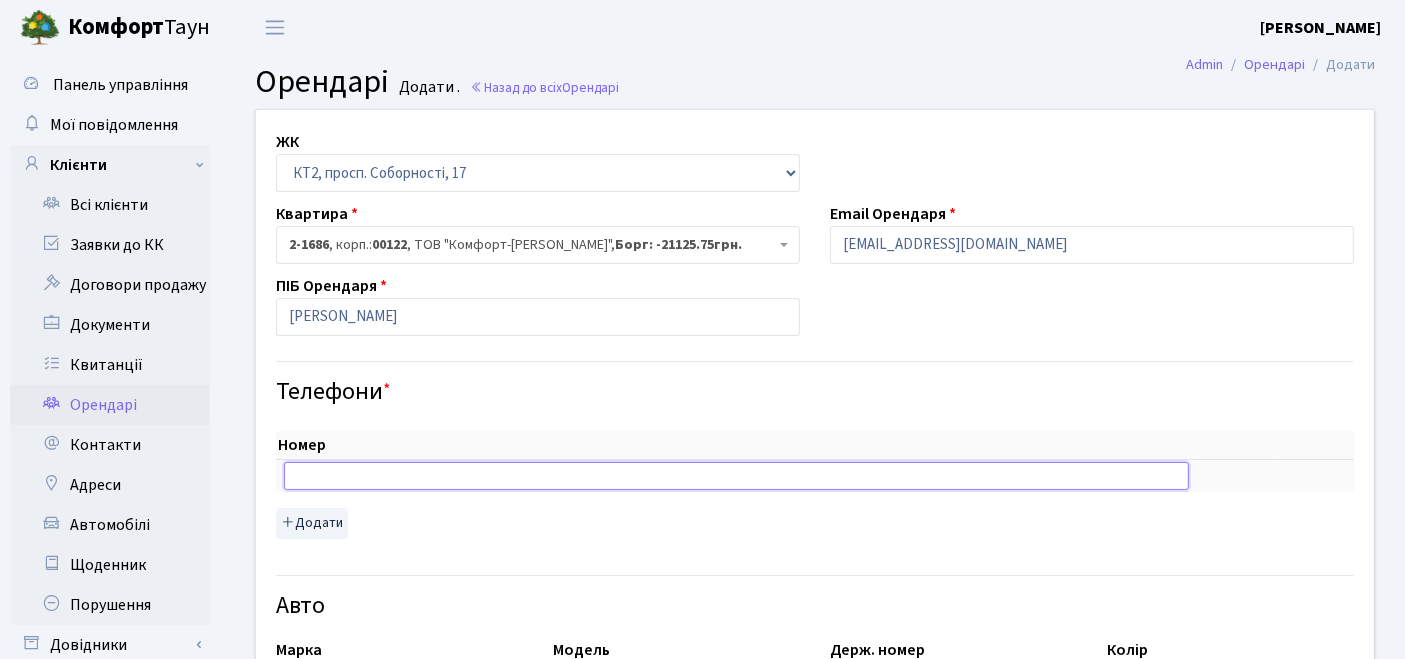 click at bounding box center [736, 476] 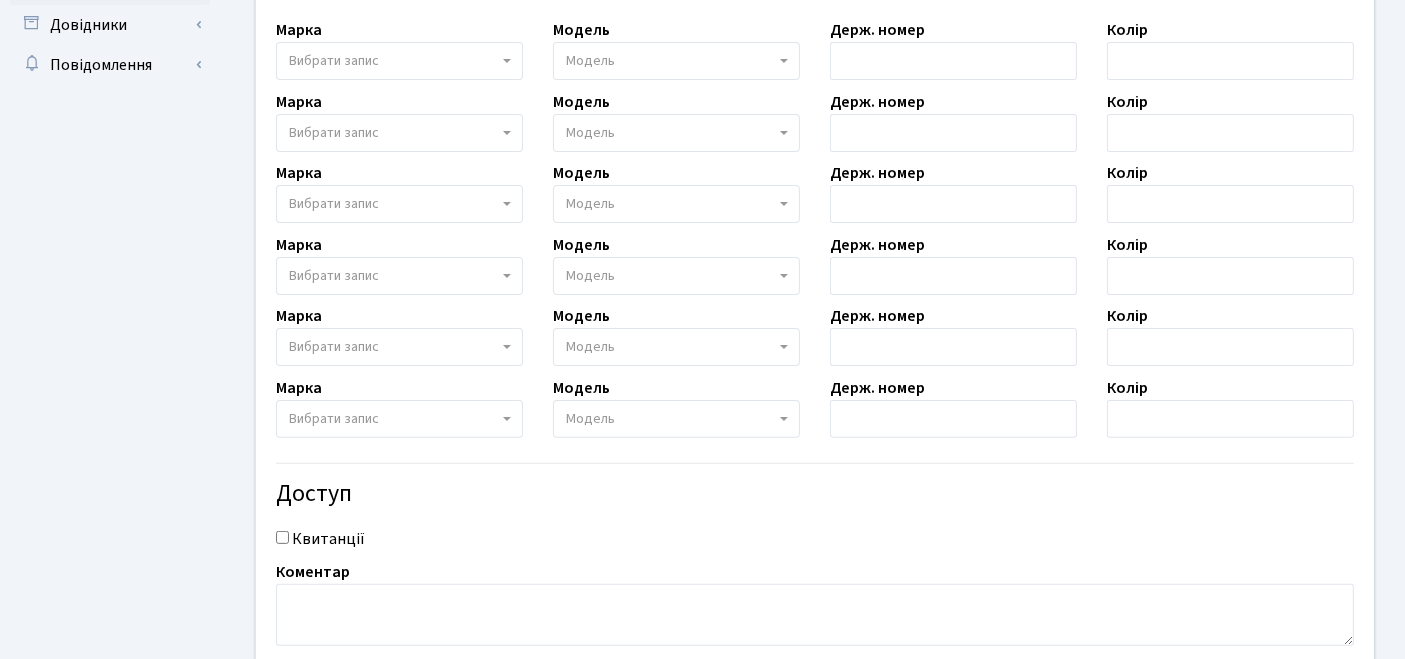 scroll, scrollTop: 666, scrollLeft: 0, axis: vertical 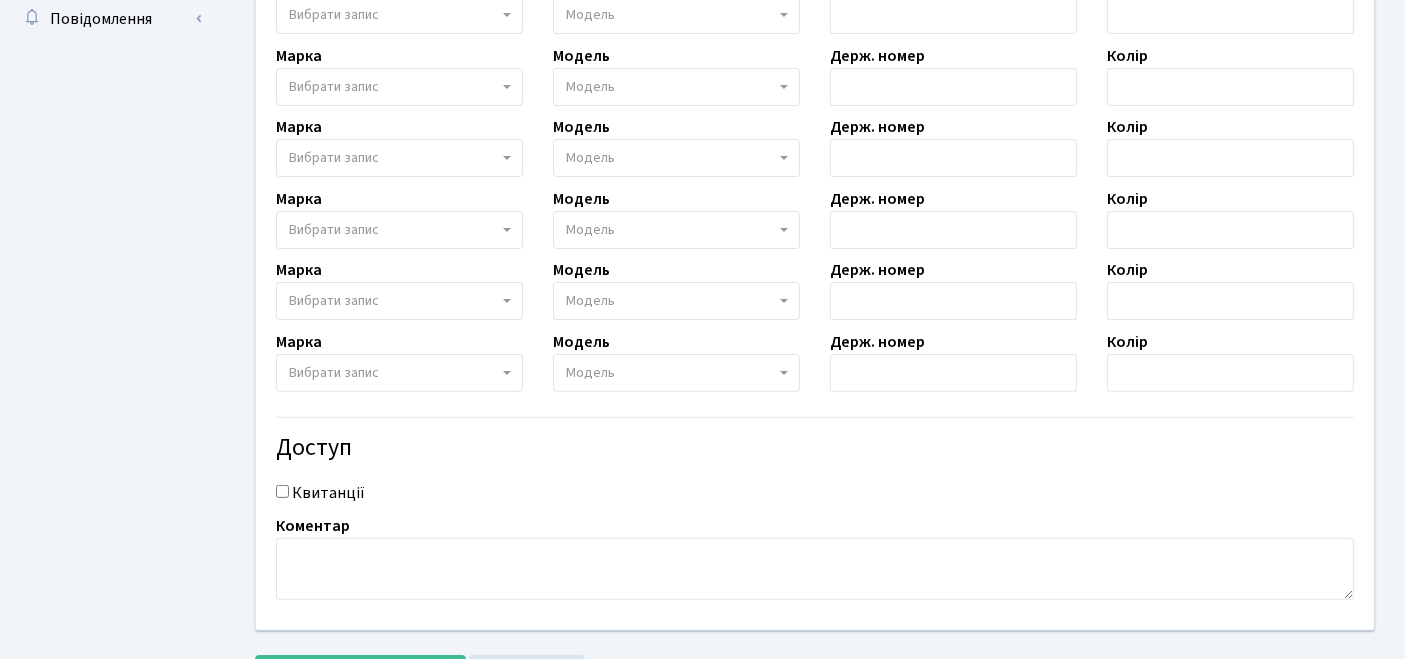 type on "+380689345589" 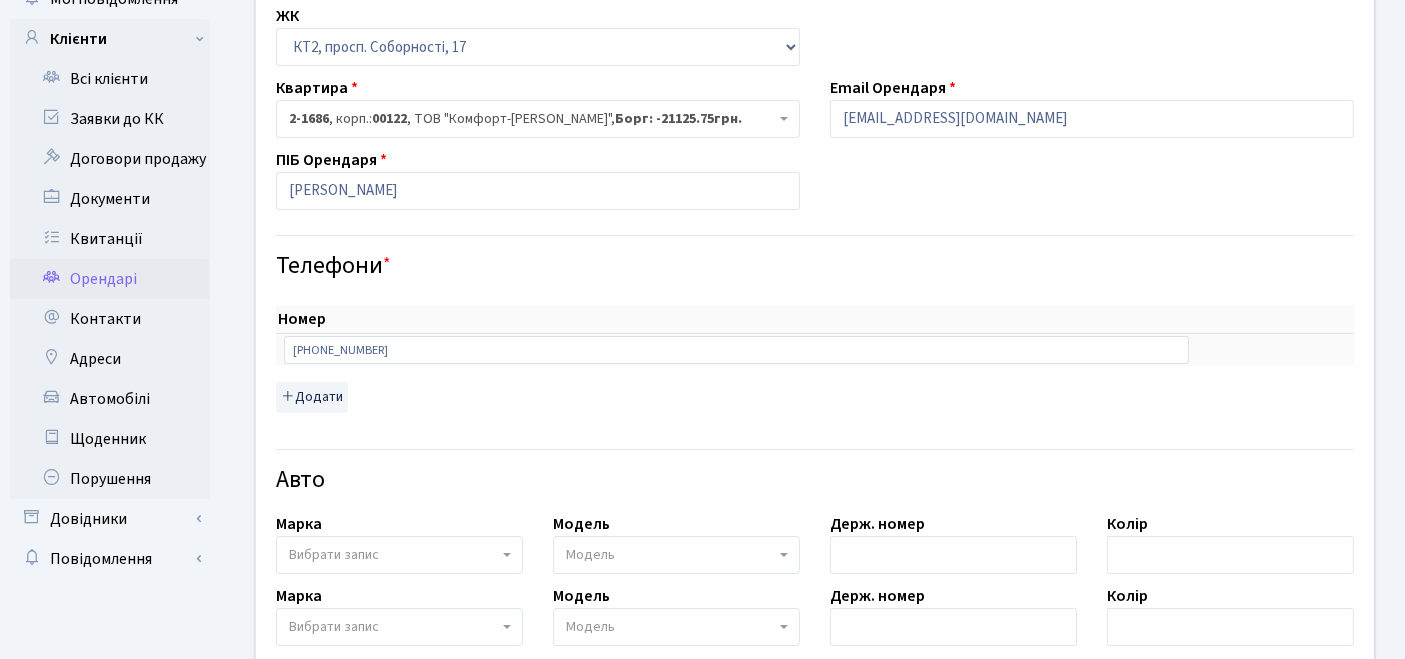 scroll, scrollTop: 111, scrollLeft: 0, axis: vertical 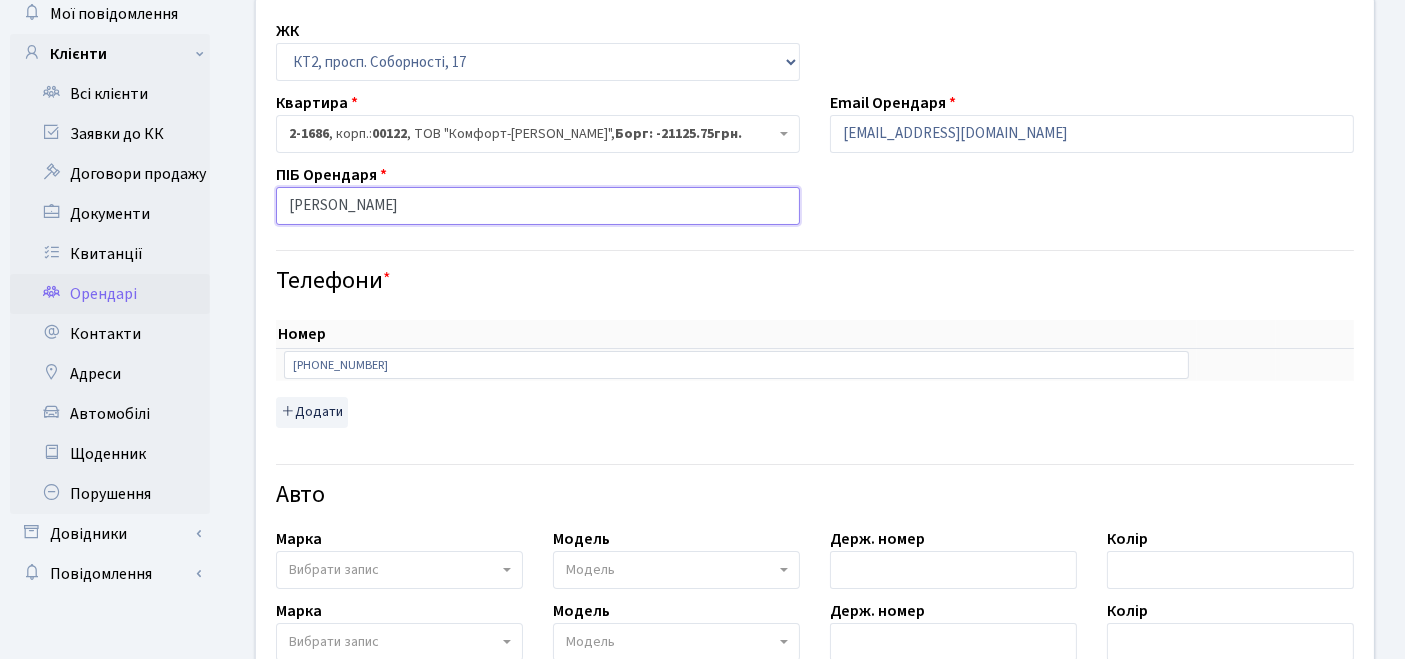 drag, startPoint x: 528, startPoint y: 195, endPoint x: 260, endPoint y: 207, distance: 268.26852 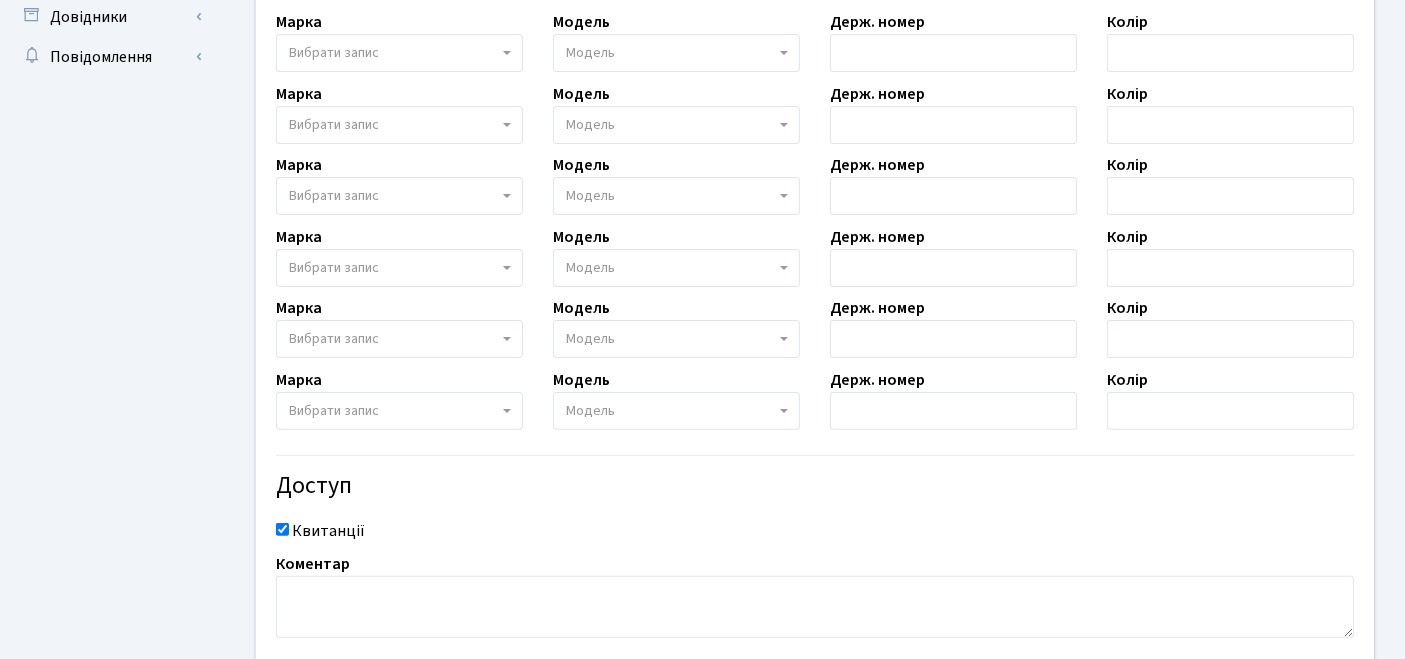 scroll, scrollTop: 666, scrollLeft: 0, axis: vertical 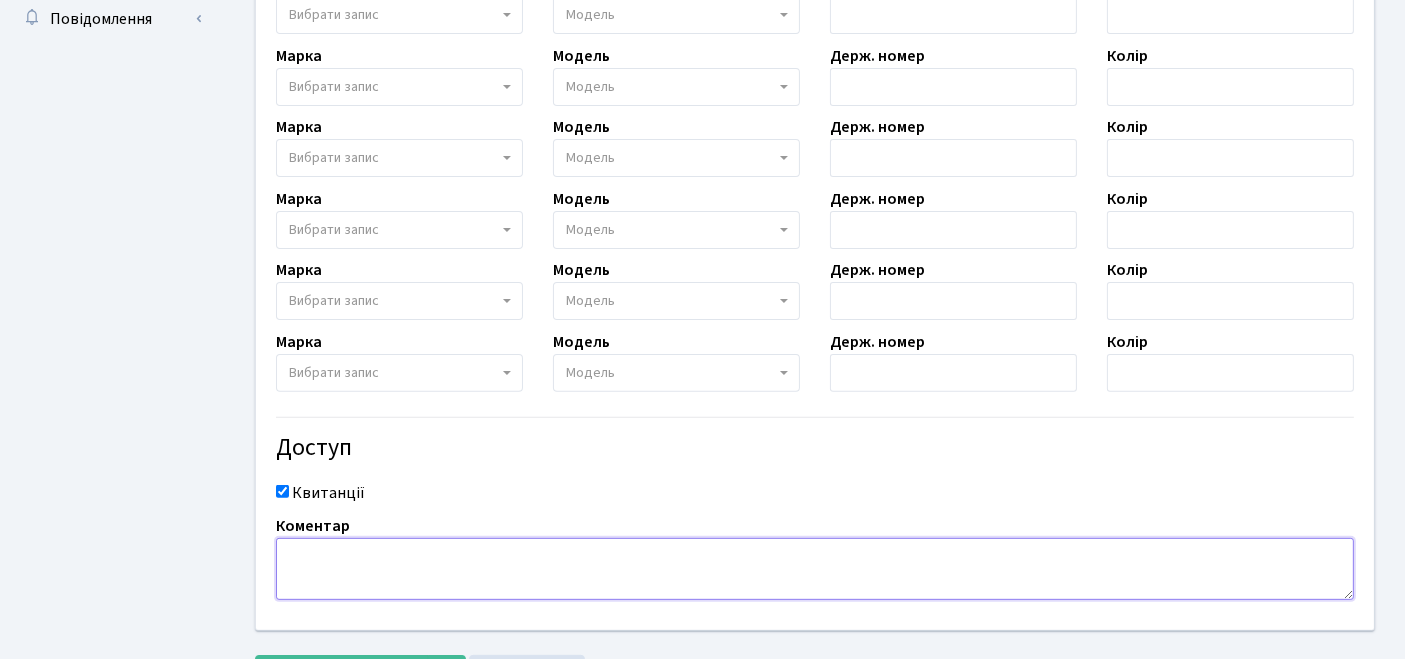 click at bounding box center (815, 569) 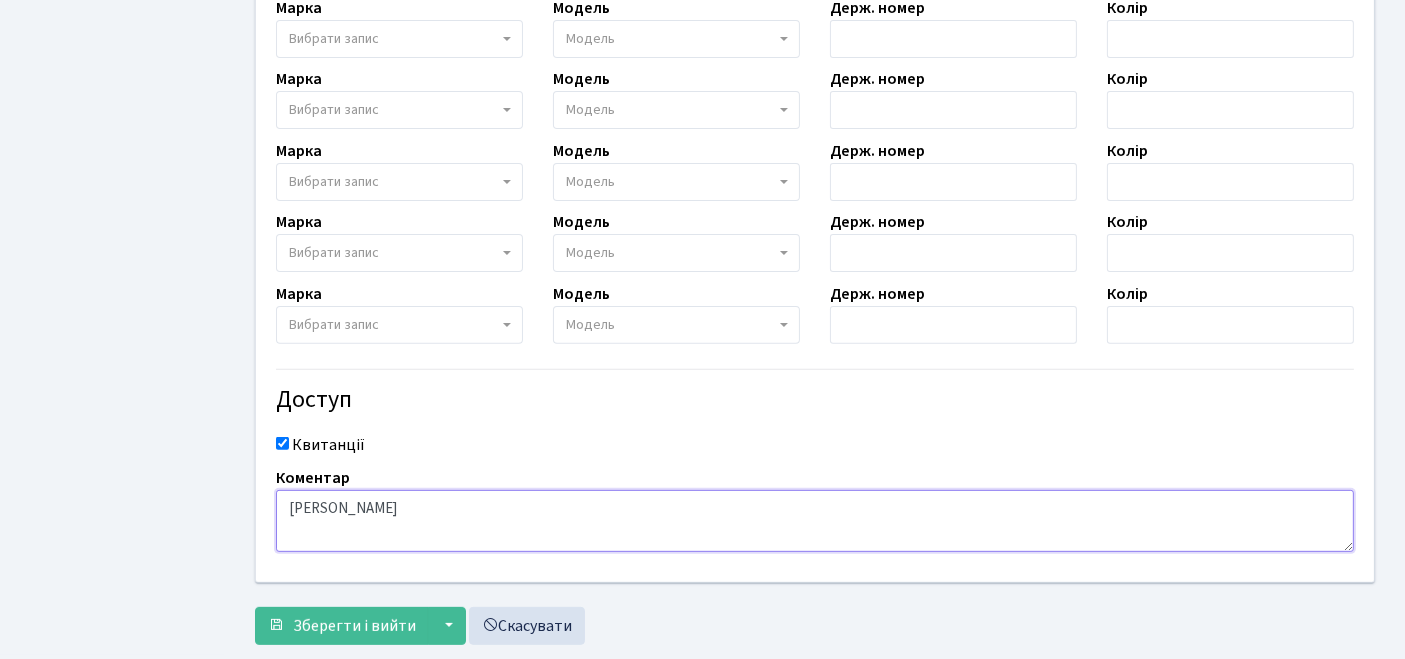 scroll, scrollTop: 756, scrollLeft: 0, axis: vertical 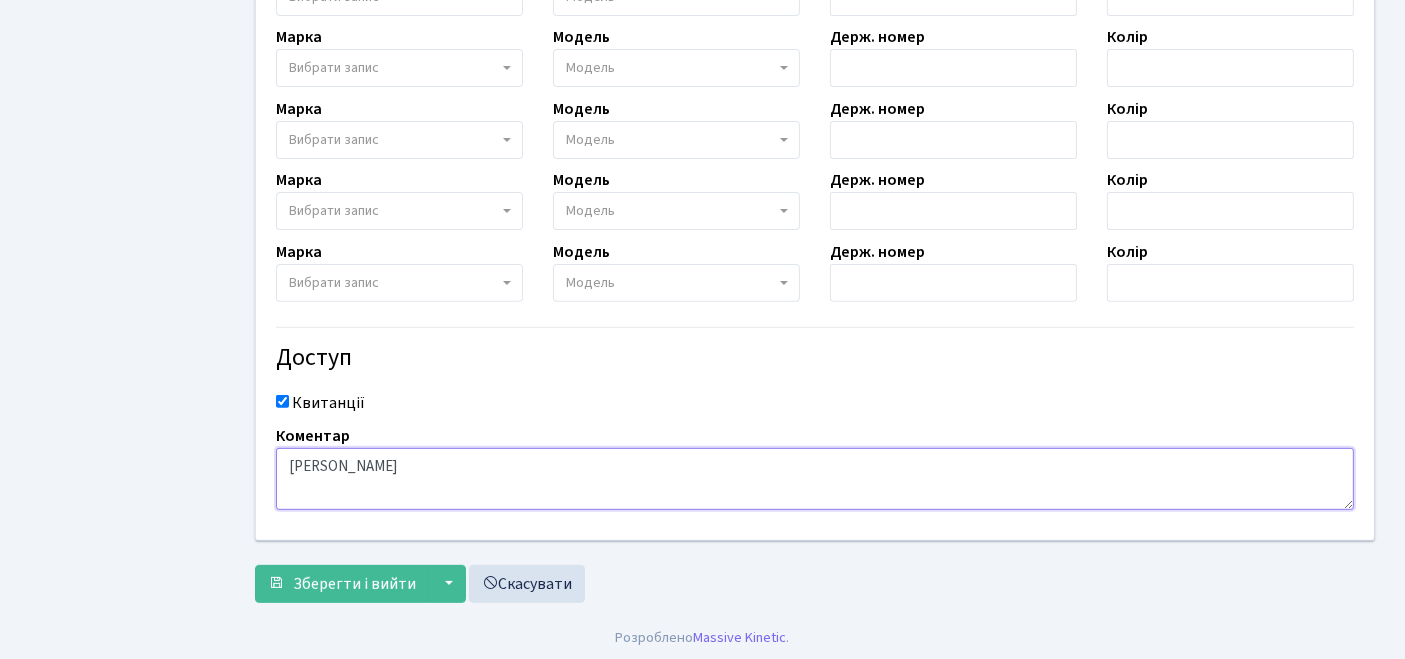 type on "Баша Анастасія Романівна" 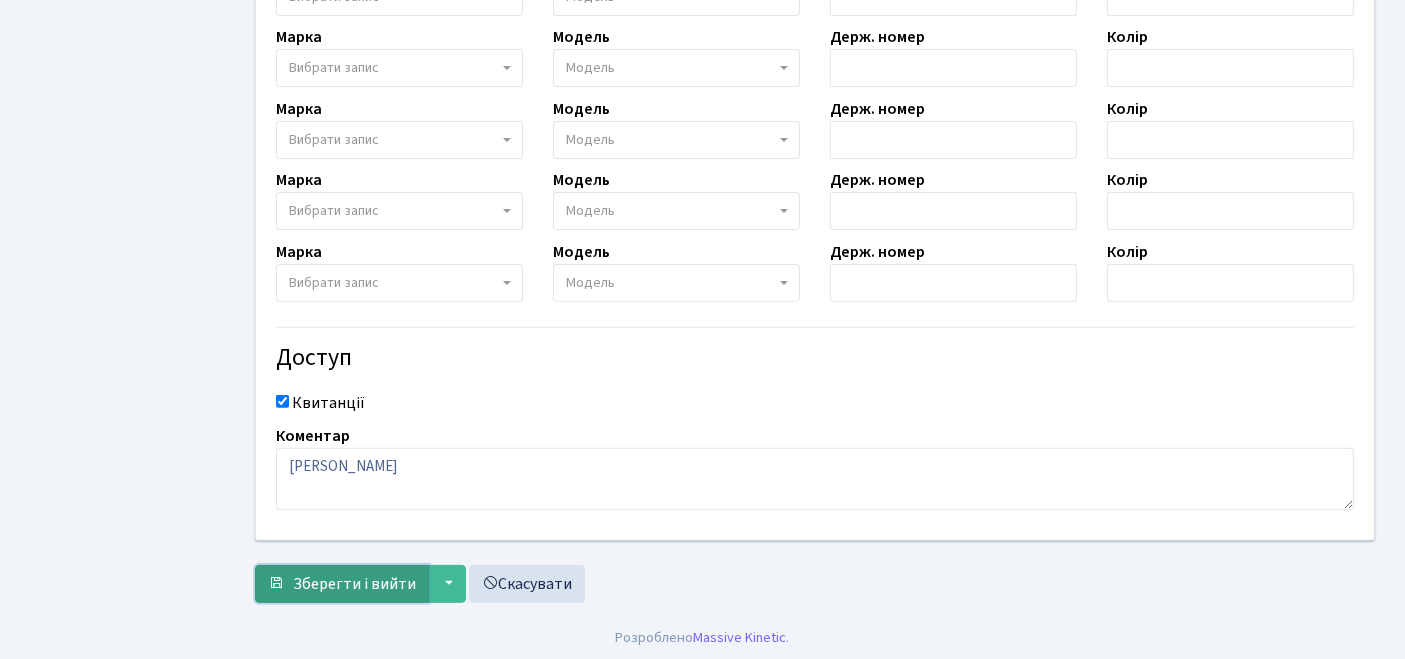 click on "Зберегти і вийти" at bounding box center [354, 584] 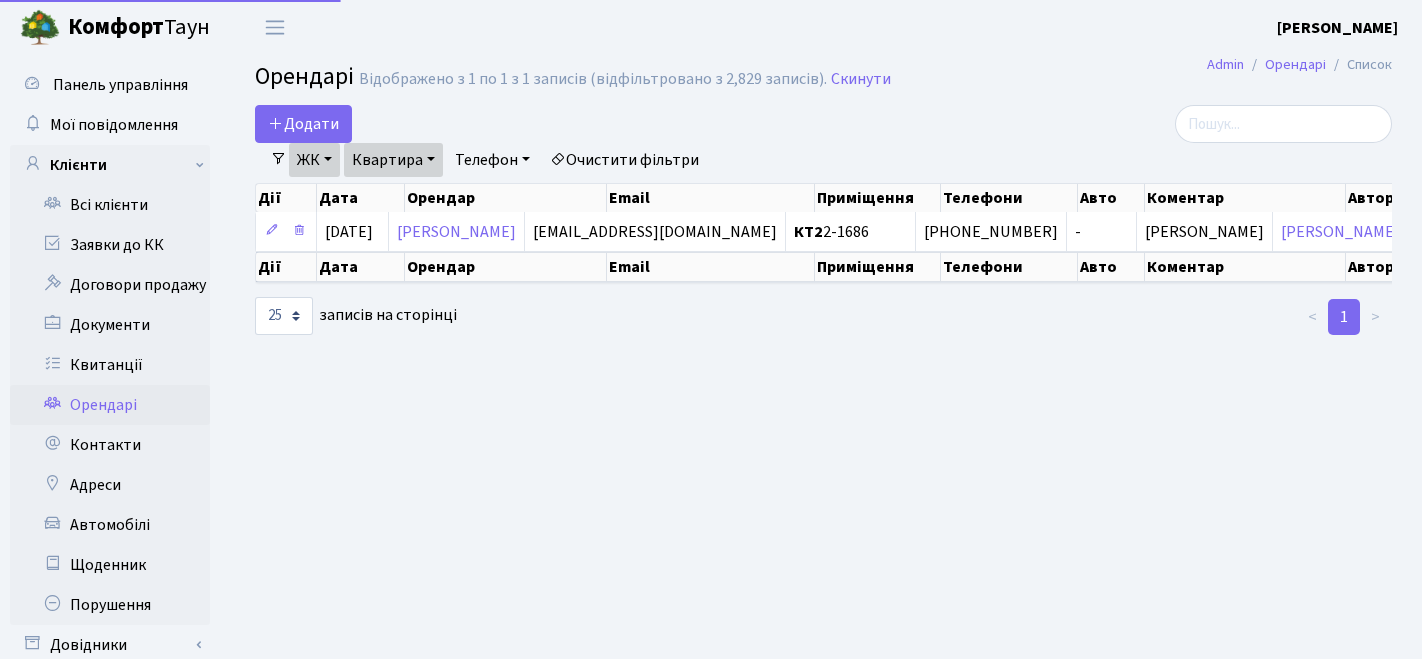 select on "25" 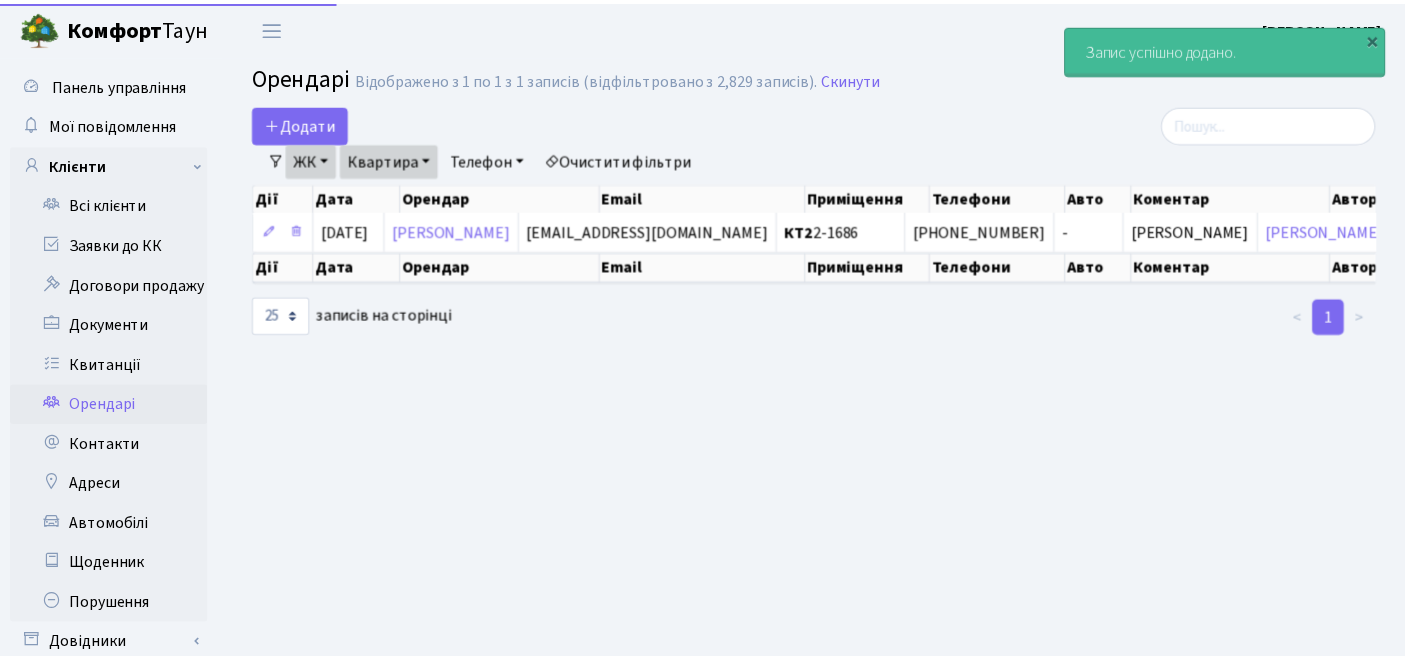 scroll, scrollTop: 0, scrollLeft: 0, axis: both 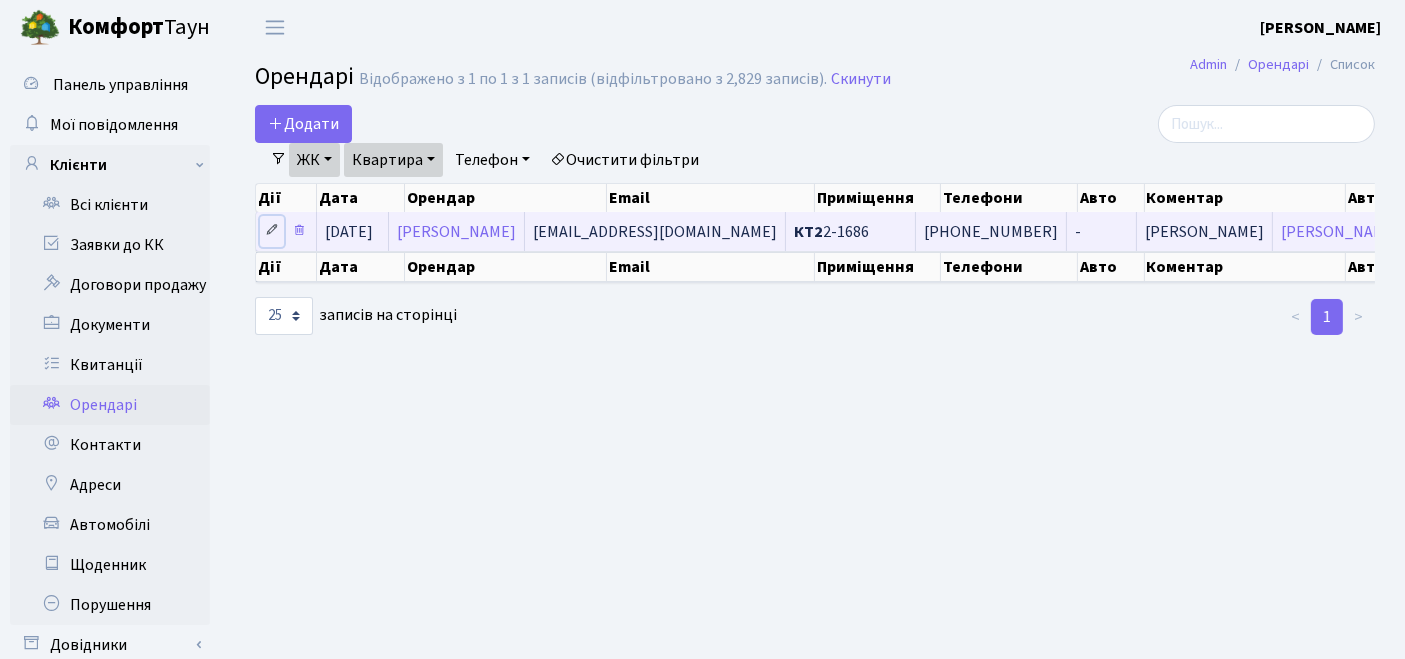 click at bounding box center (272, 230) 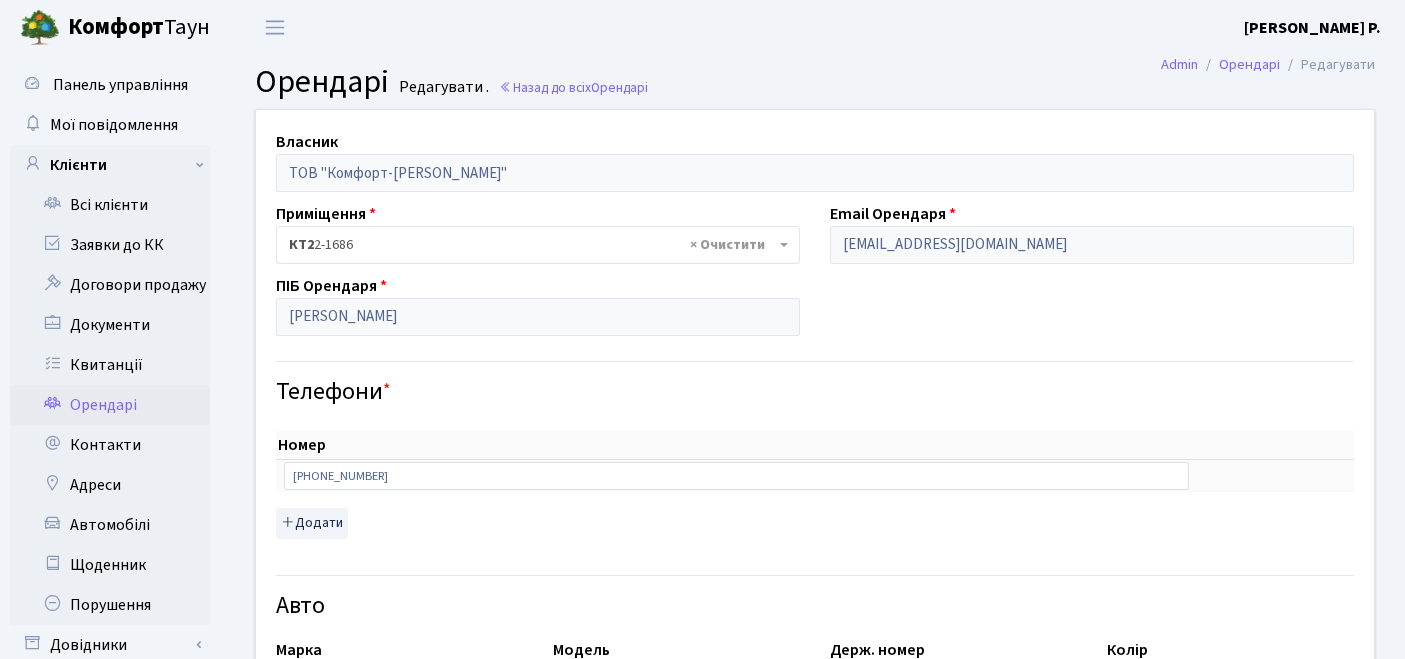 scroll, scrollTop: 0, scrollLeft: 0, axis: both 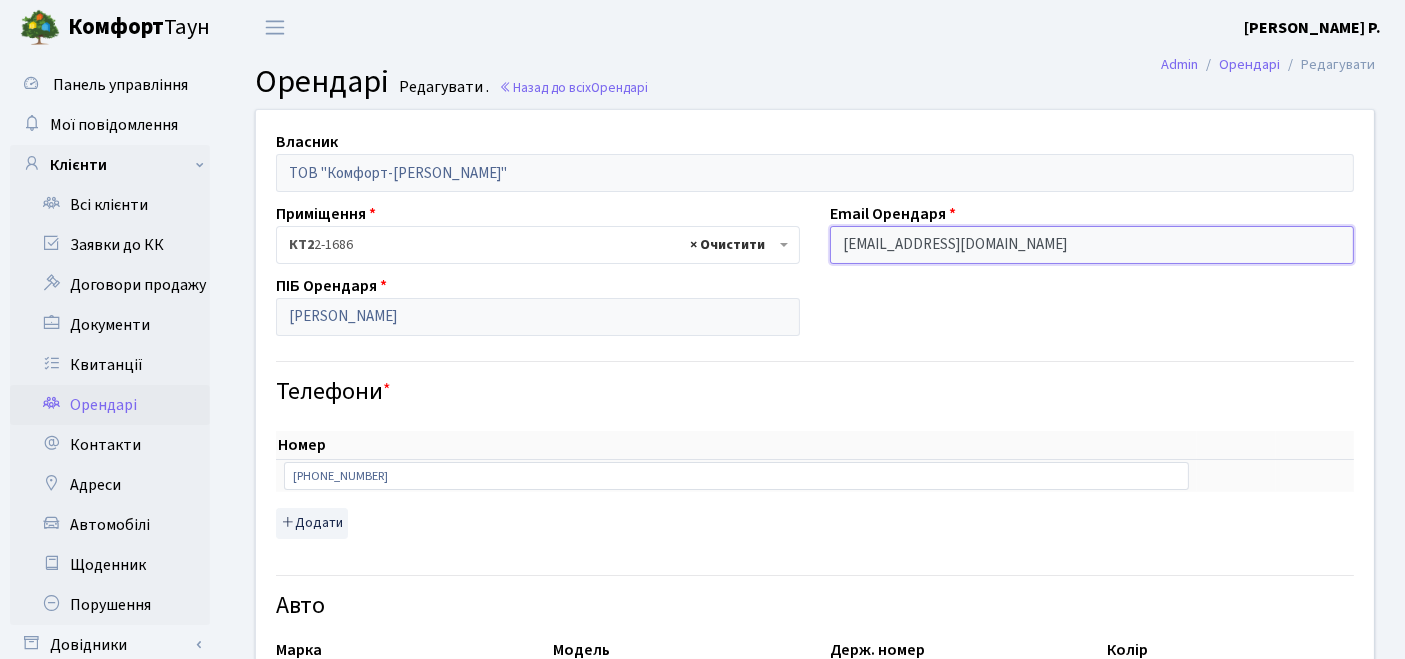 drag, startPoint x: 1031, startPoint y: 246, endPoint x: 734, endPoint y: 248, distance: 297.00674 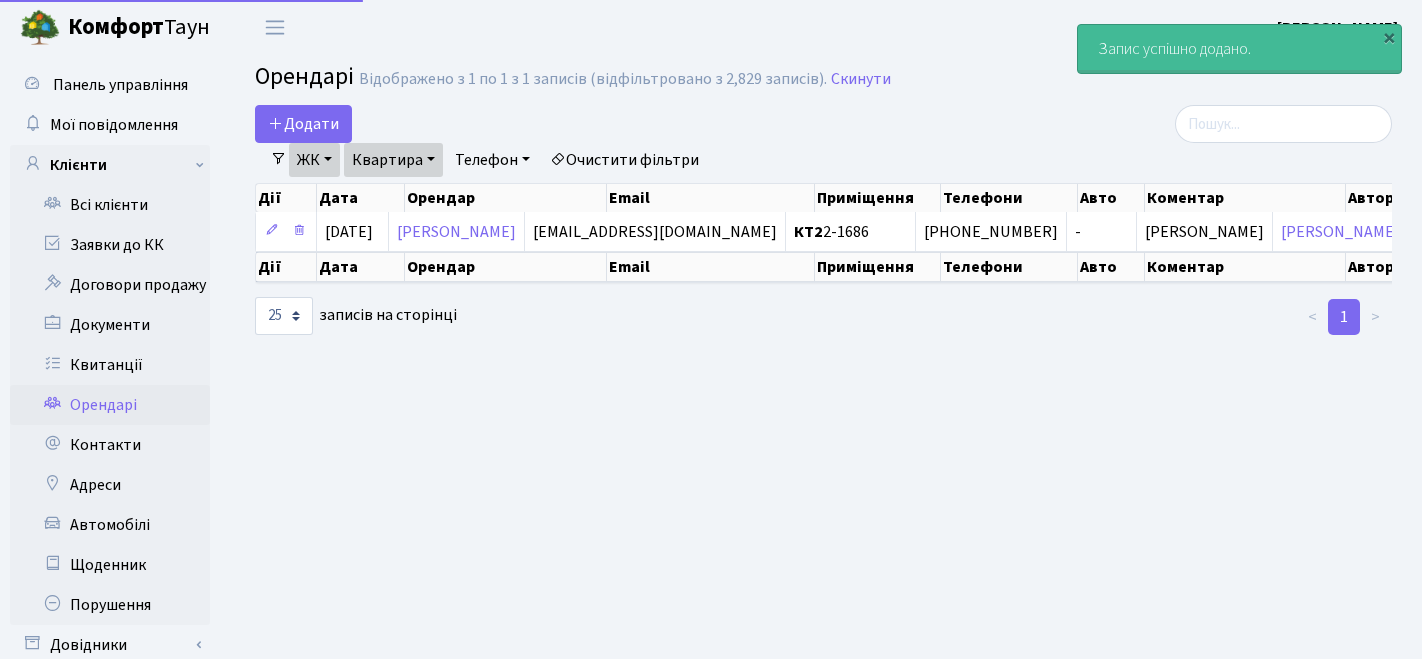 select on "25" 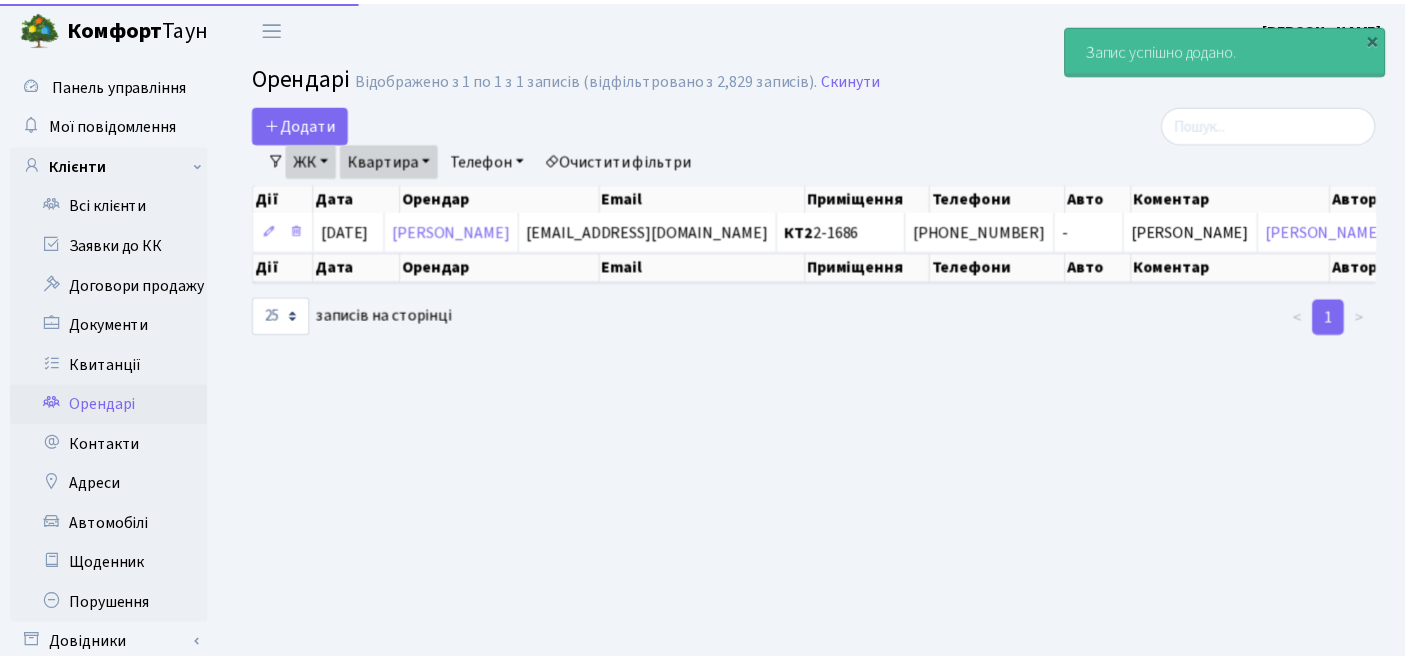 scroll, scrollTop: 0, scrollLeft: 0, axis: both 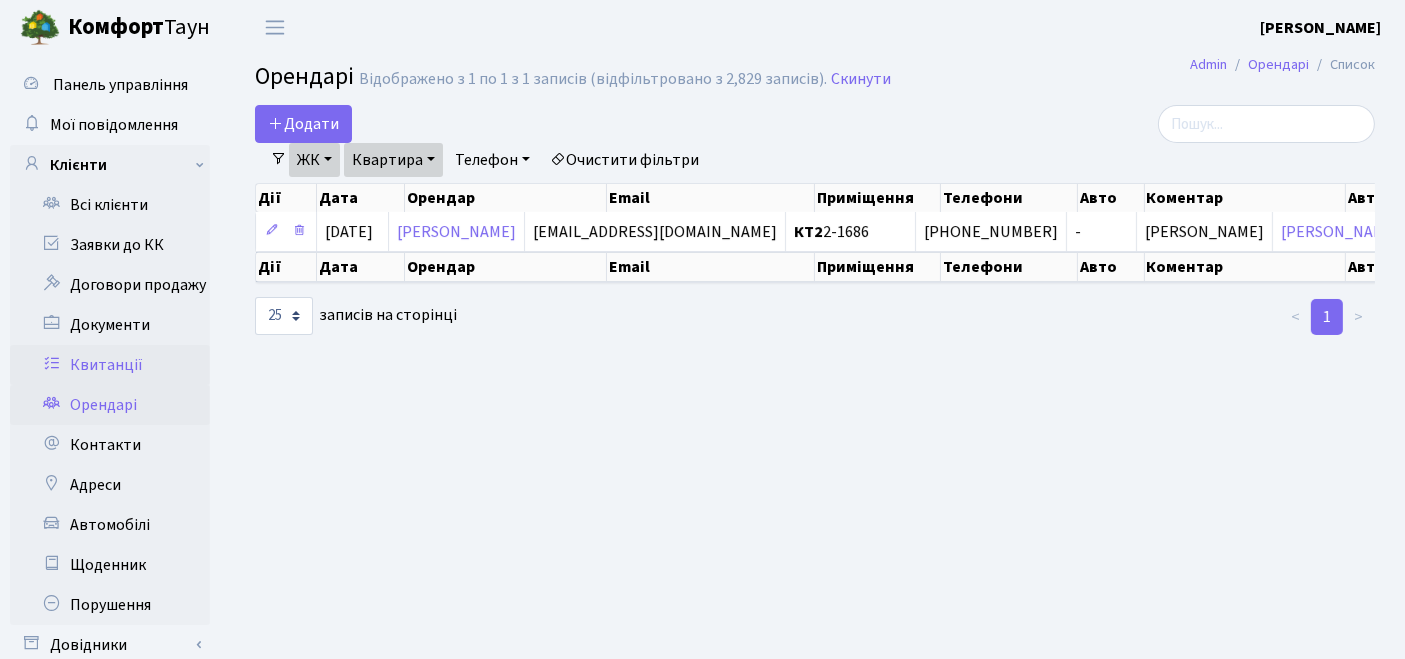click on "Квитанції" at bounding box center (110, 365) 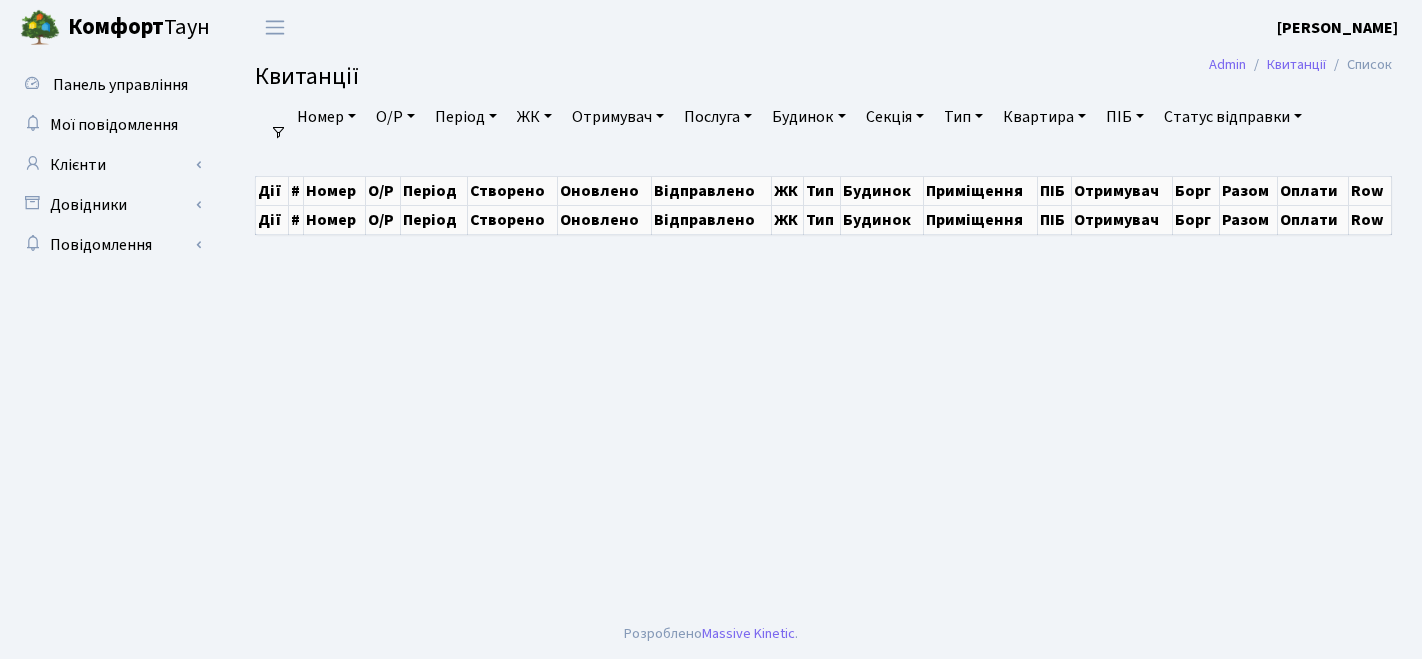 scroll, scrollTop: 0, scrollLeft: 0, axis: both 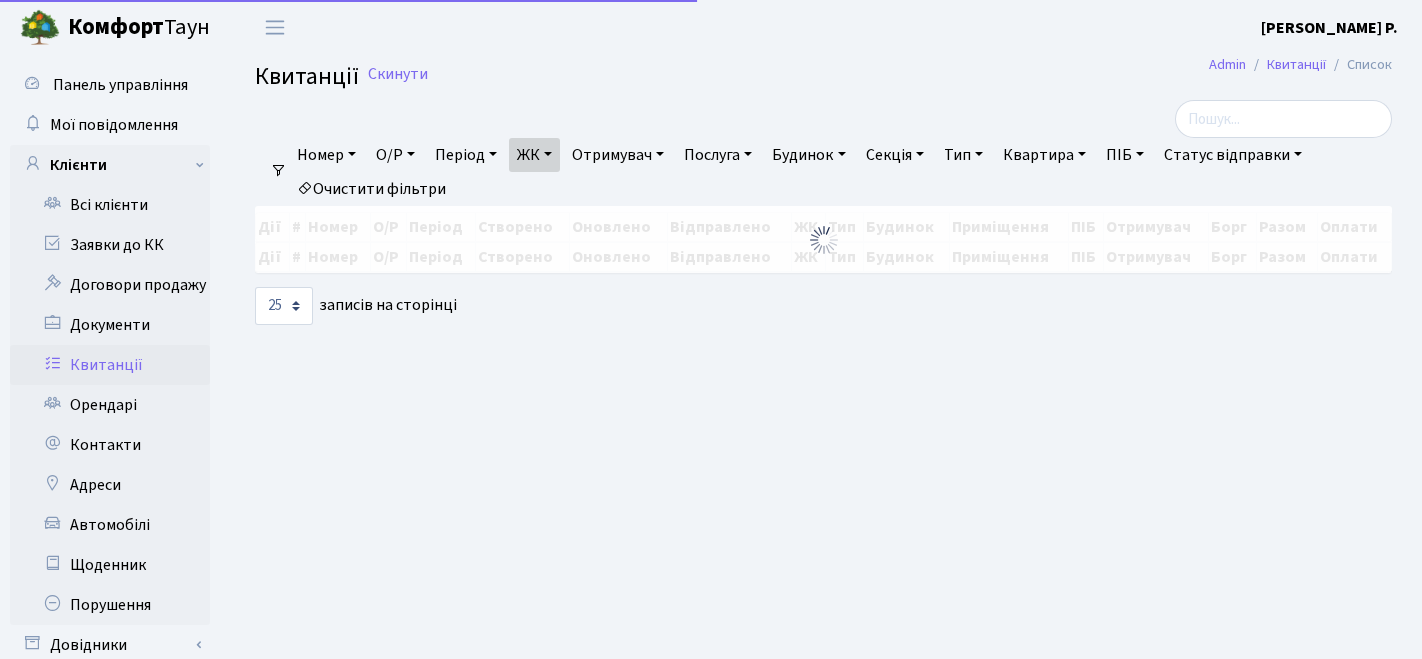 select on "25" 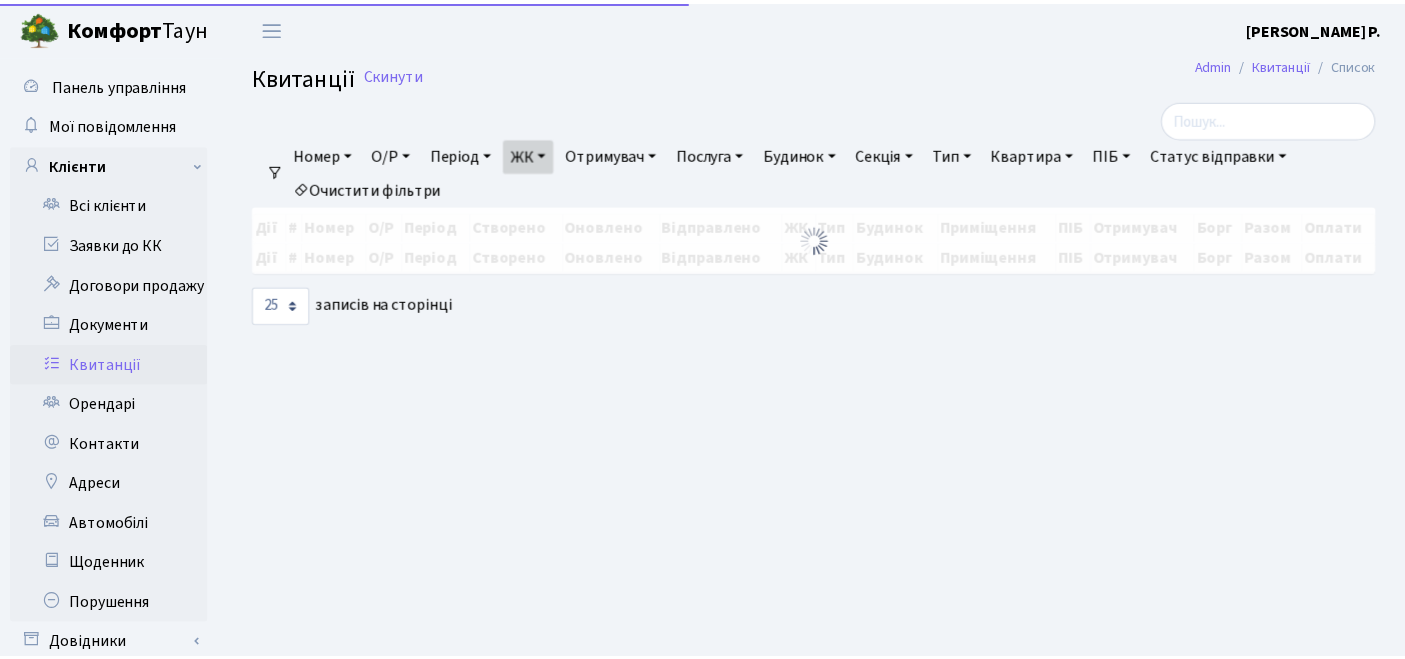 scroll, scrollTop: 0, scrollLeft: 0, axis: both 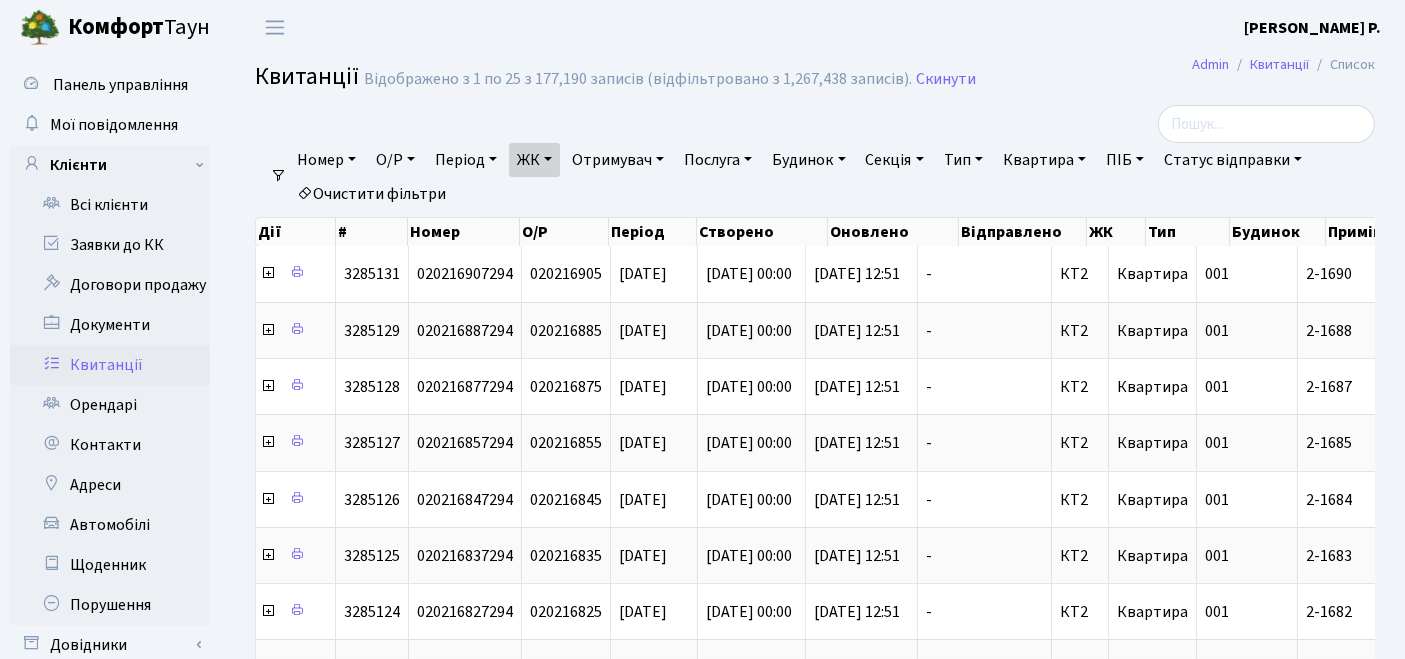 click on "Очистити фільтри" at bounding box center [371, 194] 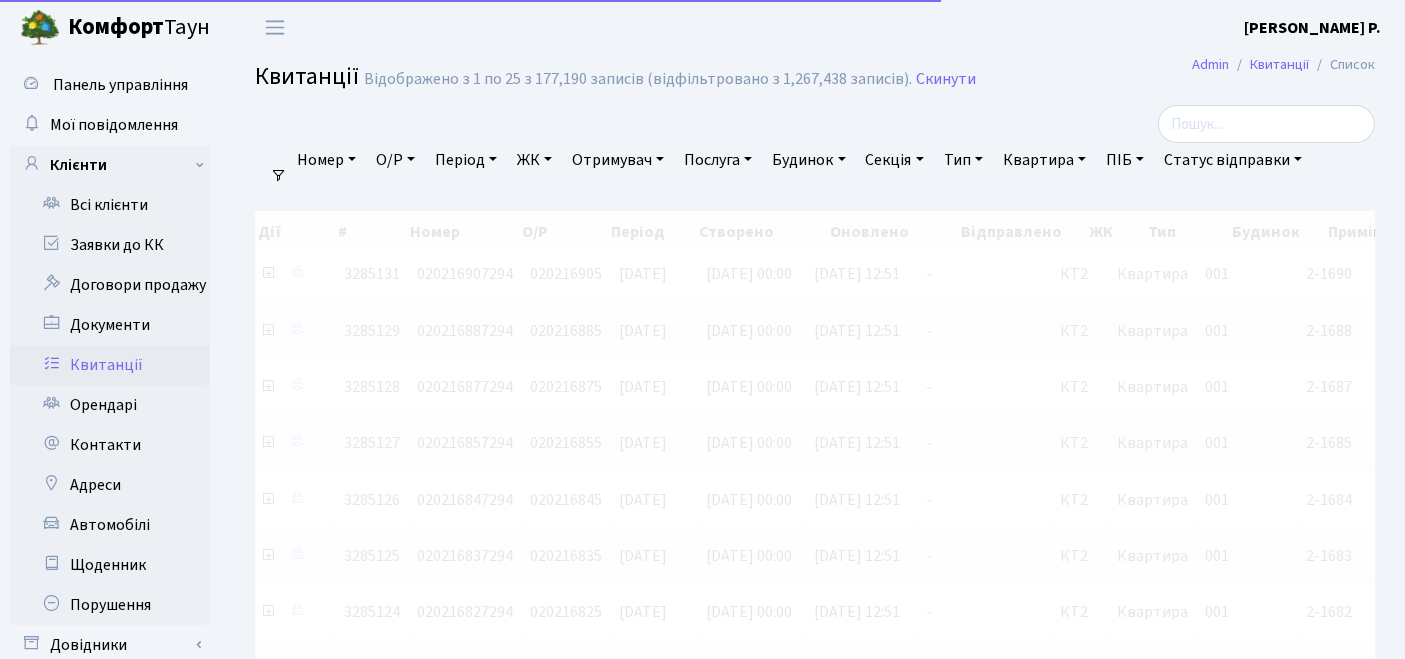click on "ЖК" at bounding box center (534, 160) 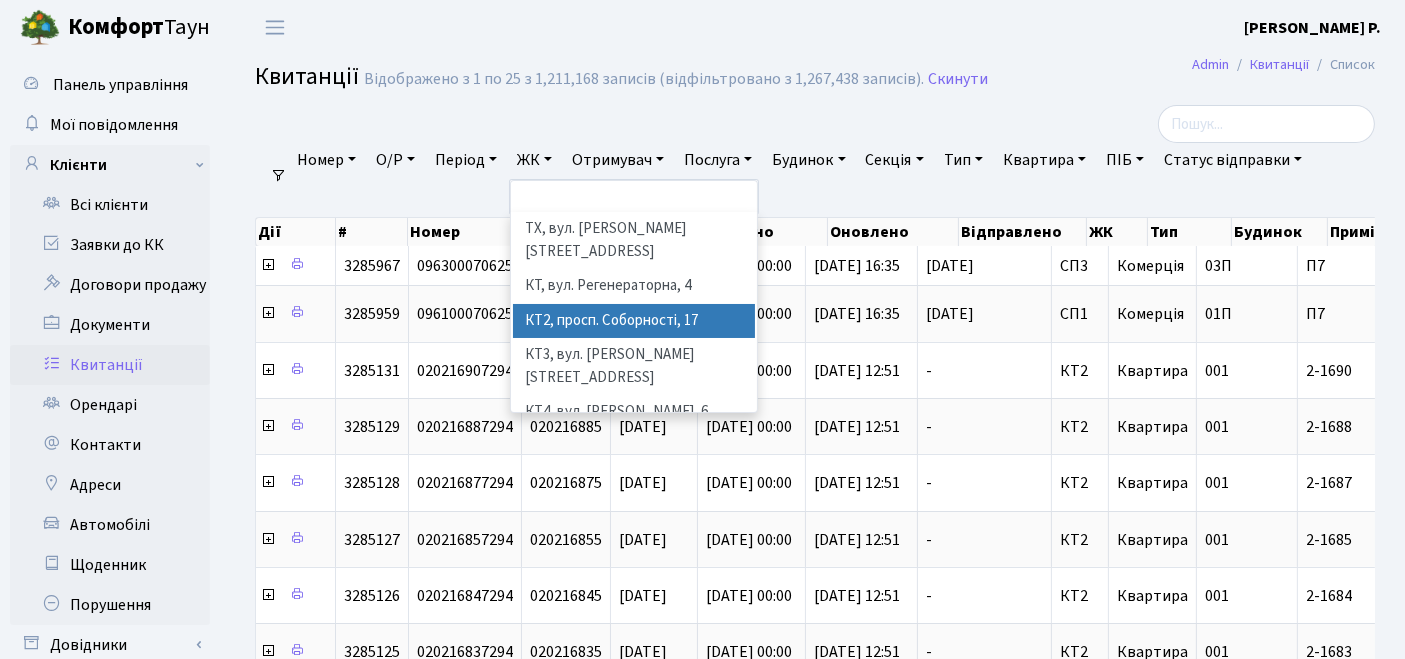 drag, startPoint x: 614, startPoint y: 287, endPoint x: 624, endPoint y: 269, distance: 20.59126 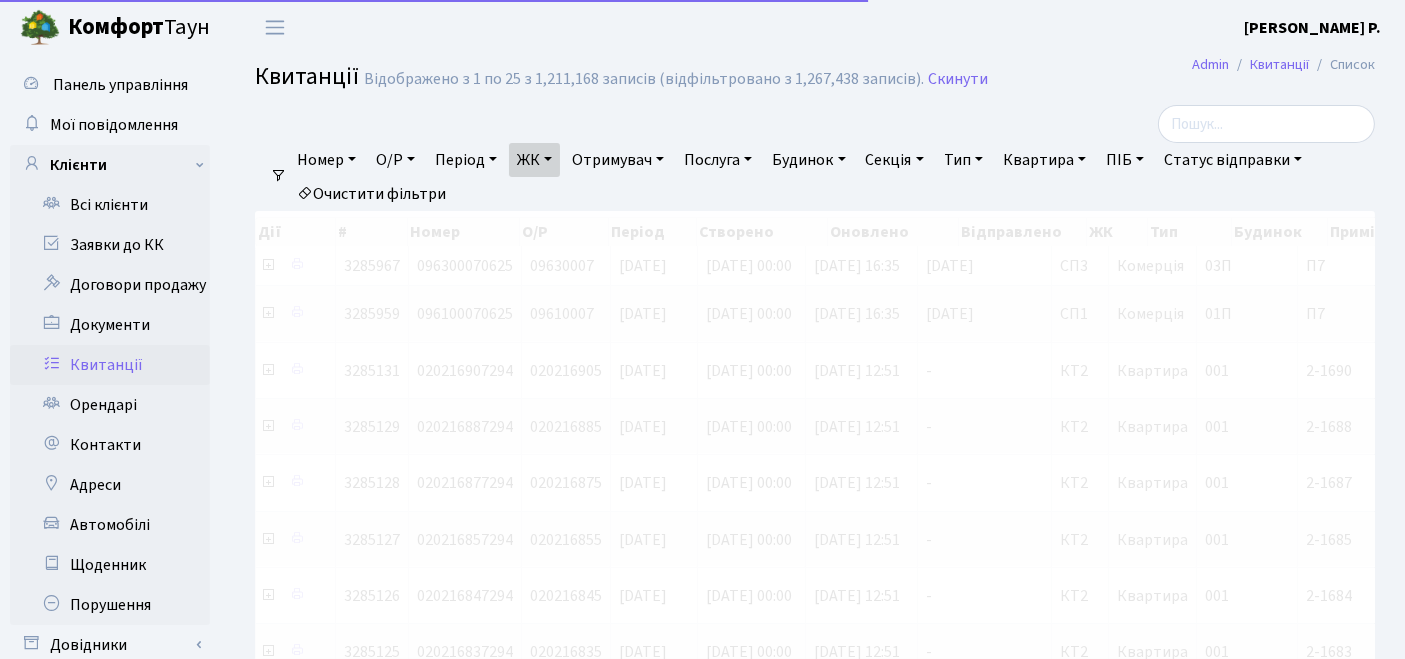 click on "Квартира" at bounding box center (1044, 160) 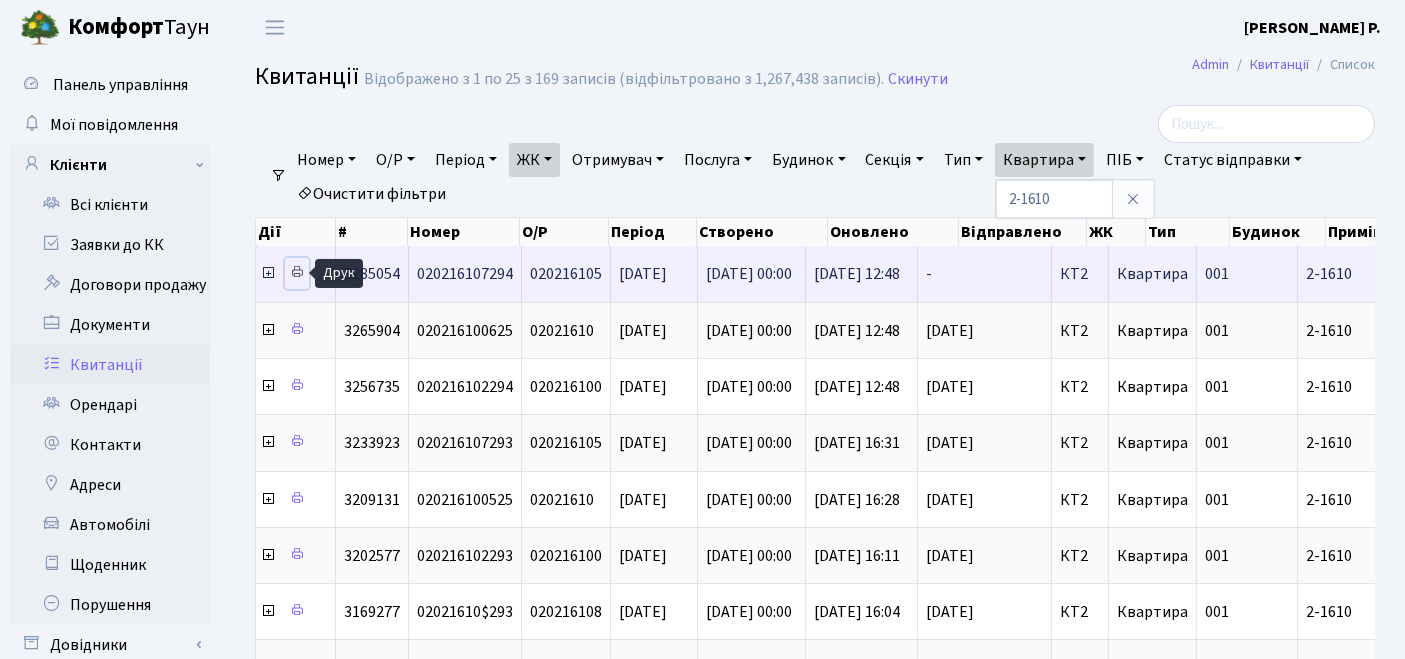 click at bounding box center (297, 272) 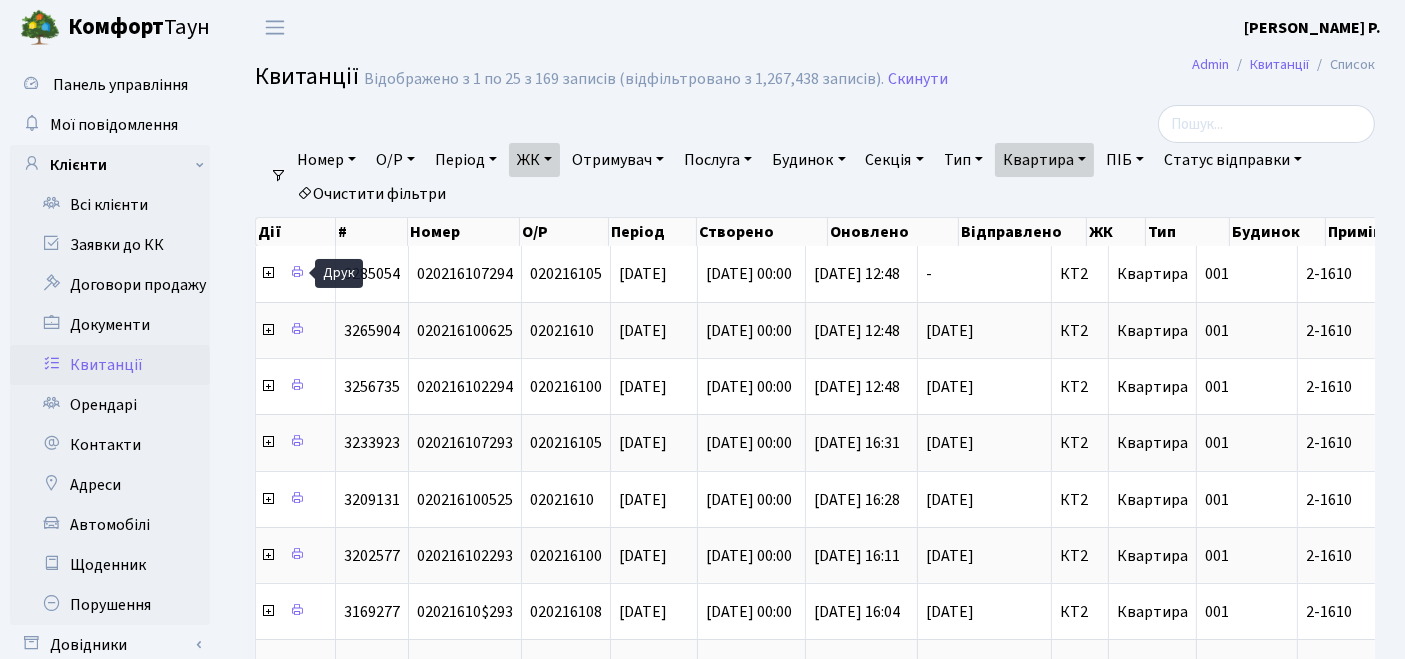 click on "Очистити фільтри" at bounding box center [371, 194] 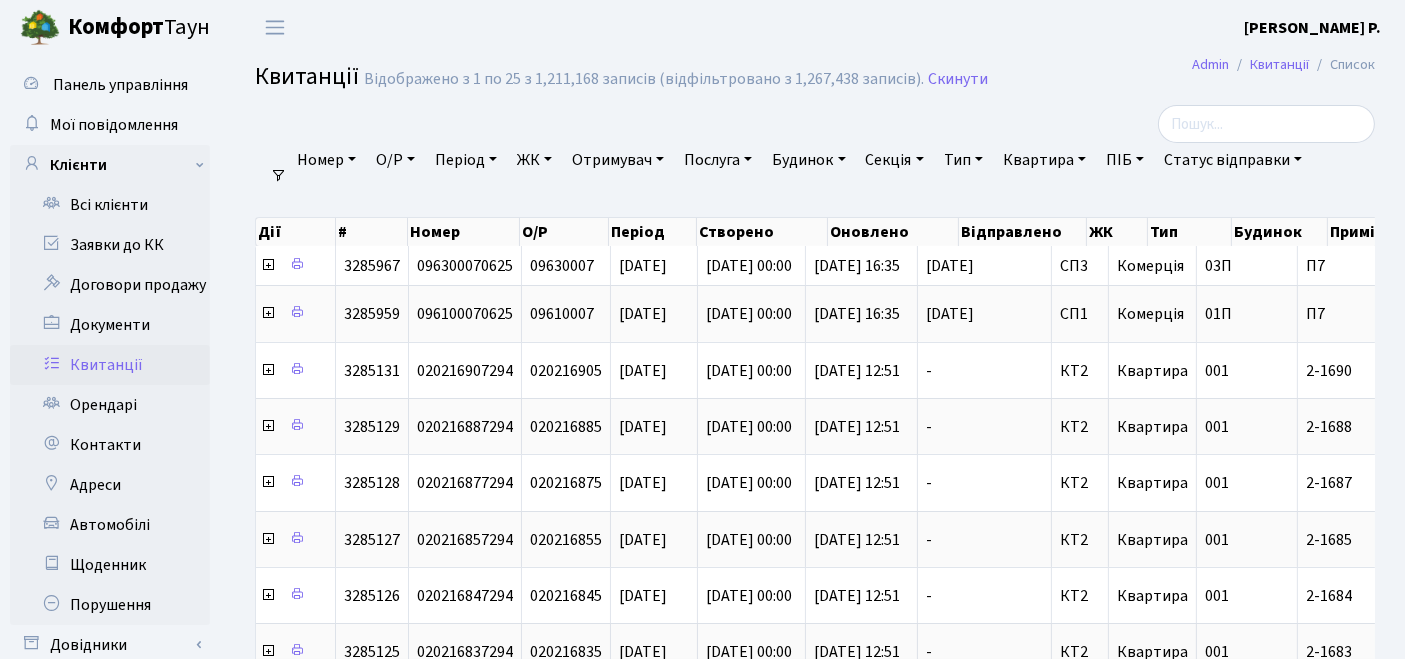 click on "ЖК" at bounding box center (534, 160) 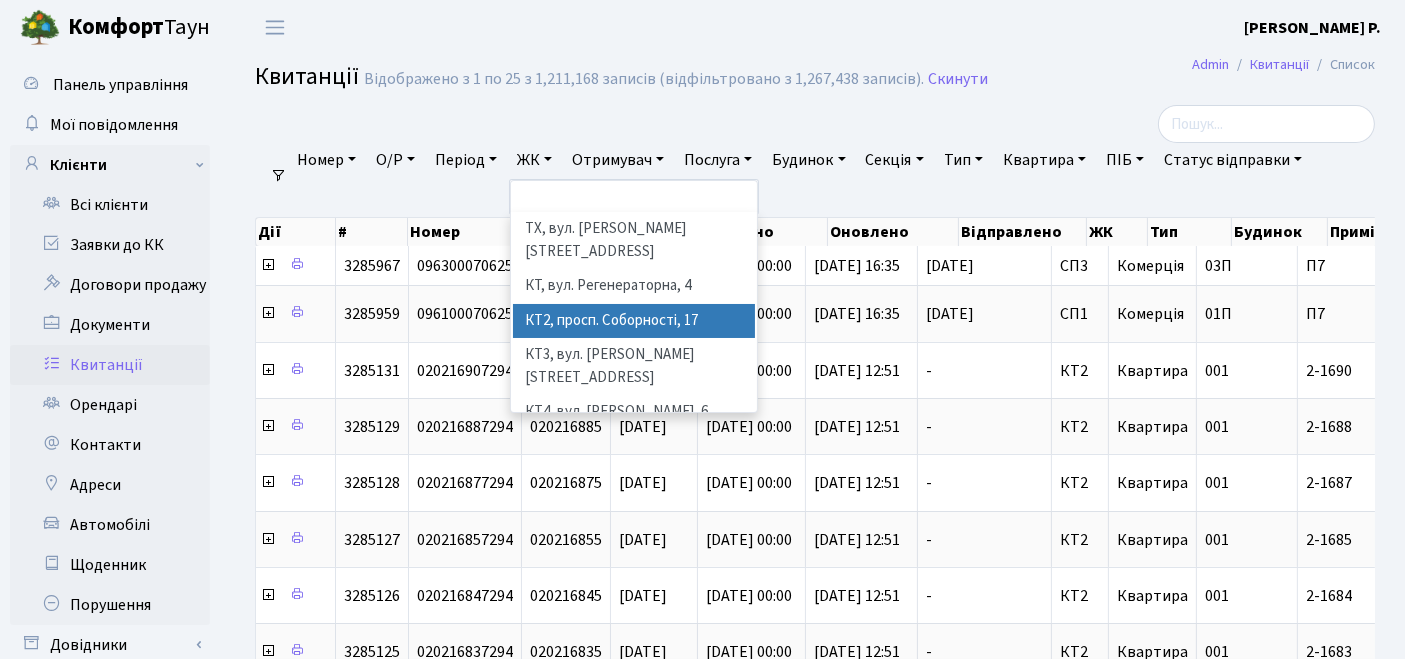 scroll, scrollTop: 111, scrollLeft: 0, axis: vertical 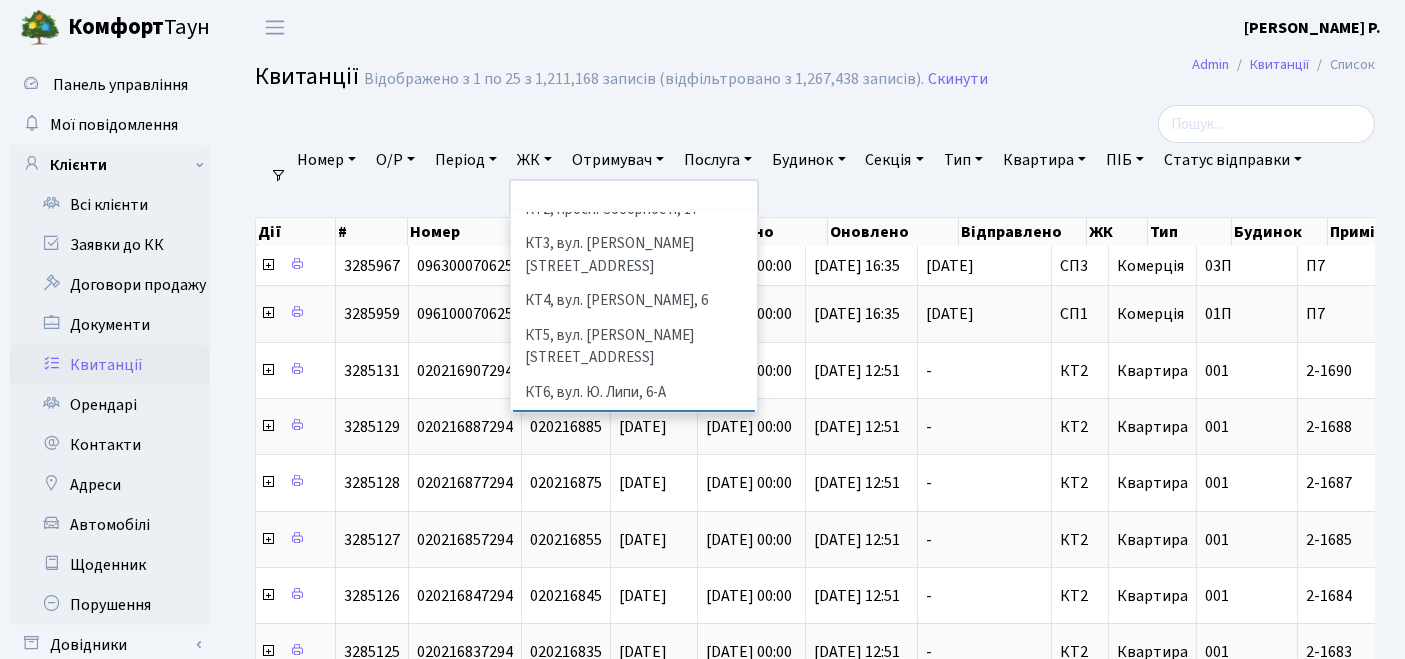 click on "КТ7, вул. [PERSON_NAME][STREET_ADDRESS]" at bounding box center [634, 438] 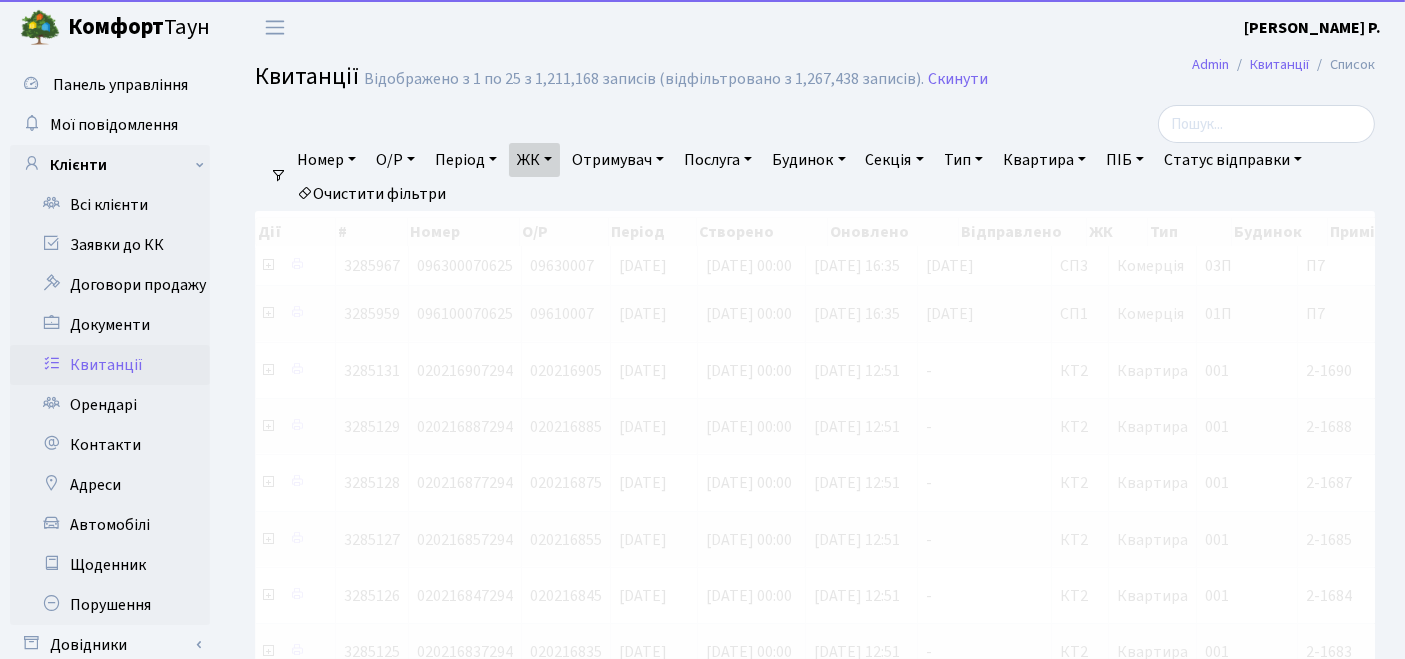 click on "Квартира" at bounding box center [1044, 160] 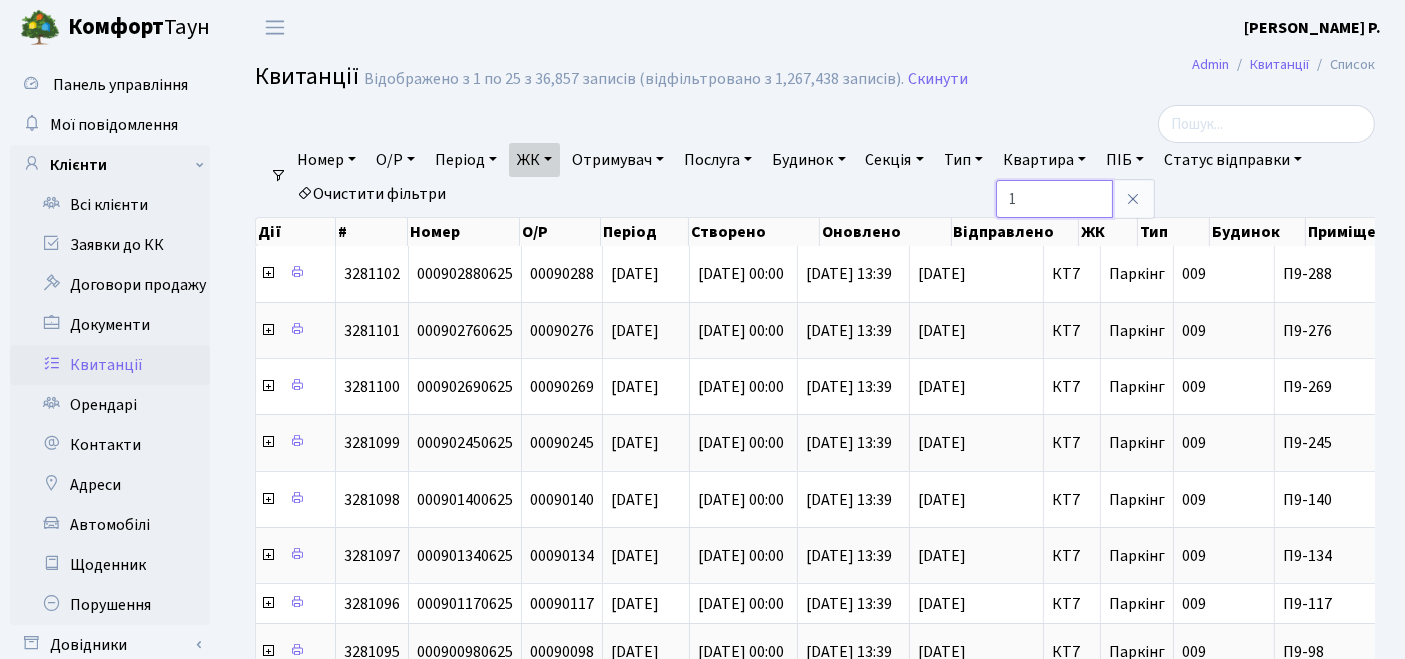 type on "1" 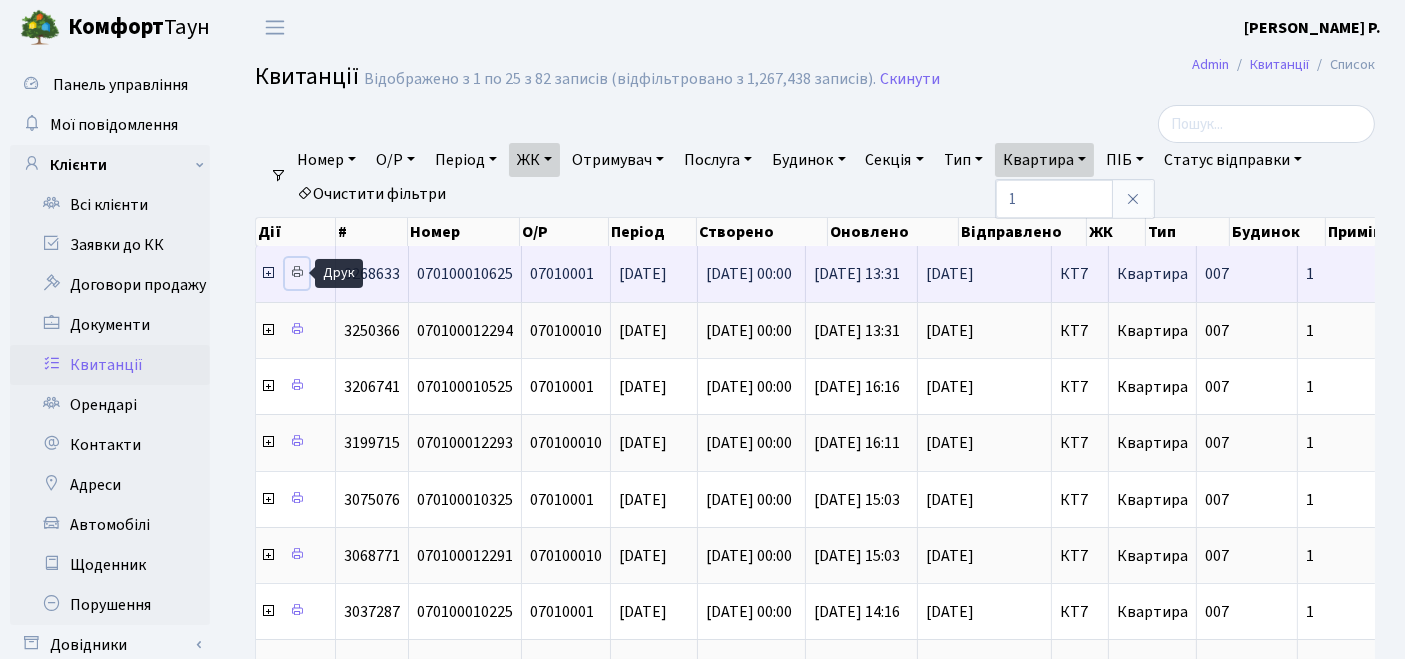click at bounding box center (297, 272) 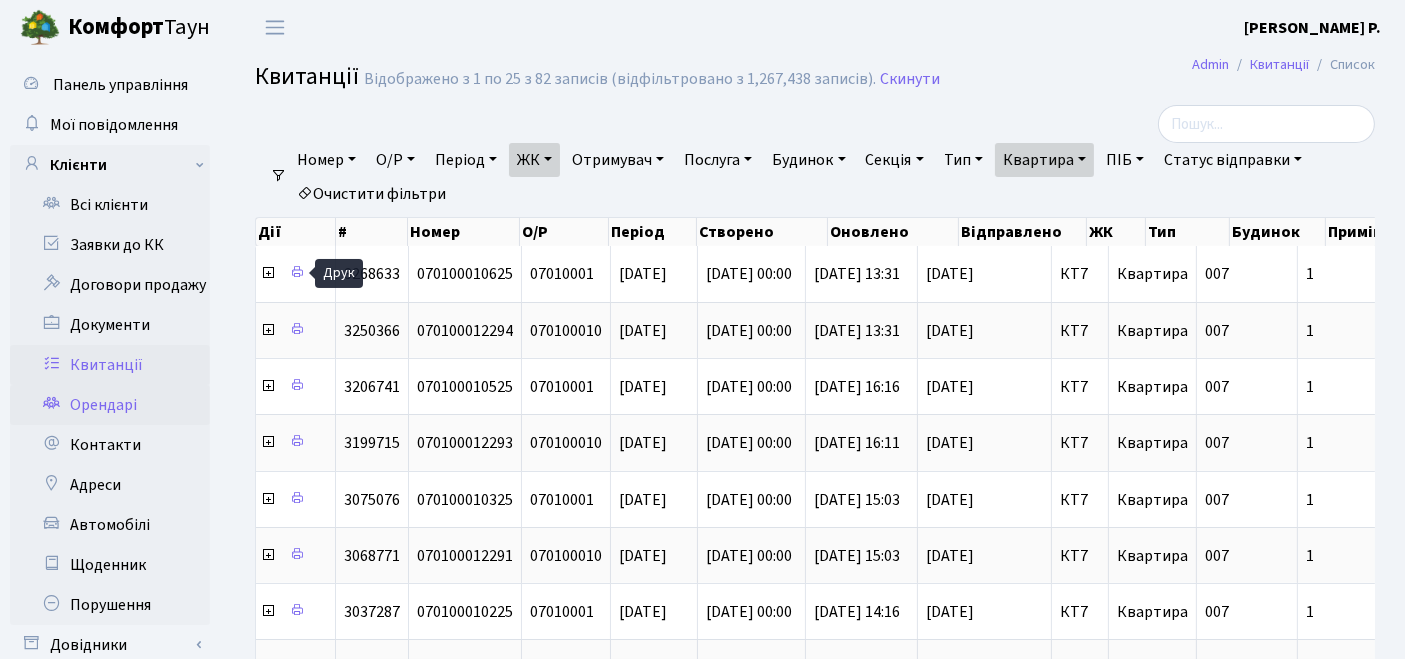 click on "Орендарі" at bounding box center [110, 405] 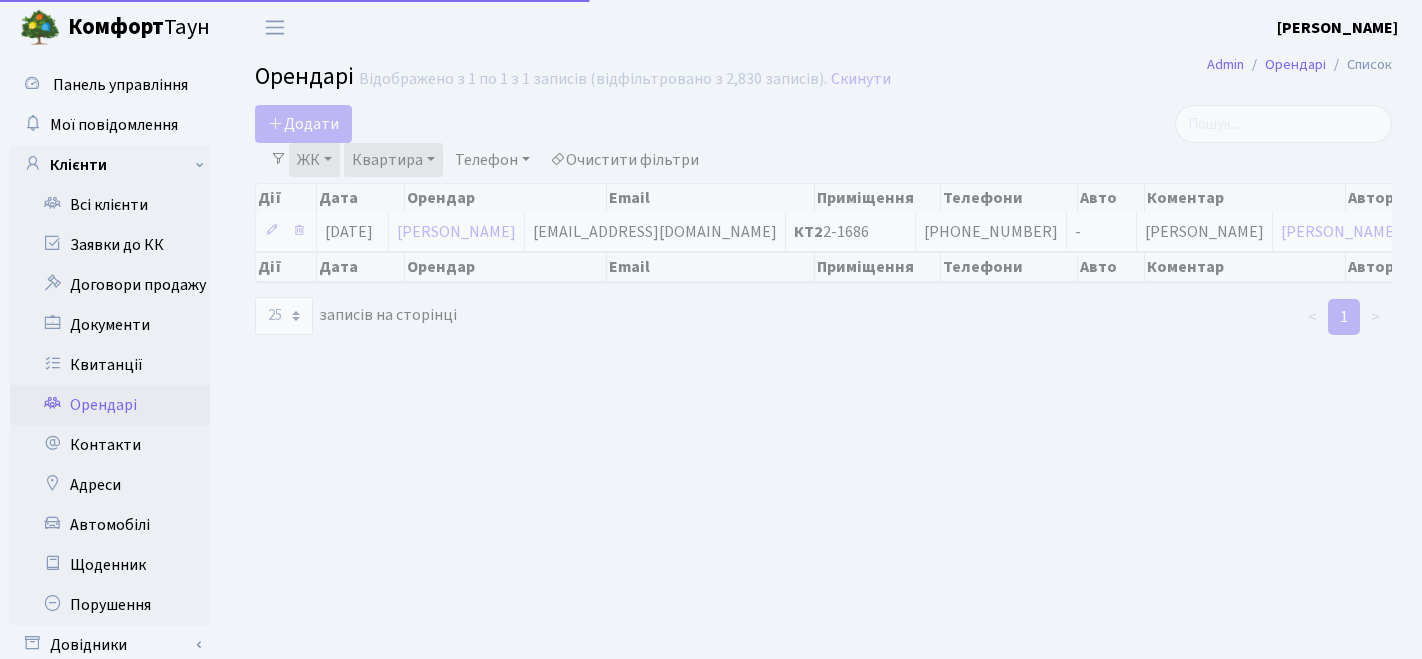 select on "25" 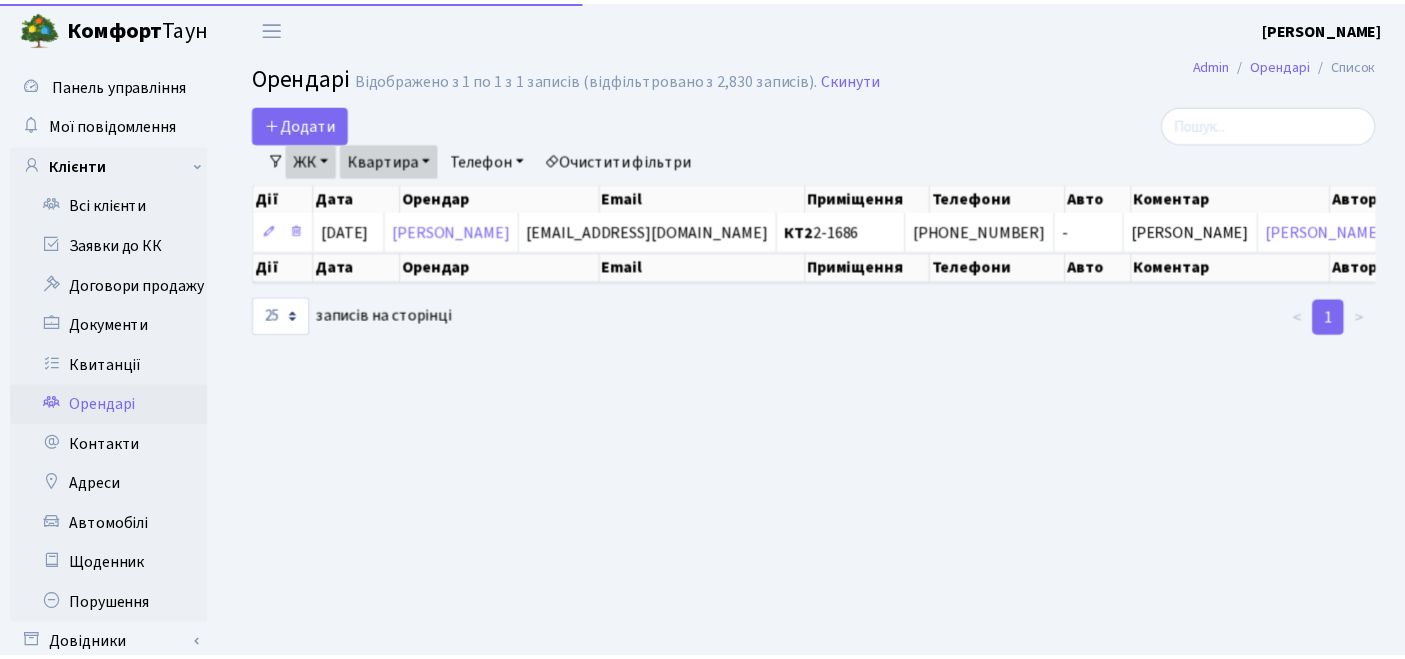 scroll, scrollTop: 0, scrollLeft: 0, axis: both 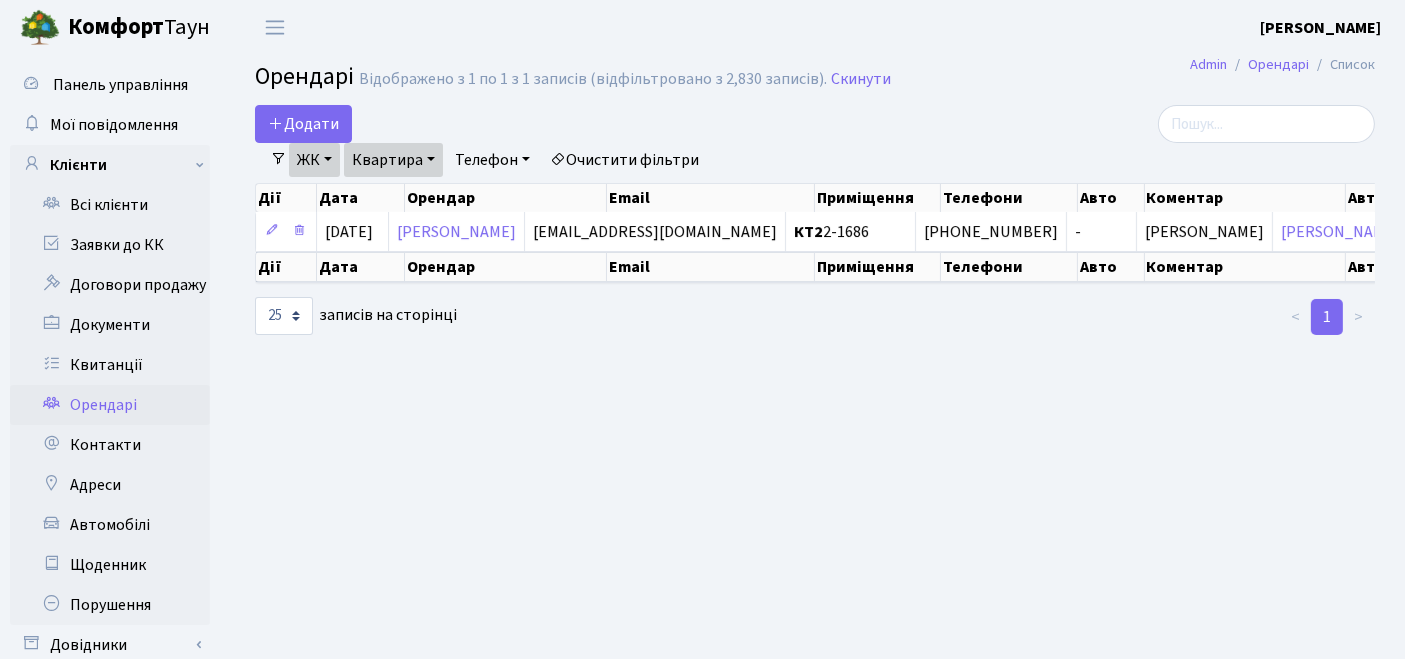 click on "Очистити фільтри" at bounding box center (624, 160) 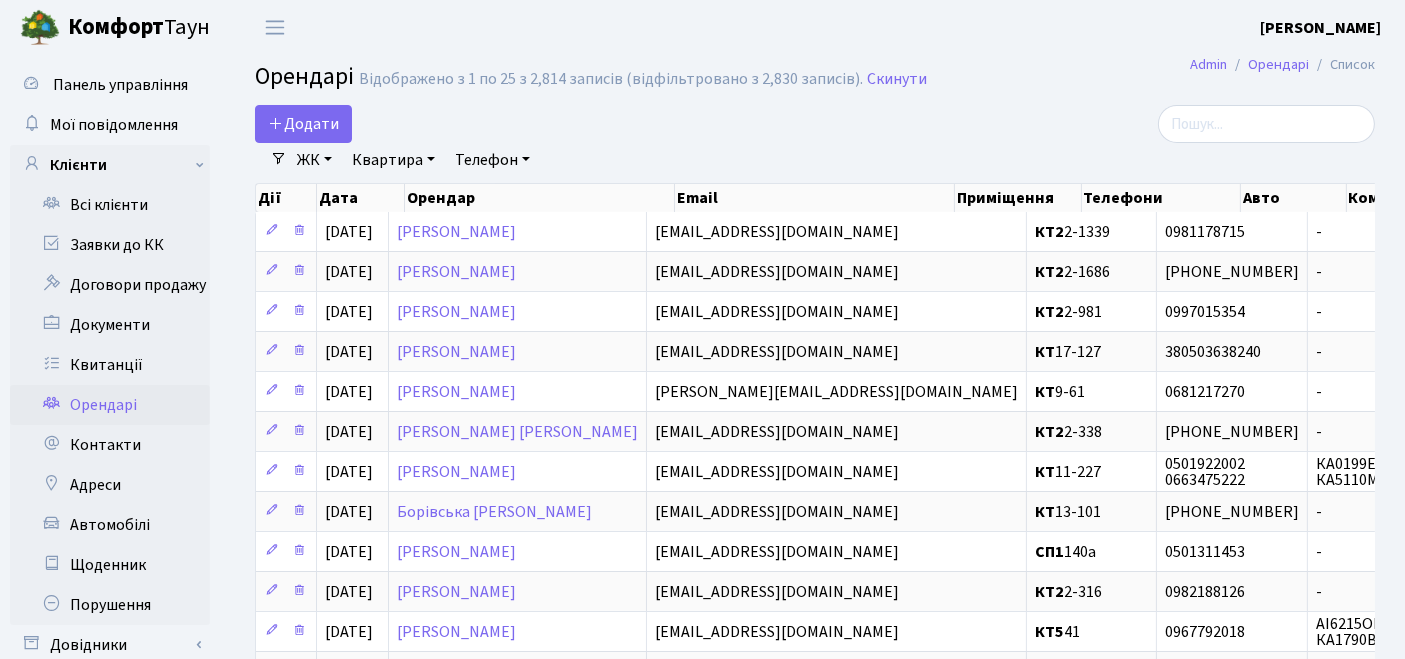 click on "ЖК" at bounding box center (314, 160) 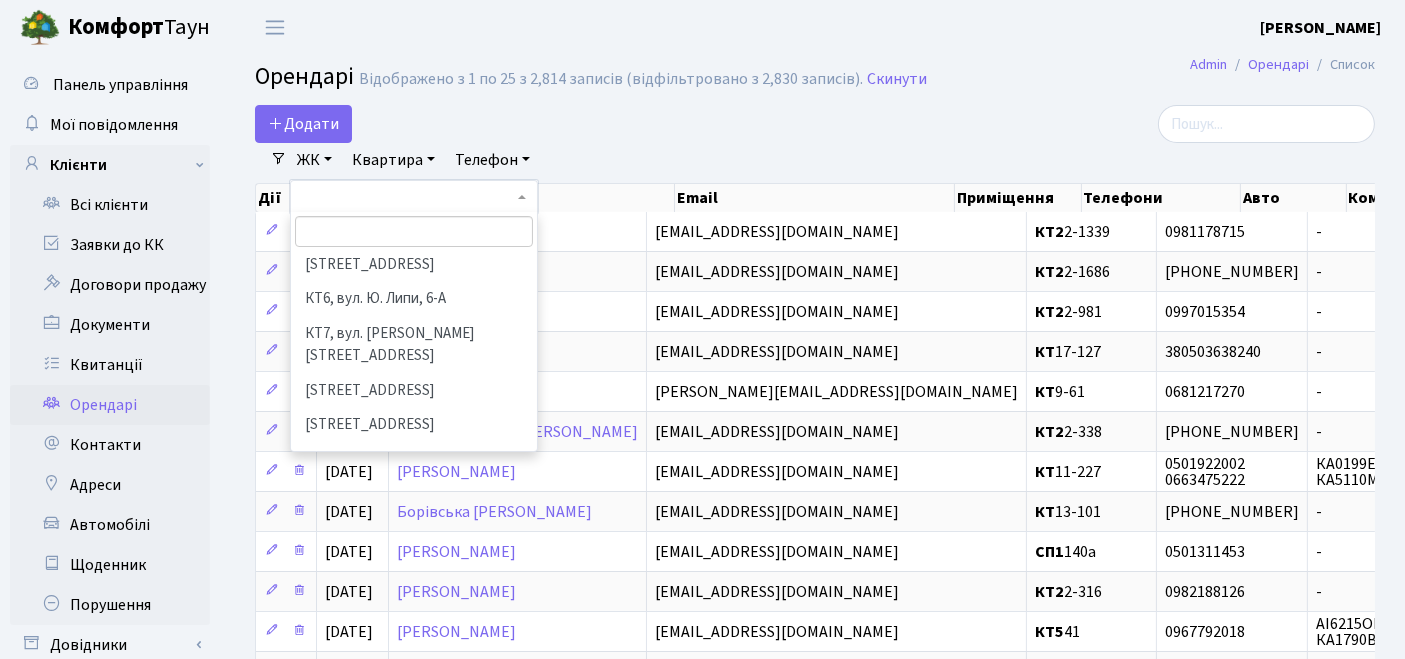 scroll, scrollTop: 222, scrollLeft: 0, axis: vertical 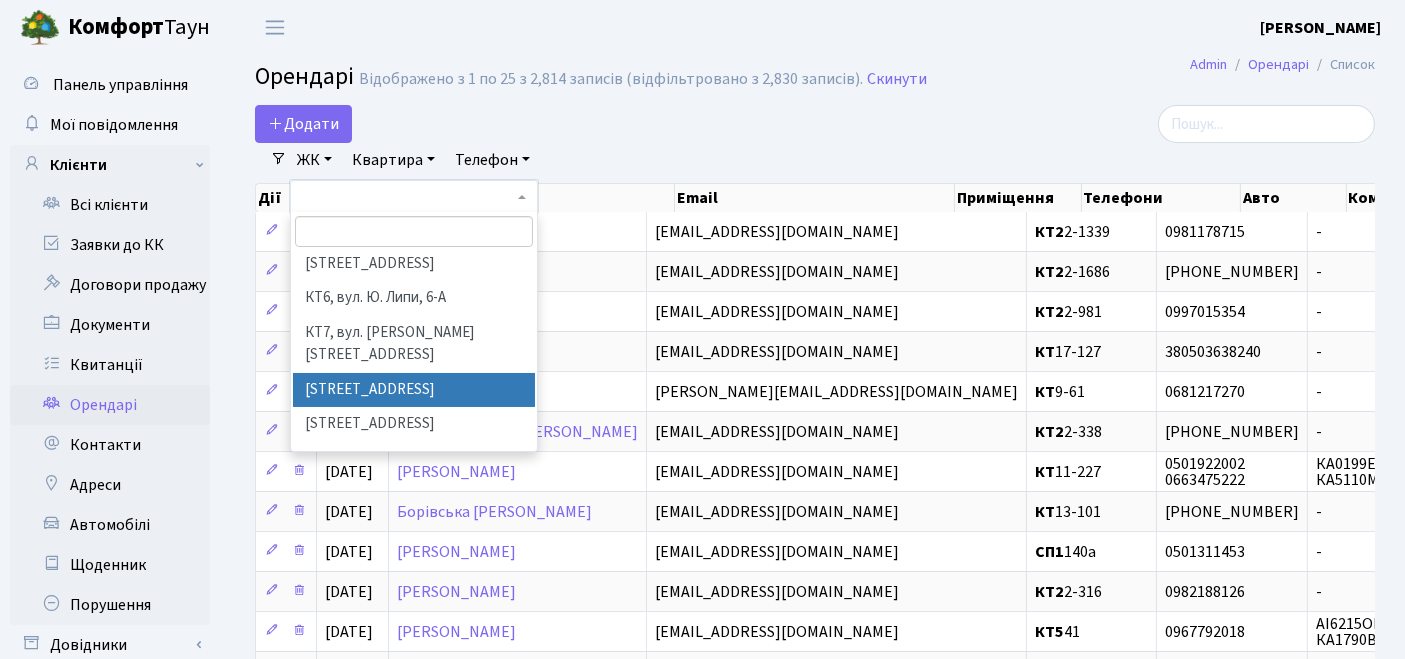 click on "[STREET_ADDRESS]" at bounding box center [414, 390] 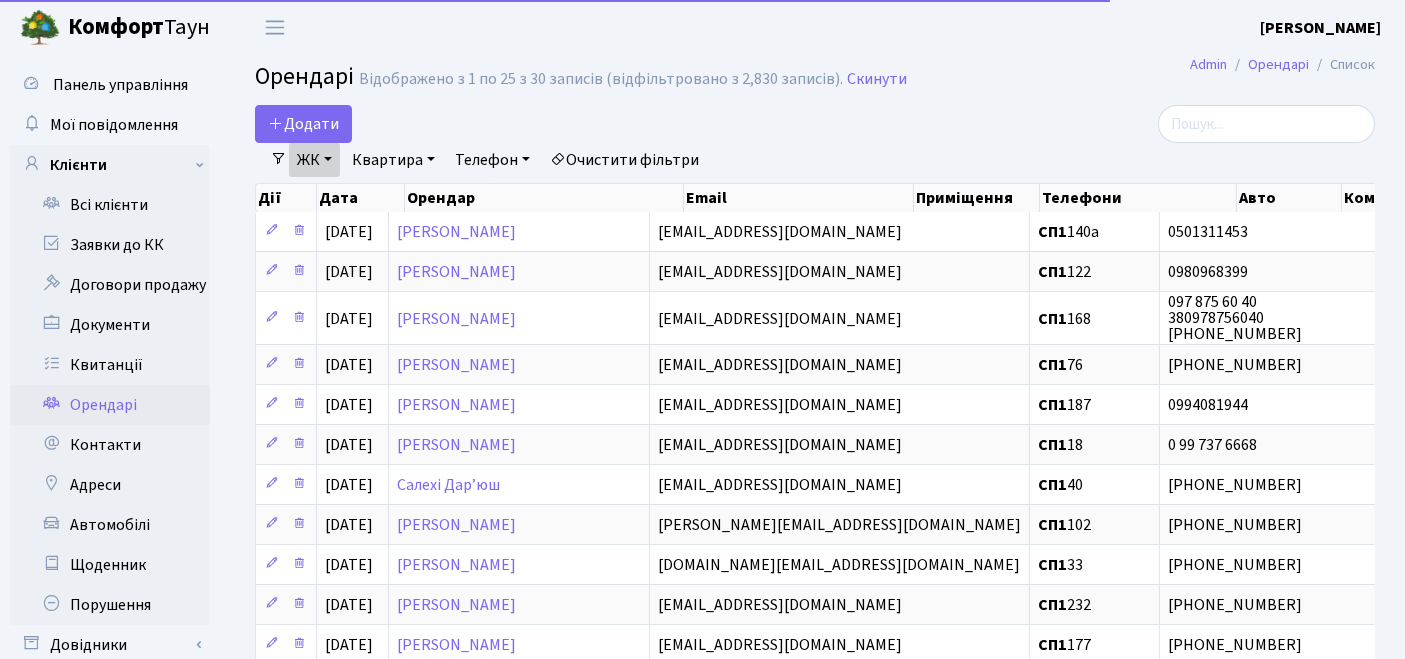 click on "Квартира" at bounding box center [393, 160] 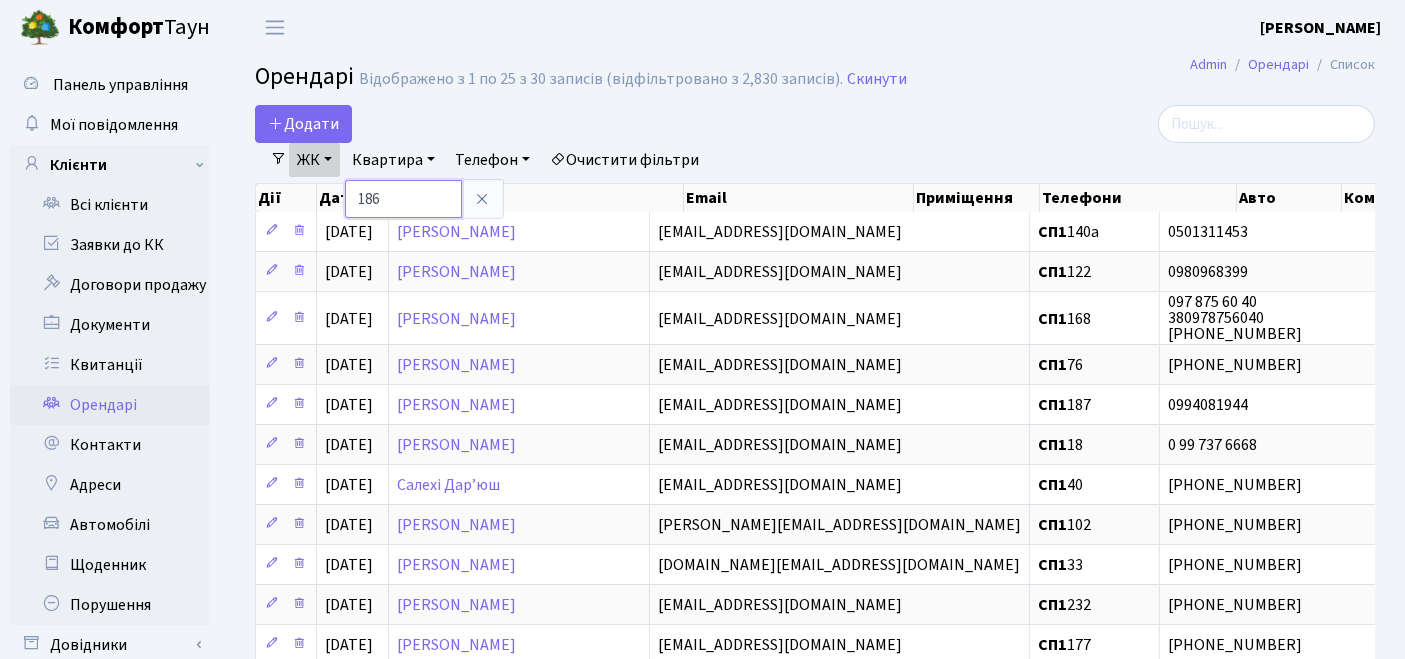 type on "186" 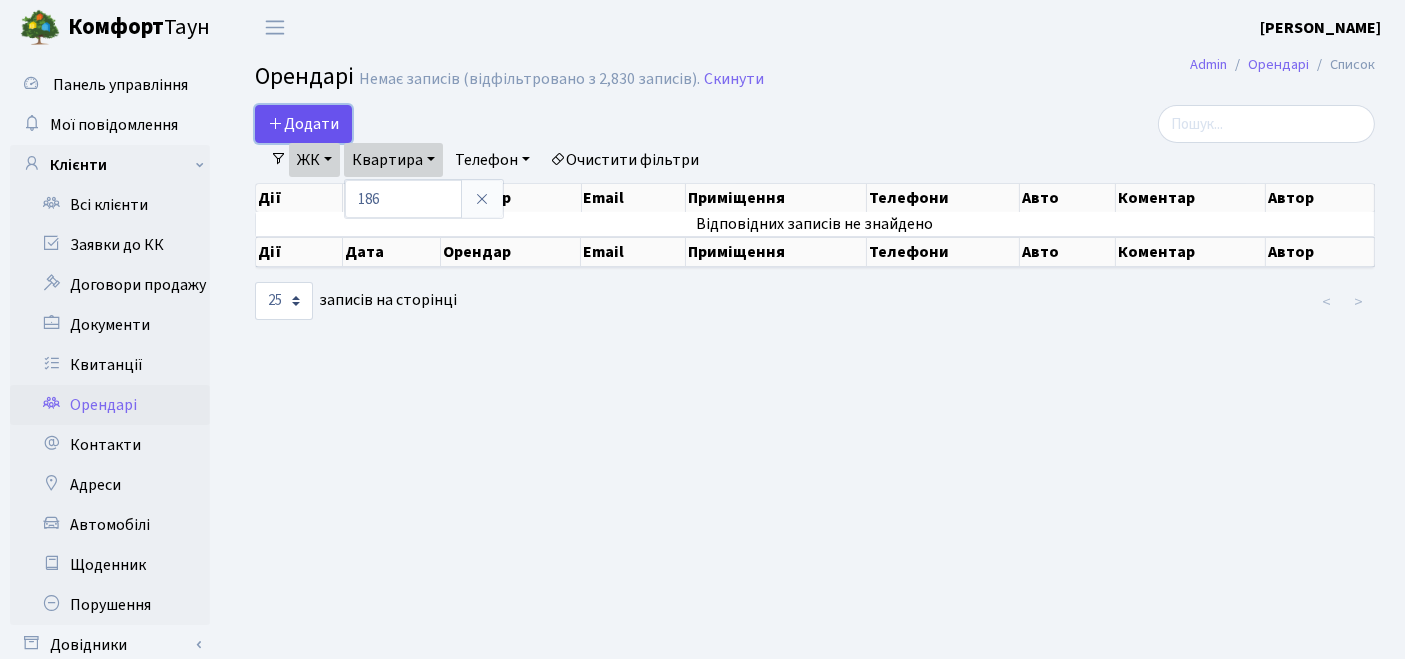 click on "Додати" at bounding box center (303, 124) 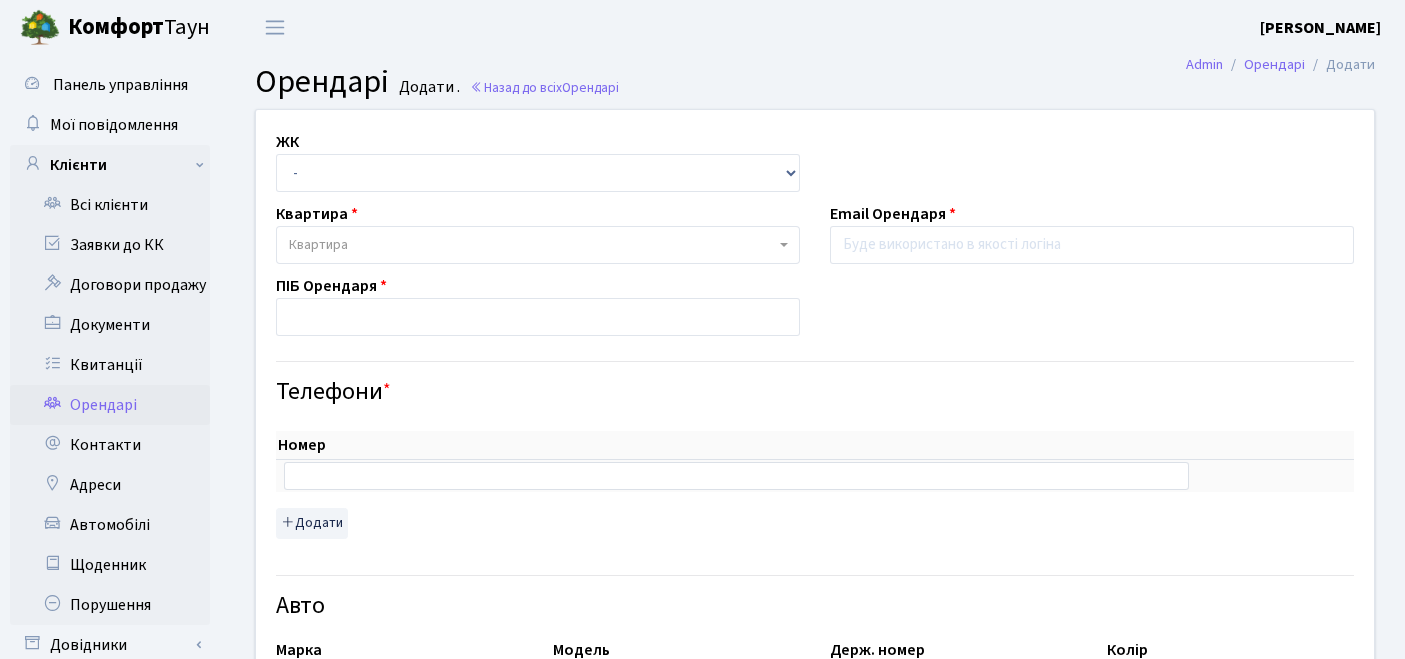 scroll, scrollTop: 0, scrollLeft: 0, axis: both 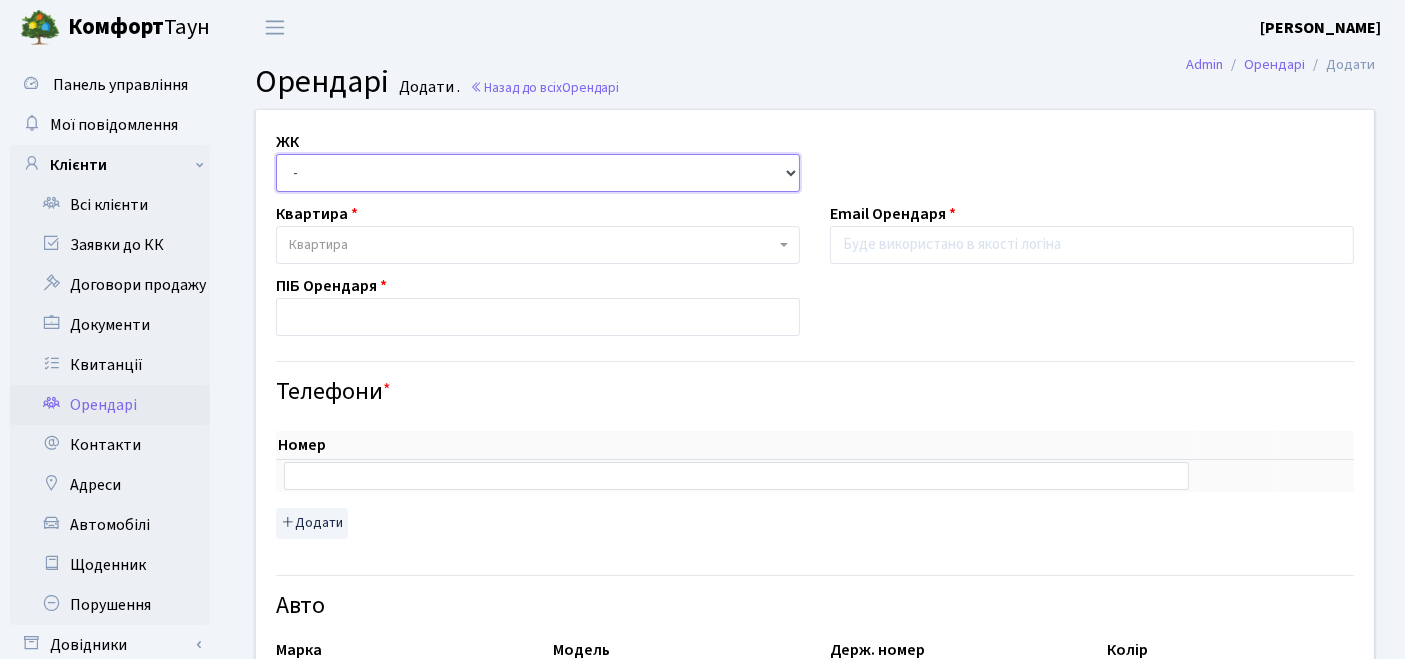 click on "-
ТХ, вул. [STREET_ADDRESS] Регенераторна, 4
КТ2, просп. [STREET_ADDRESS] [STREET_ADDRESS] [PERSON_NAME][STREET_ADDRESS] [STREET_ADDRESS]. Ю. [STREET_ADDRESS]. [PERSON_NAME][STREET_ADDRESS]
СП1, [STREET_ADDRESS] СП2, [STREET_ADDRESS]" at bounding box center [538, 173] 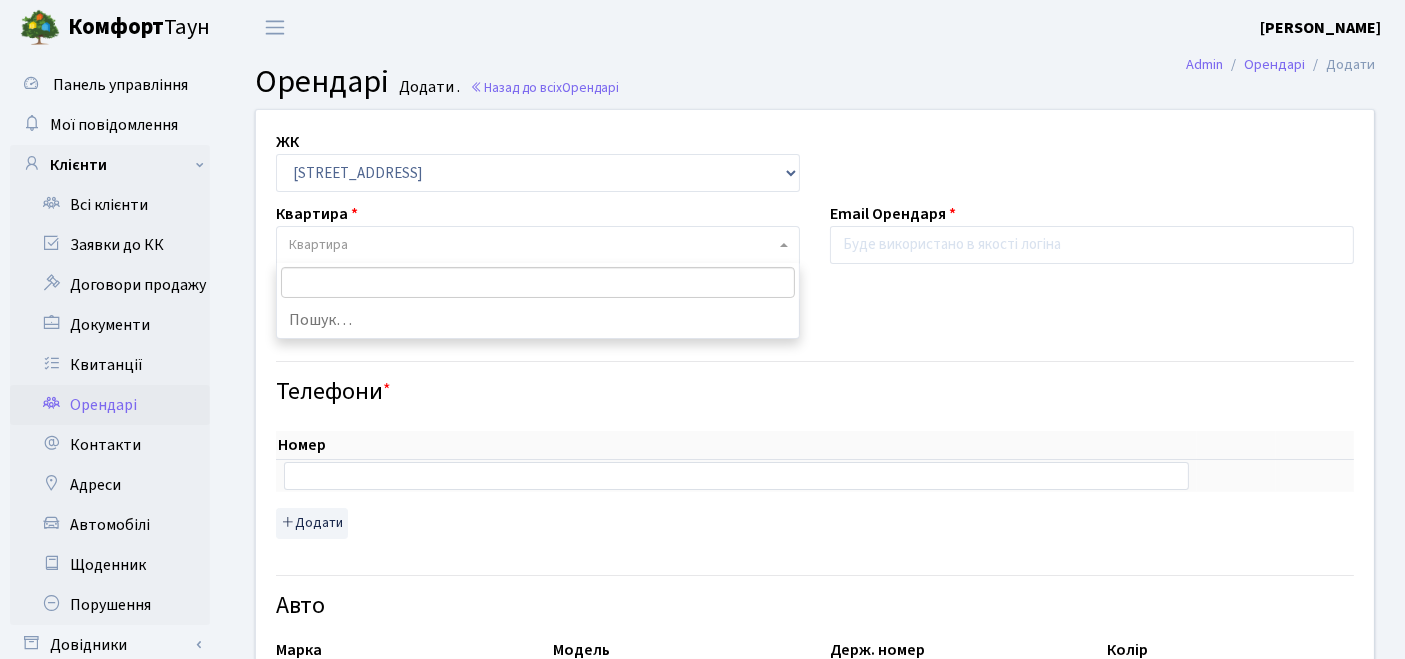 click on "Квартира" at bounding box center [532, 245] 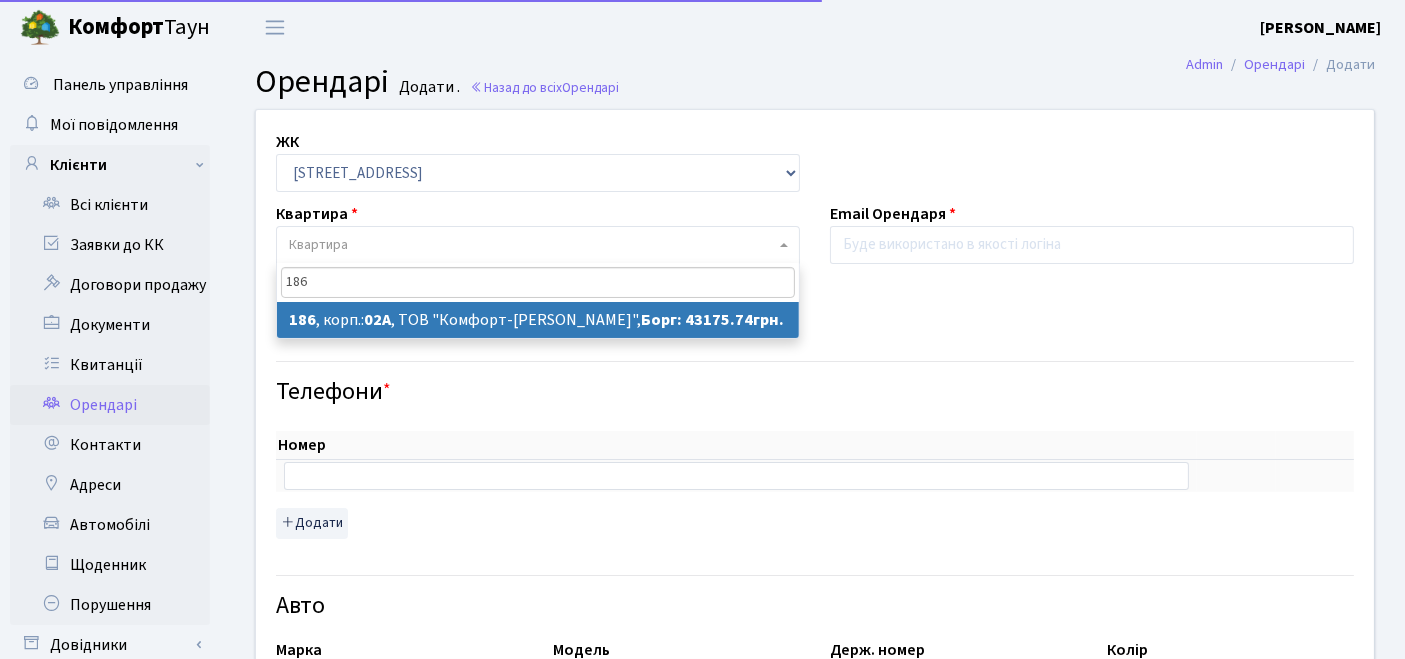 type on "186" 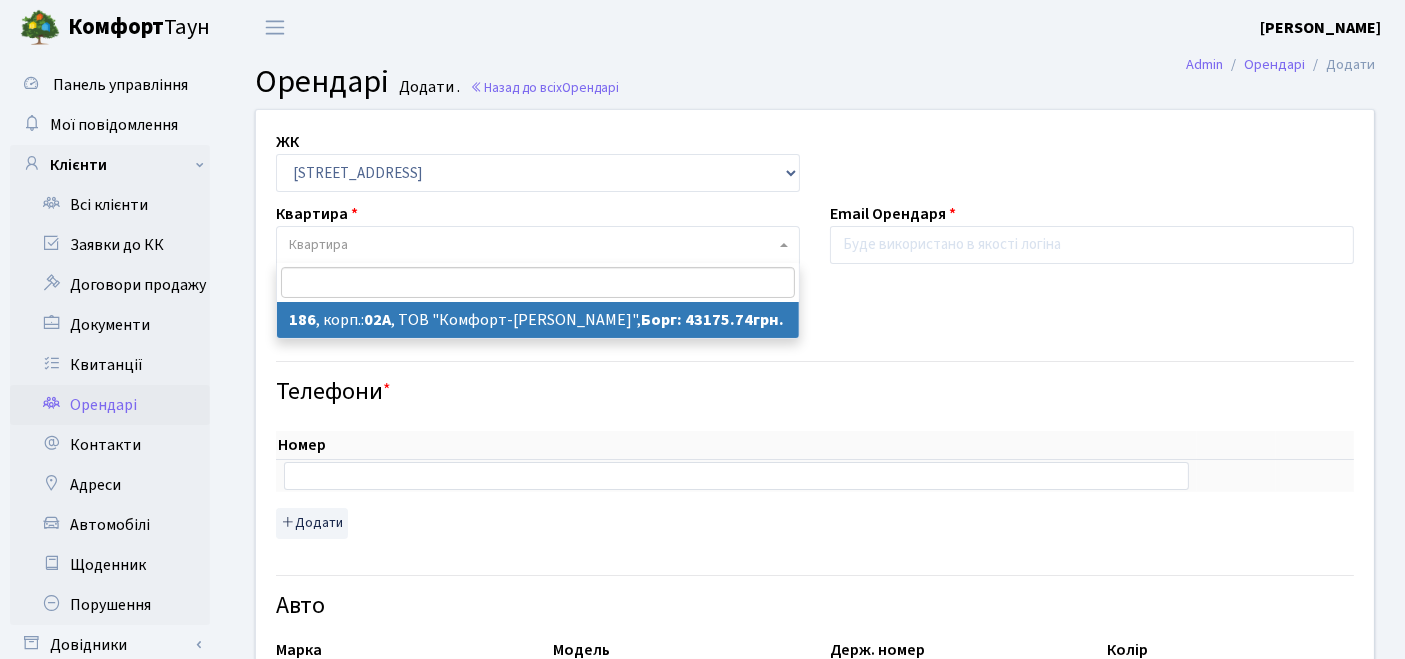 select on "20436" 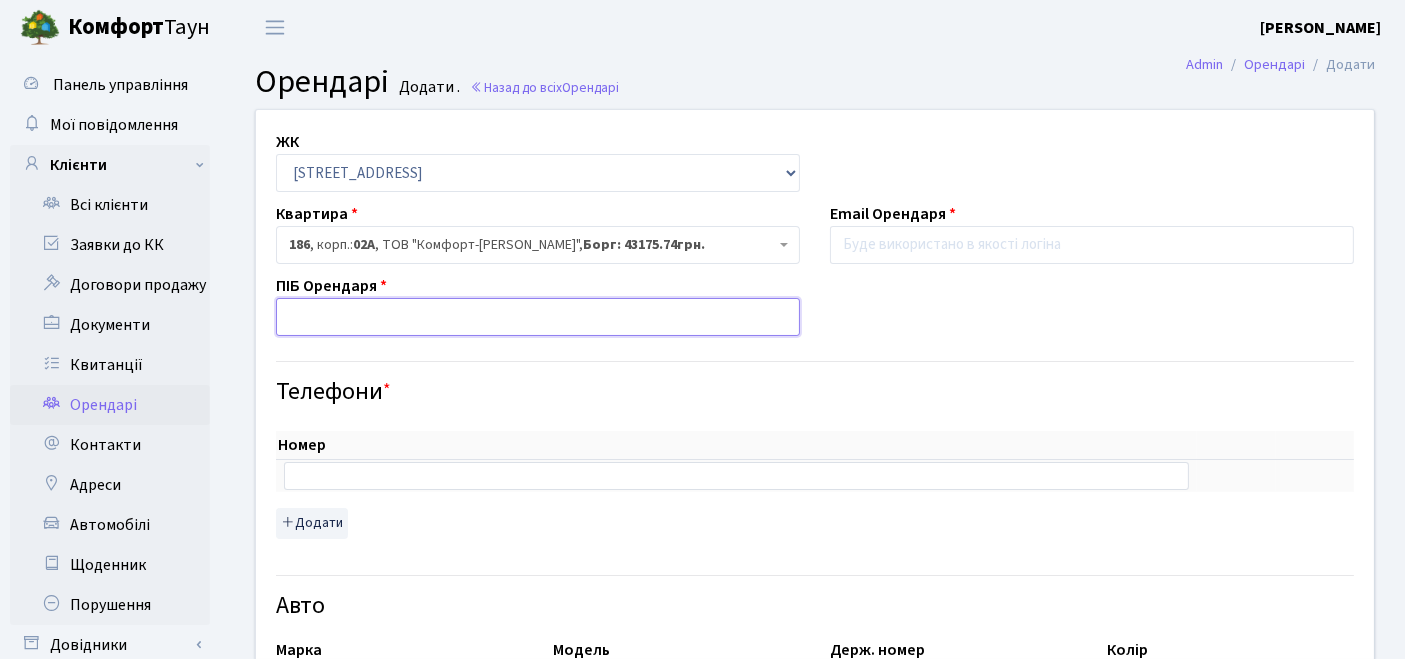 click at bounding box center (538, 317) 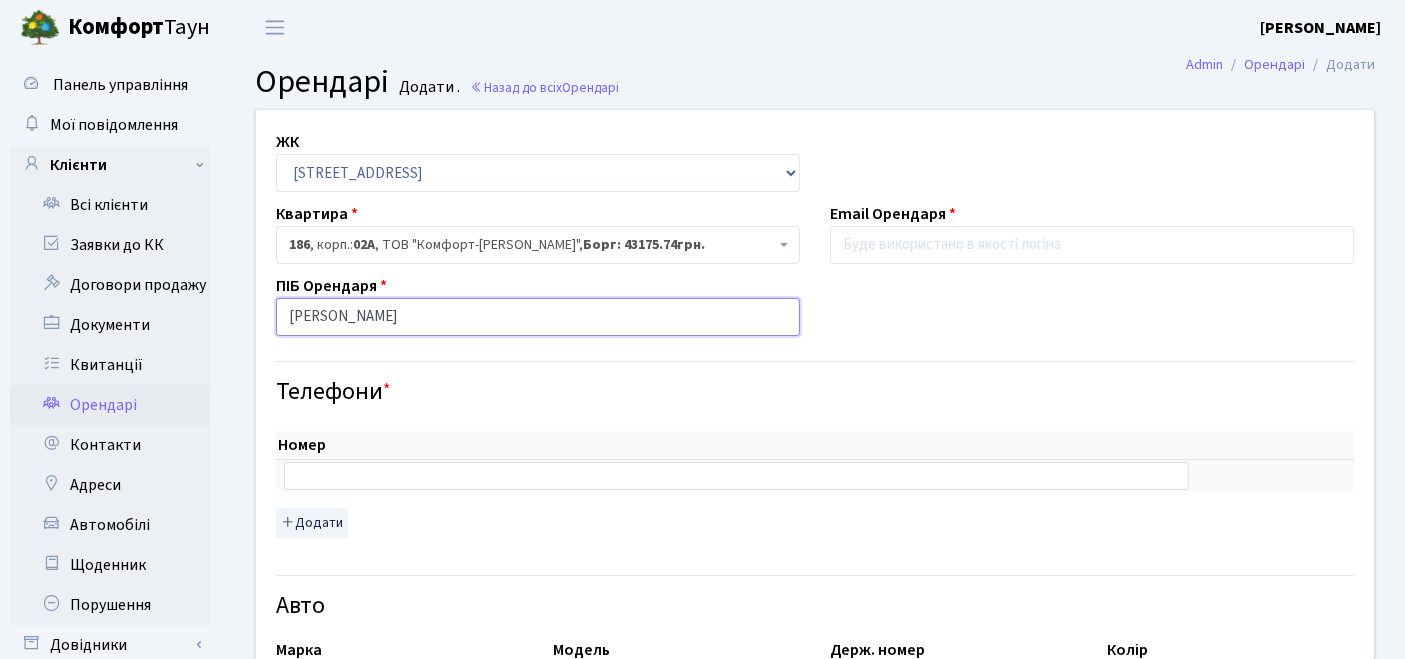 type on "[PERSON_NAME]" 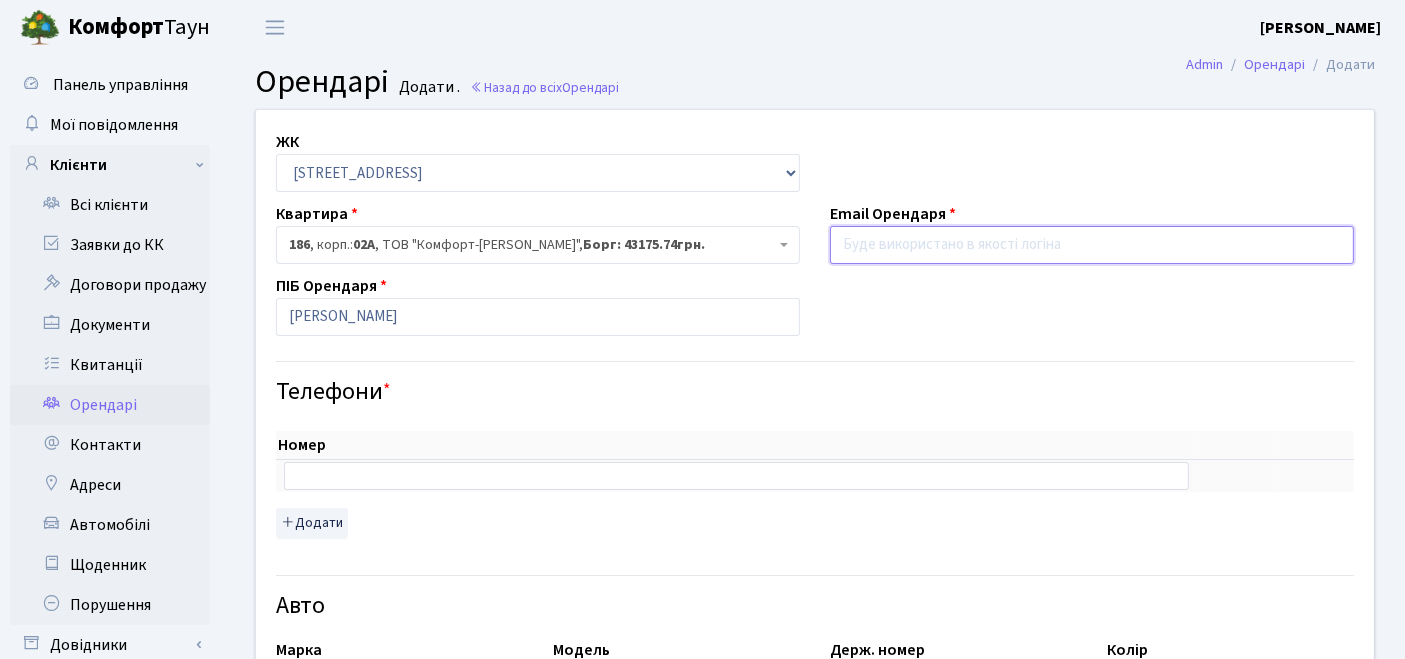 click at bounding box center (1092, 245) 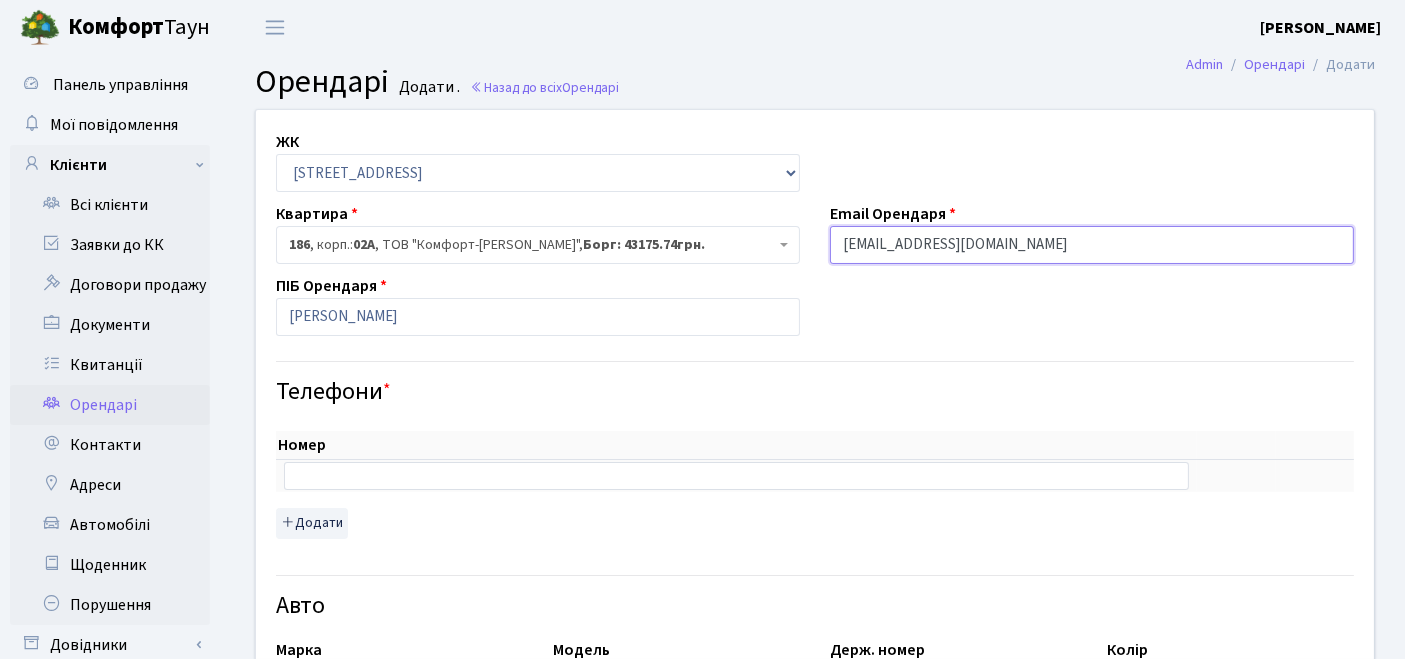 type on "[EMAIL_ADDRESS][DOMAIN_NAME]" 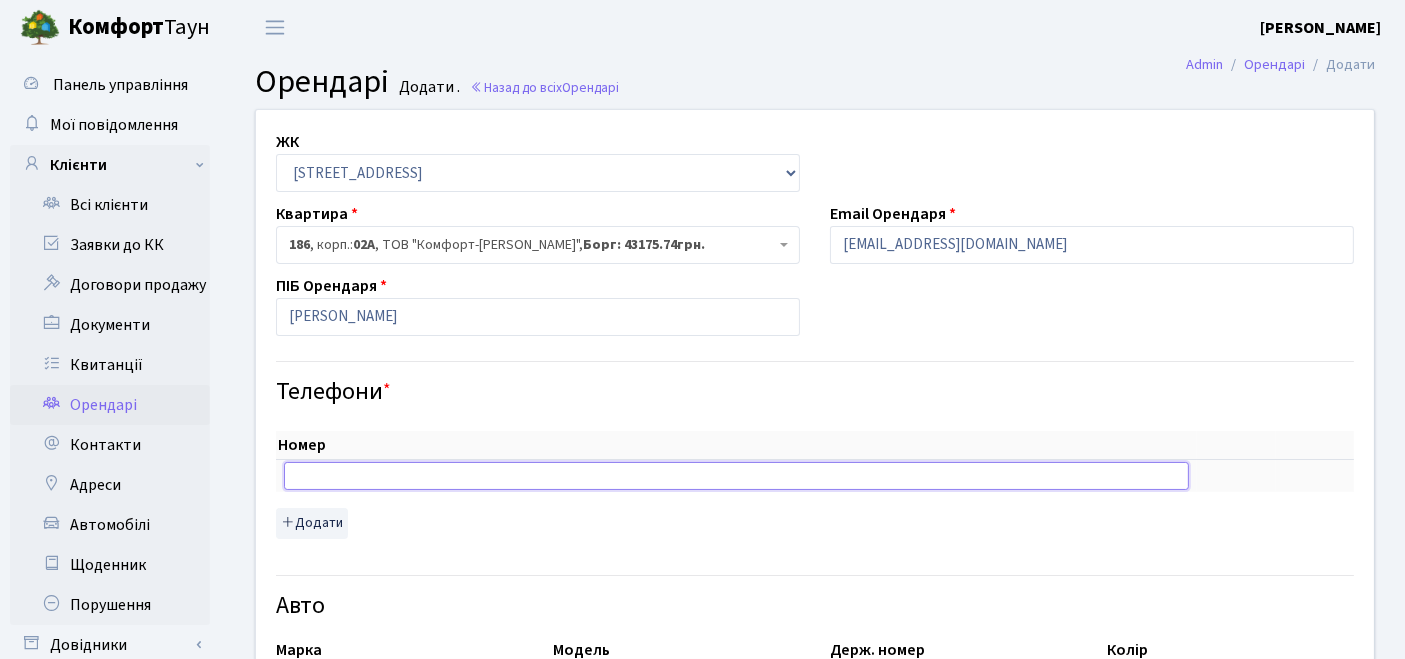 click at bounding box center [736, 476] 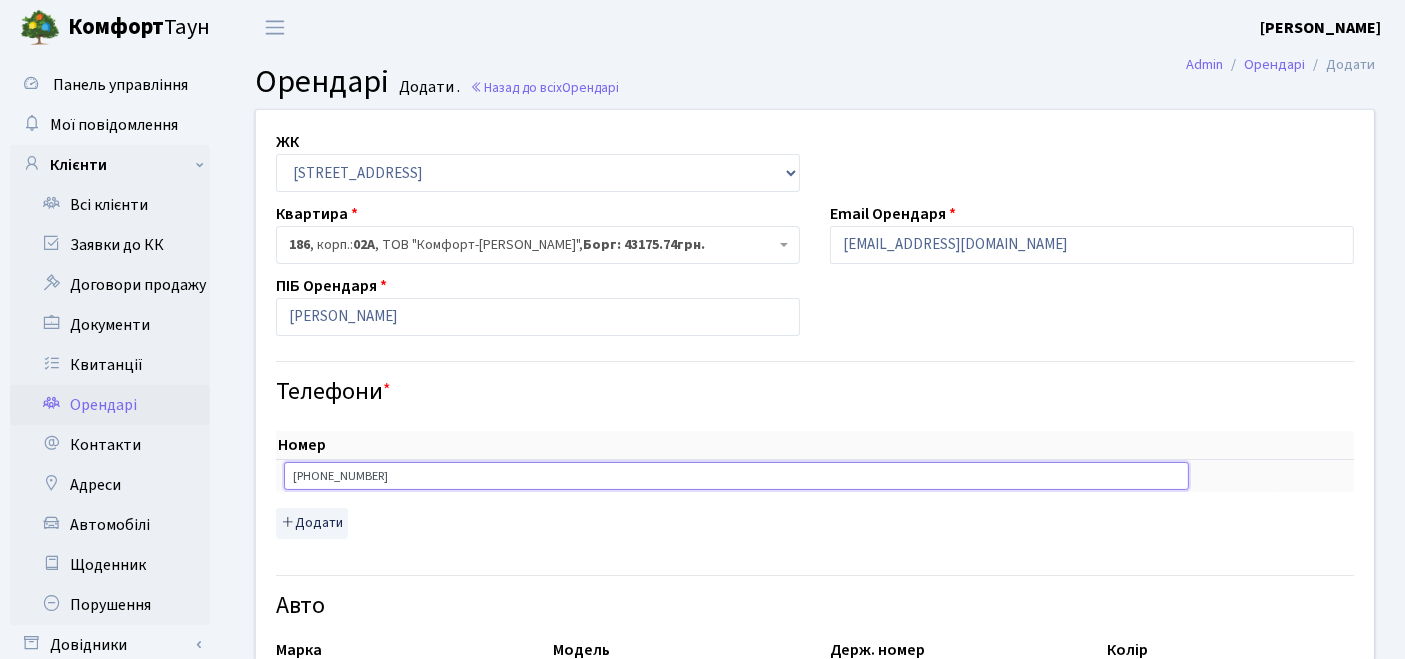 type on "[PHONE_NUMBER]" 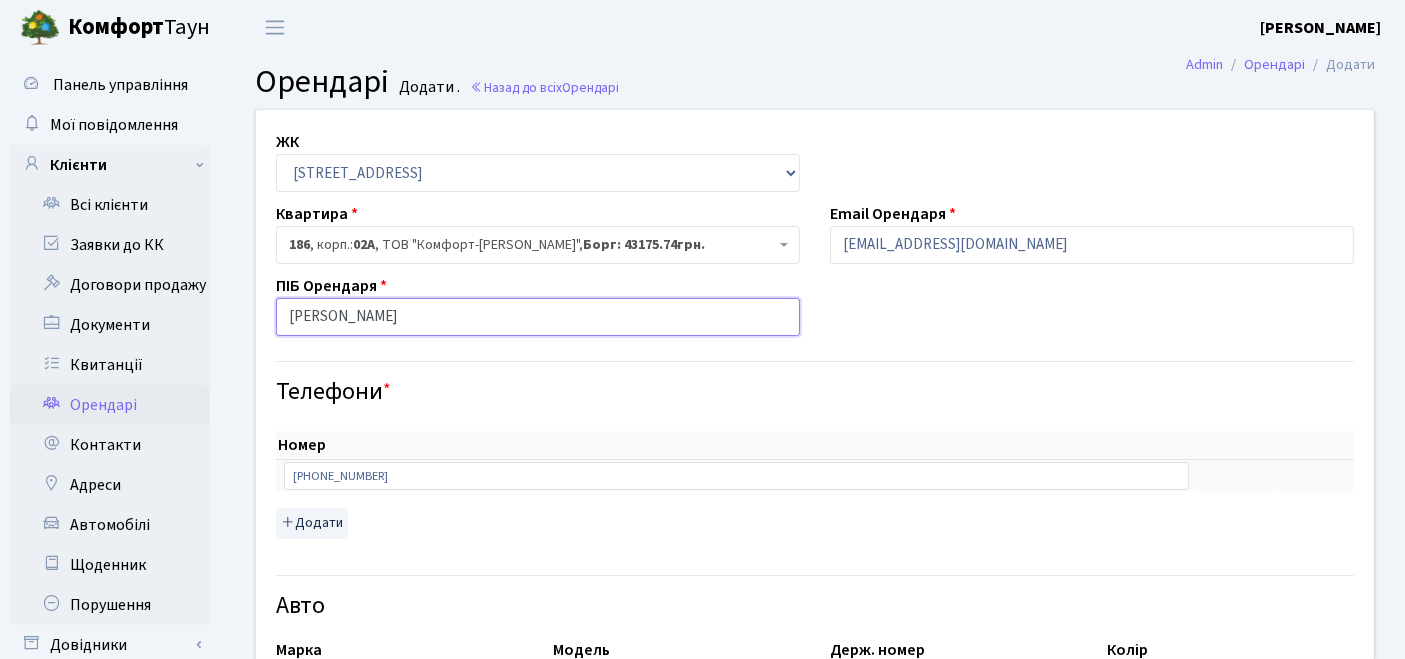 drag, startPoint x: 513, startPoint y: 310, endPoint x: 259, endPoint y: 314, distance: 254.0315 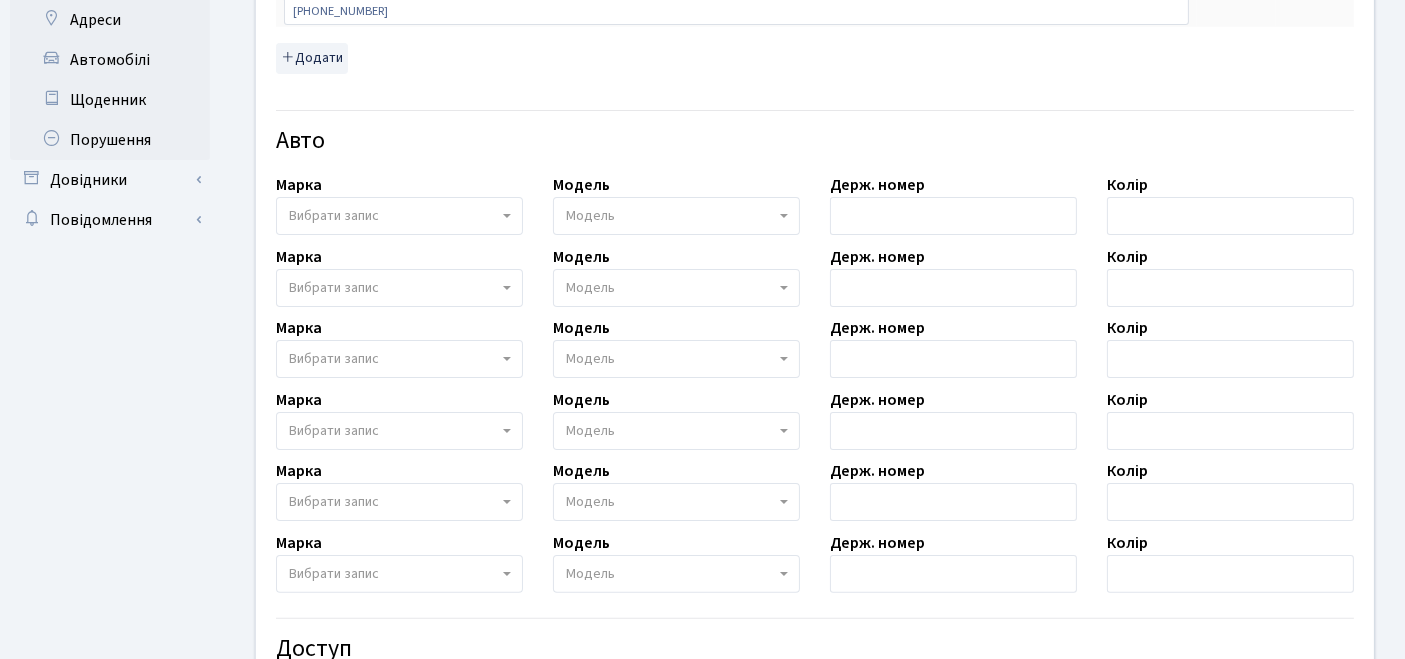 scroll, scrollTop: 666, scrollLeft: 0, axis: vertical 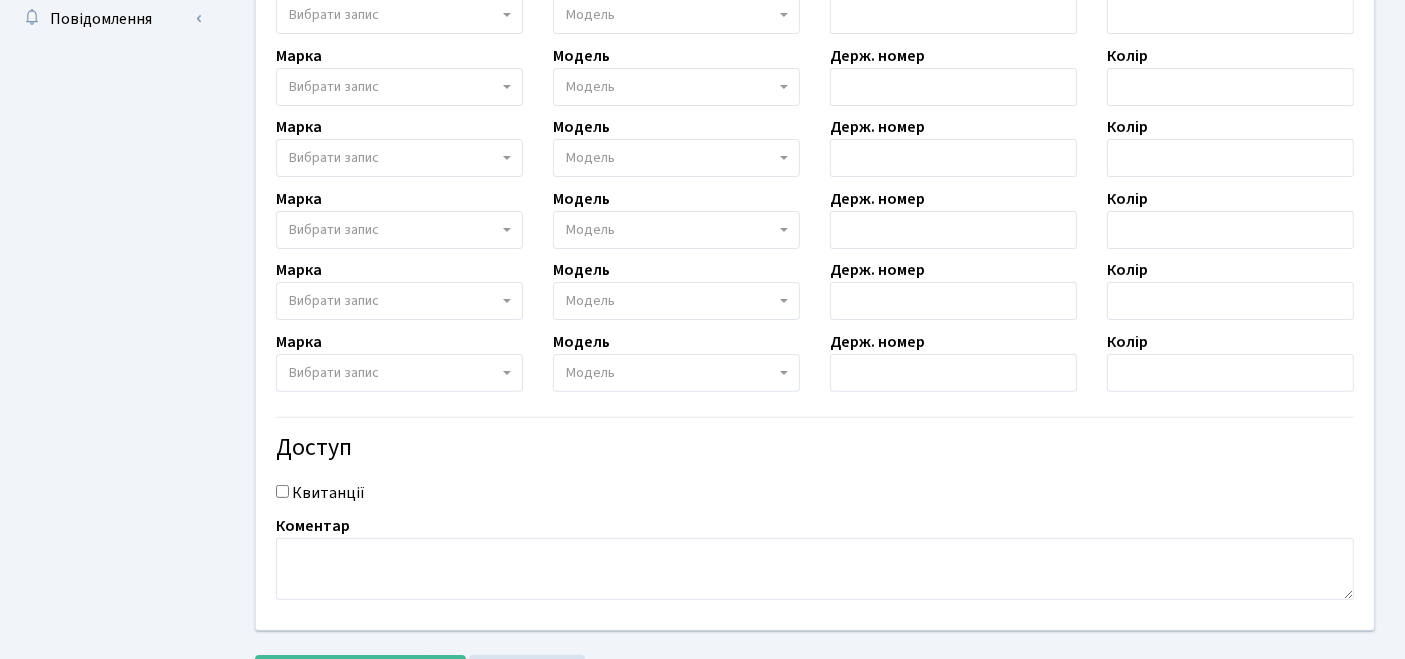 click on "Квитанції" at bounding box center [282, 491] 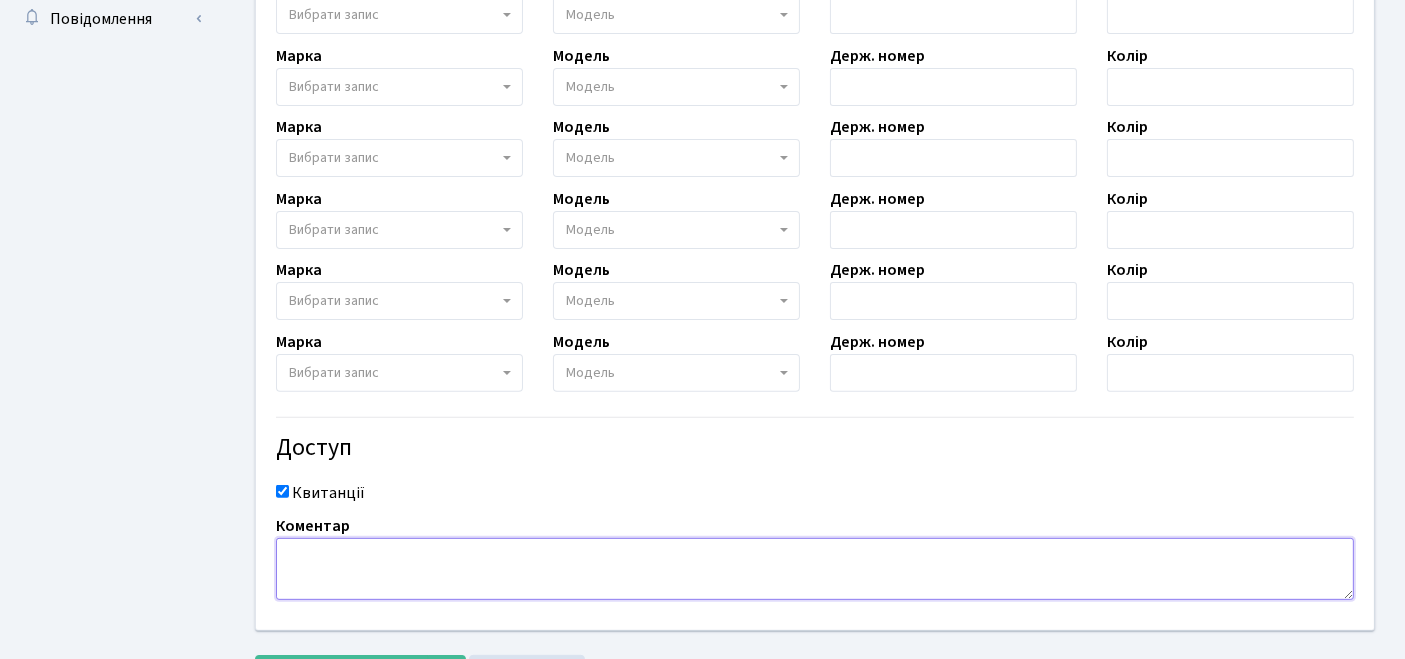 click at bounding box center (815, 569) 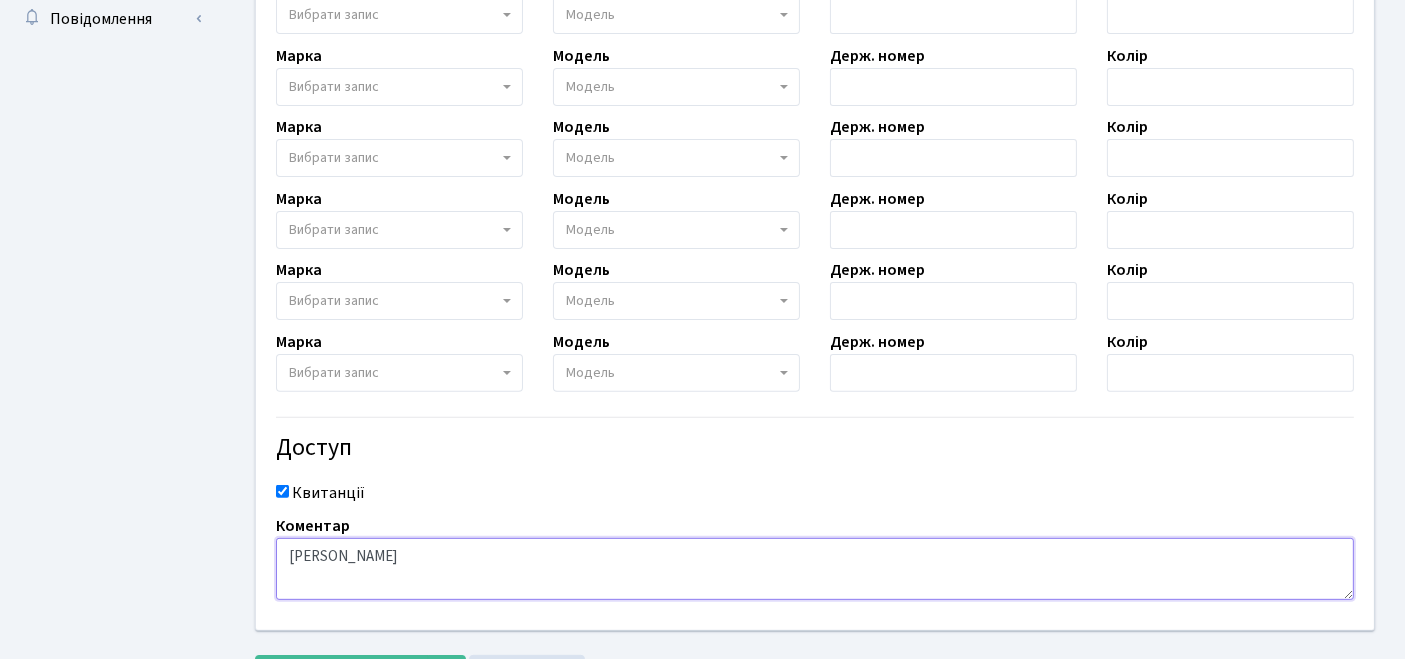 scroll, scrollTop: 756, scrollLeft: 0, axis: vertical 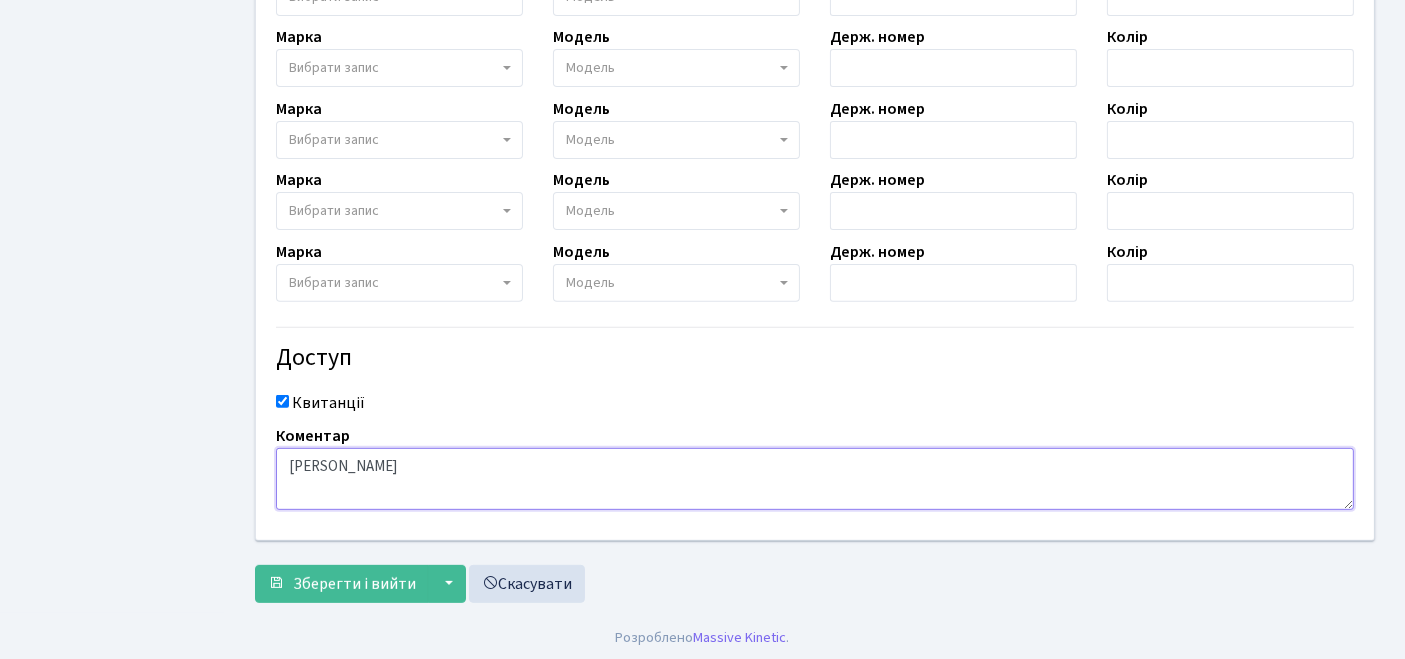 type on "Марутін Ростислав Вадимович" 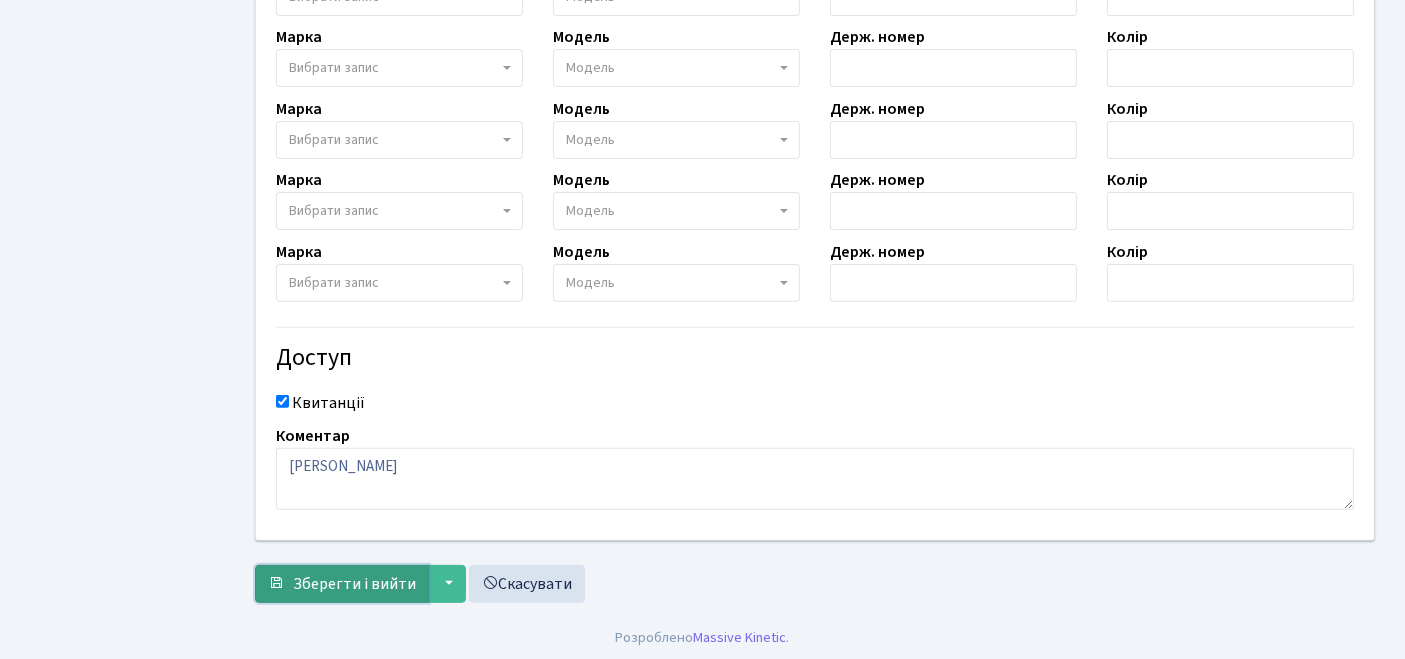 click on "Зберегти і вийти" at bounding box center (354, 584) 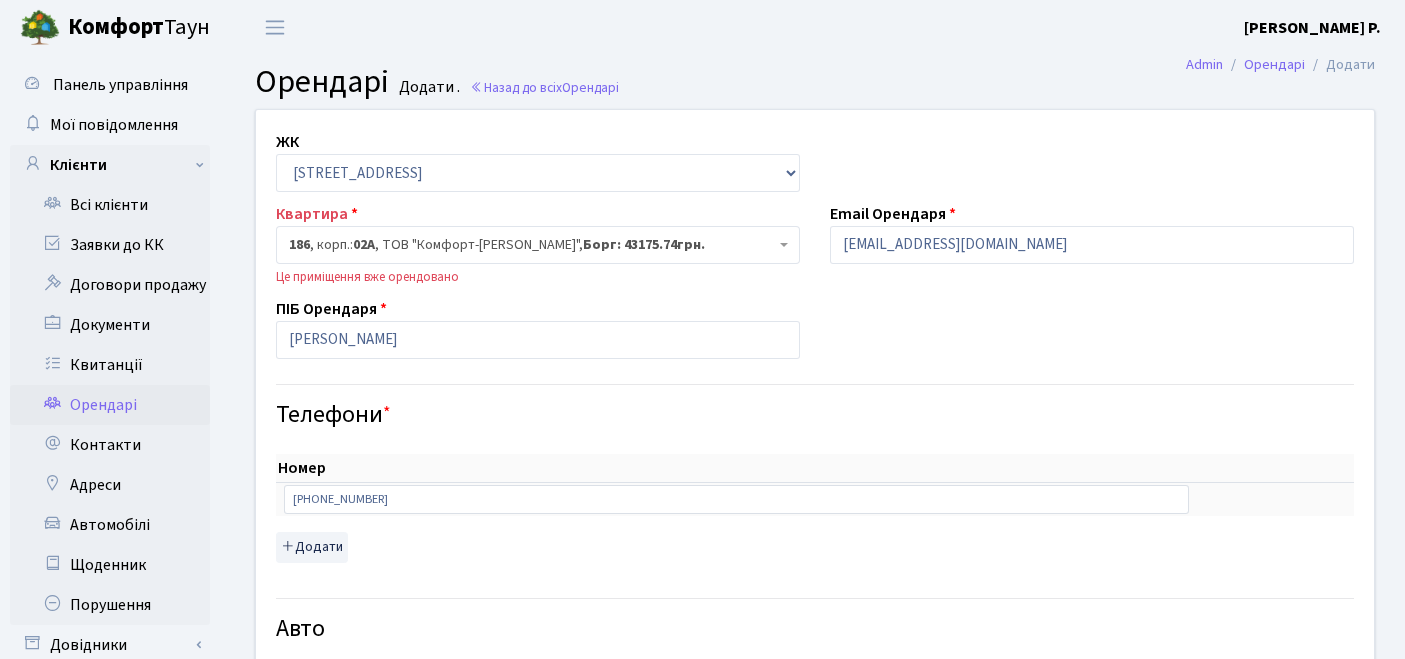 scroll, scrollTop: 0, scrollLeft: 0, axis: both 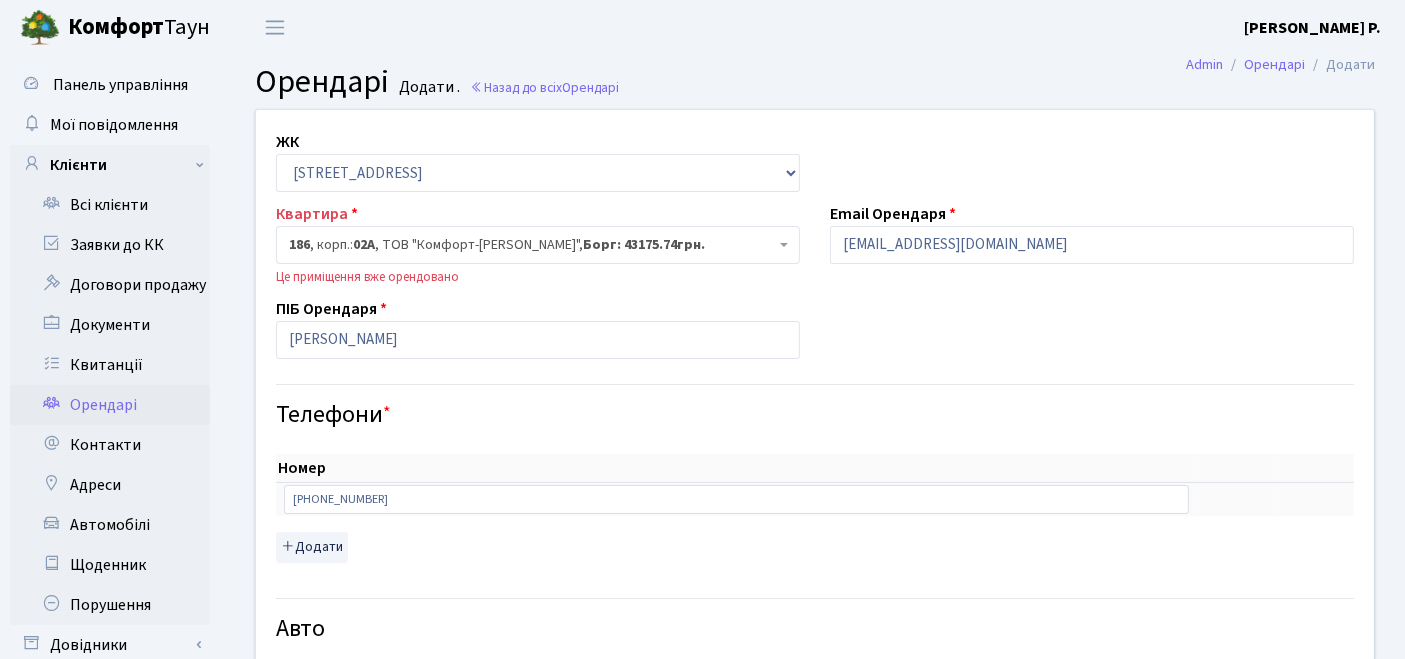 click on "Орендарі" at bounding box center [110, 405] 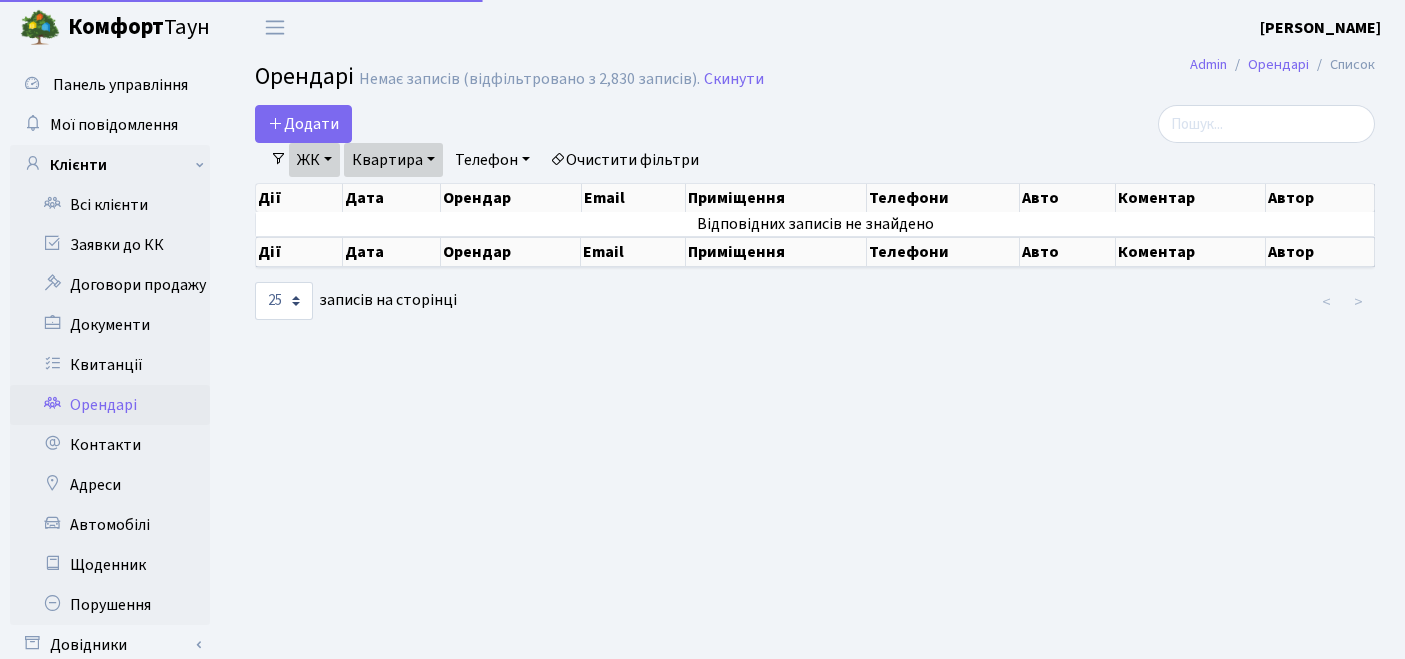 select on "25" 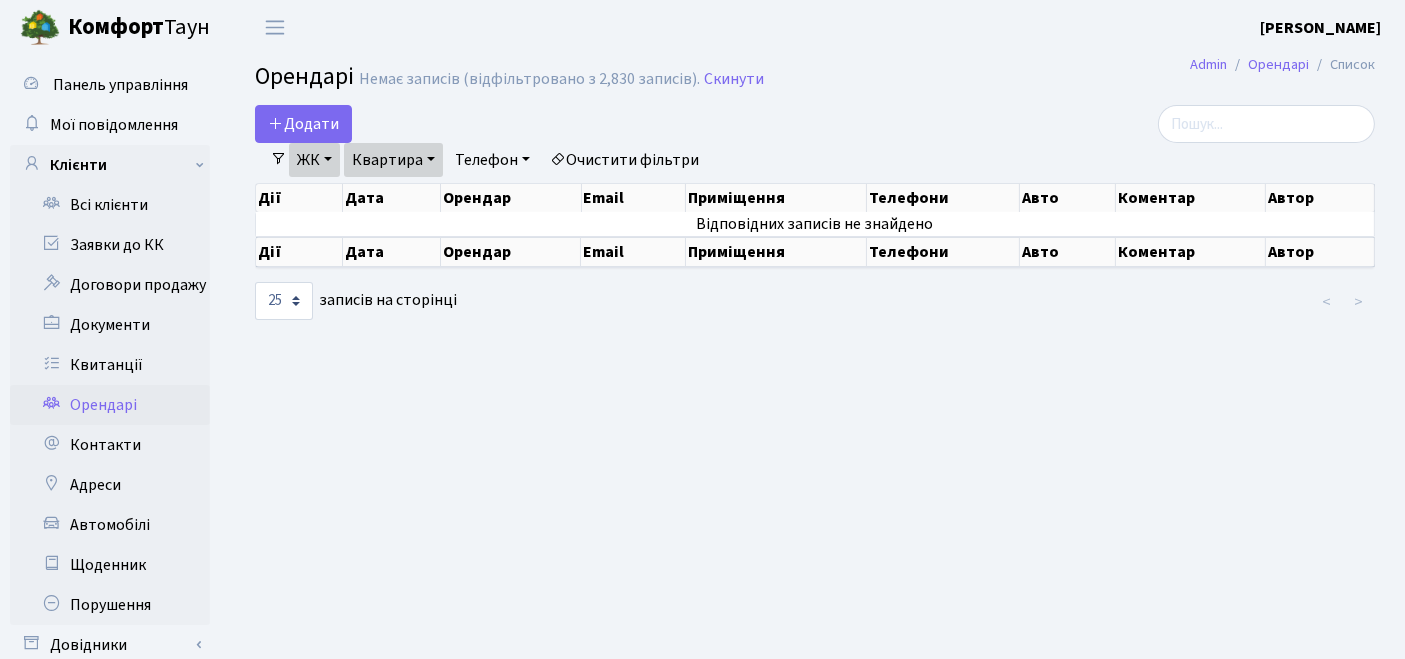 click on "ЖК" at bounding box center (314, 160) 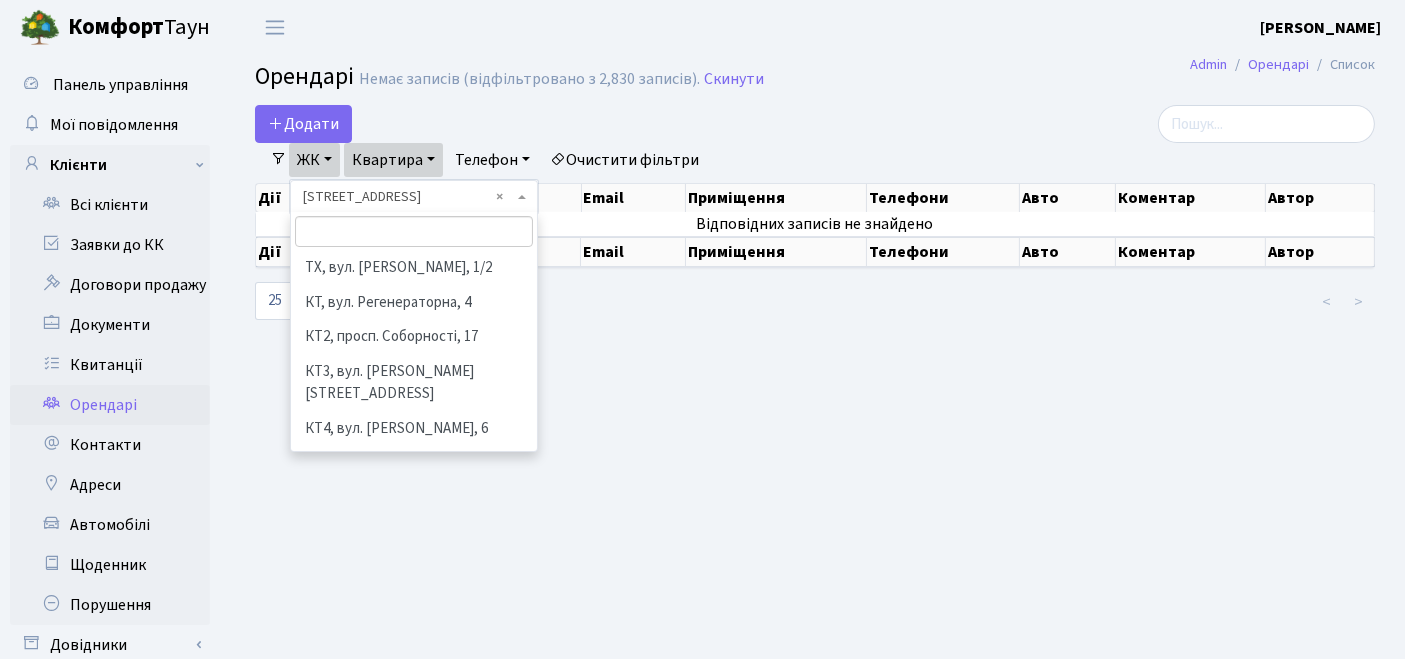 scroll, scrollTop: 206, scrollLeft: 0, axis: vertical 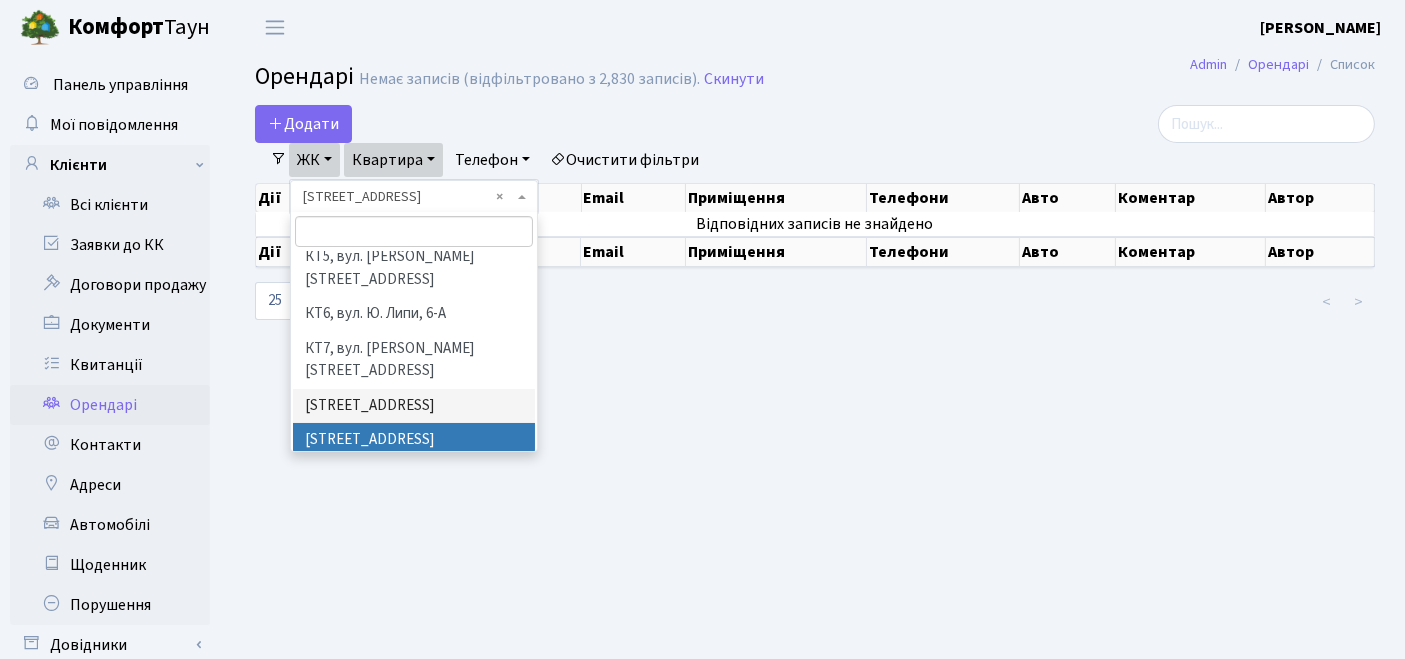 click on "[STREET_ADDRESS]" at bounding box center [414, 440] 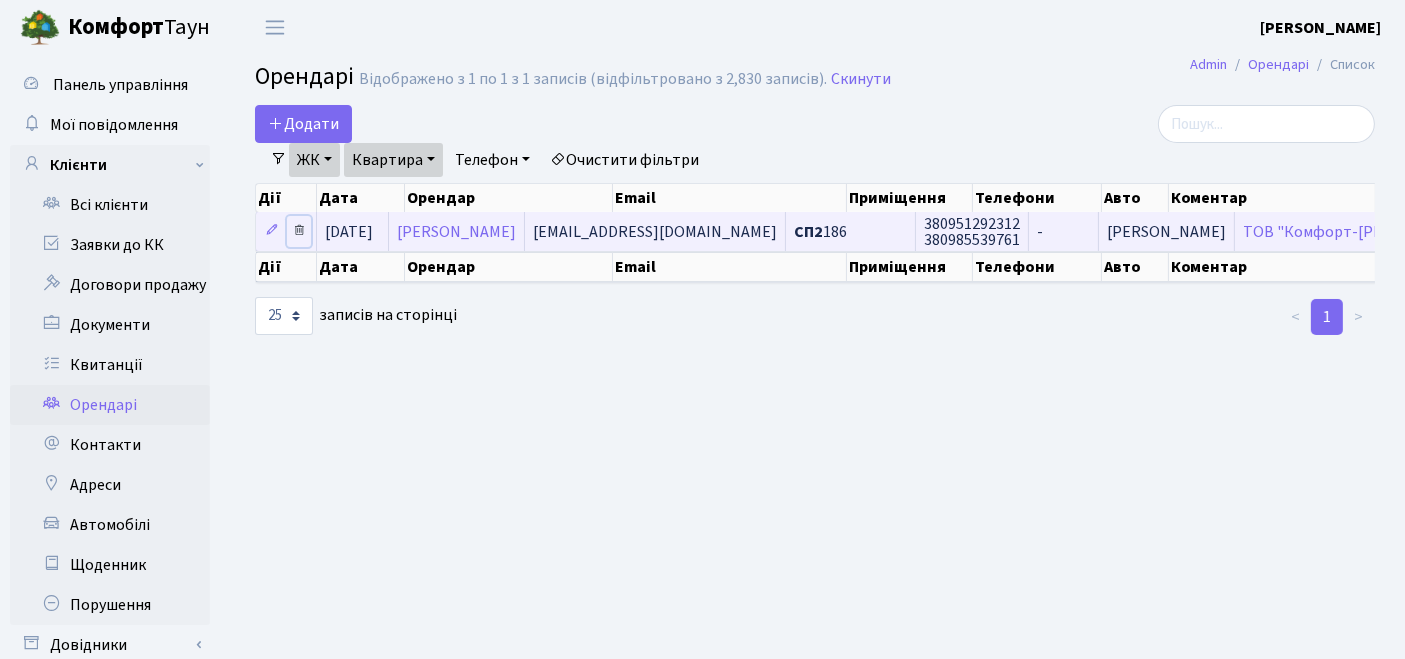 click at bounding box center [299, 230] 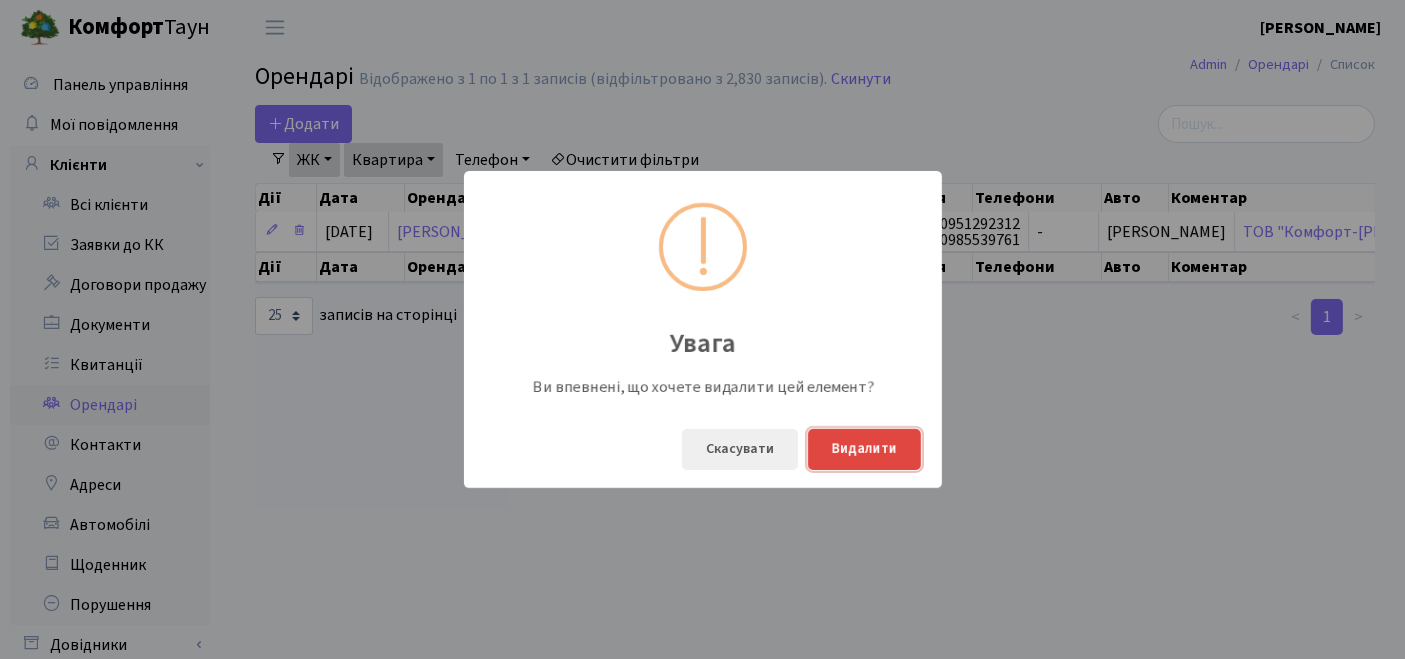 click on "Видалити" at bounding box center [864, 449] 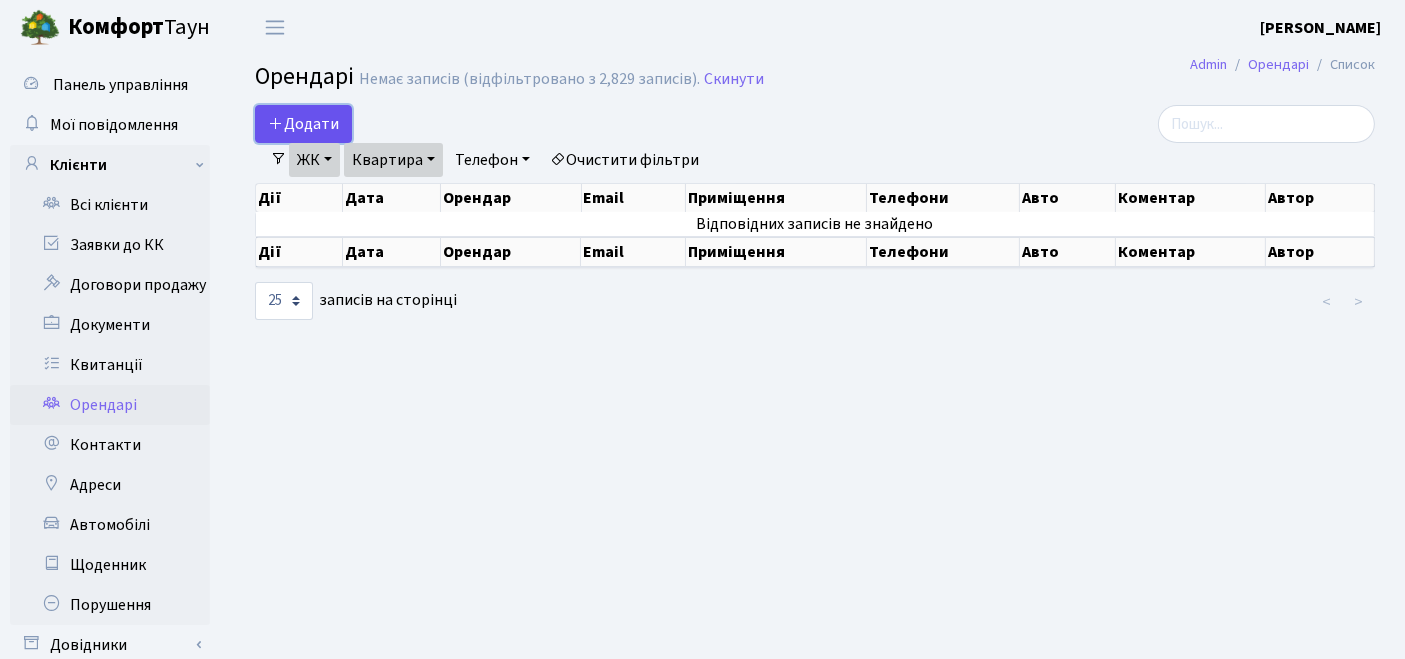 click on "Додати" at bounding box center (303, 124) 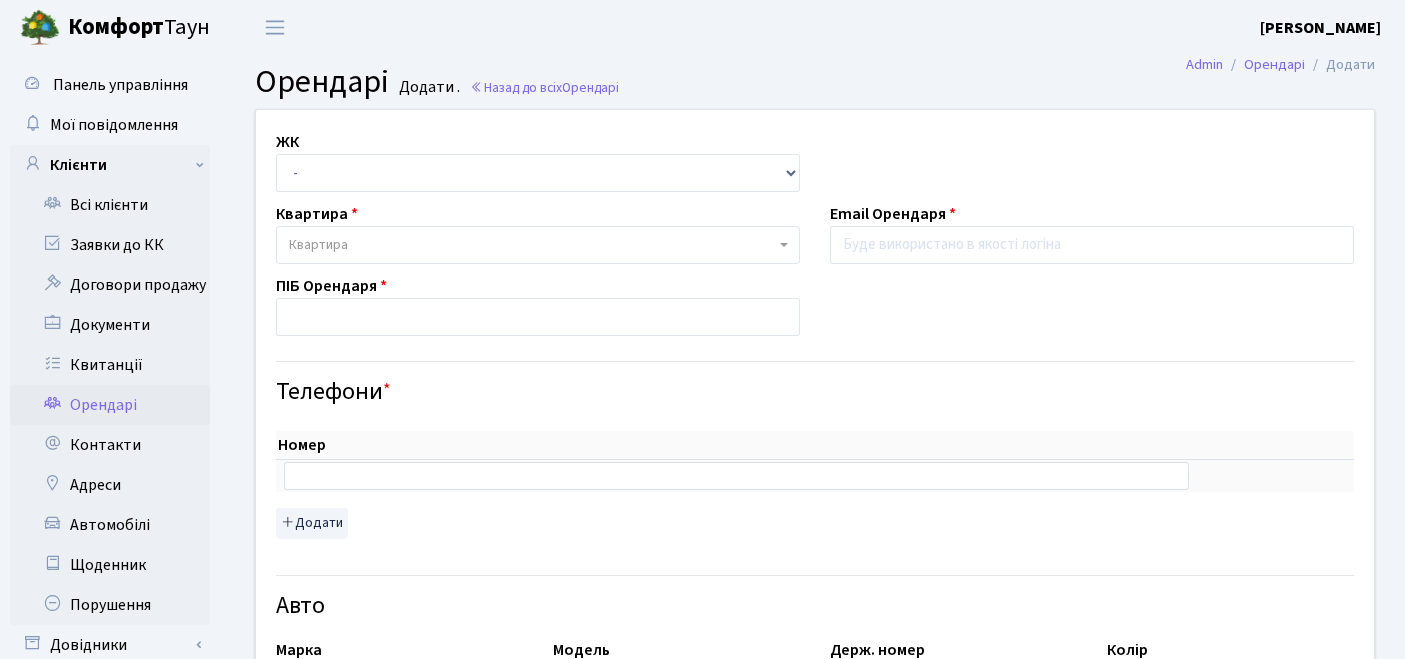 scroll, scrollTop: 0, scrollLeft: 0, axis: both 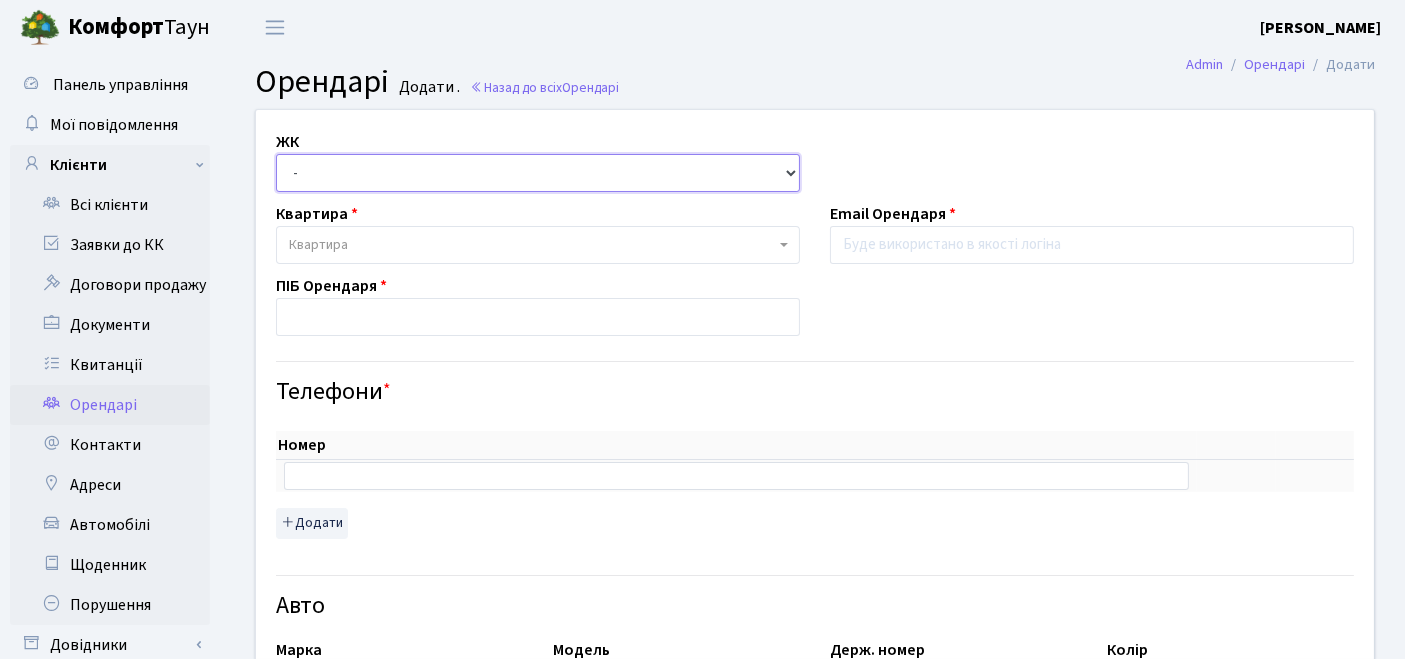 click on "-
ТХ, вул. Ділова, 1/2
КТ, вул. Регенераторна, 4
КТ2, просп. Соборності, 17
КТ3, вул. Березнева, 16
КТ4, вул. Юрія Липи, 6
КТ5, вул. Березнева, 14Б
КТ6, вул. Ю. Липи, 6-А
КТ7, вул. Березнева, 12
СП1, Столичне шосе, 1 СП2, Столичне шосе, 1А" at bounding box center [538, 173] 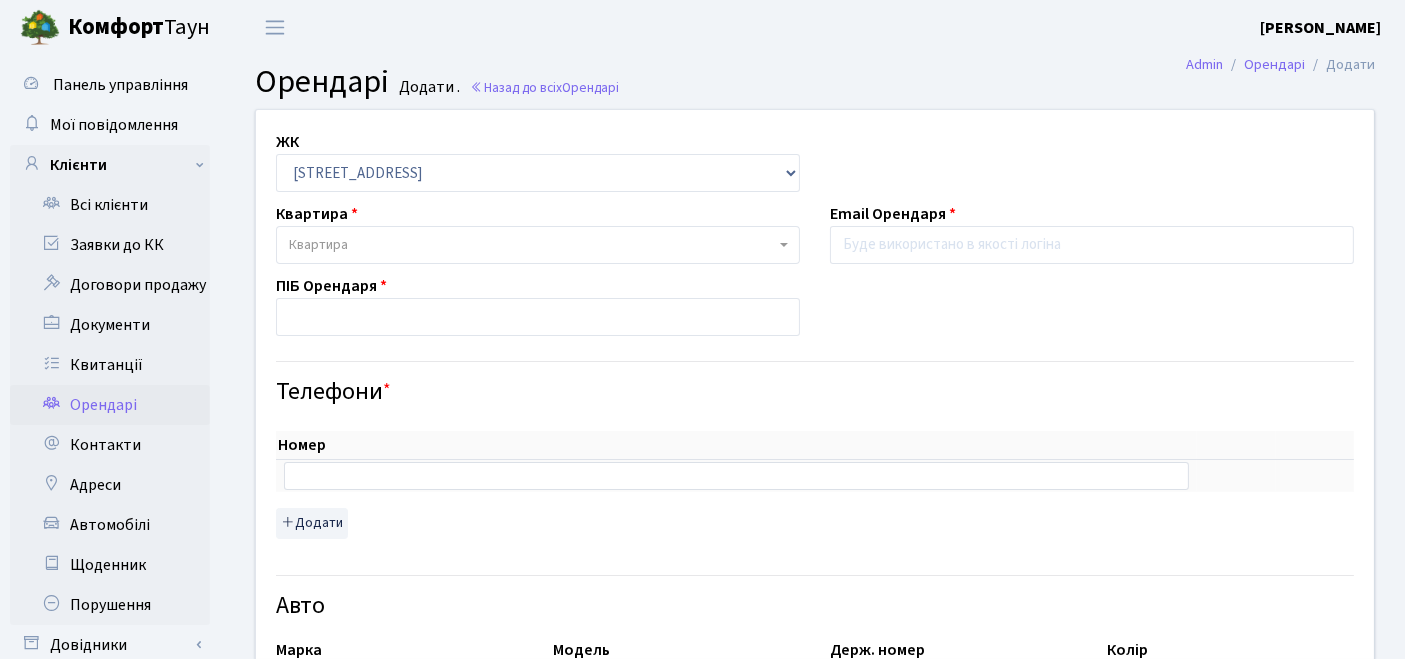 click on "Квартира" at bounding box center [532, 245] 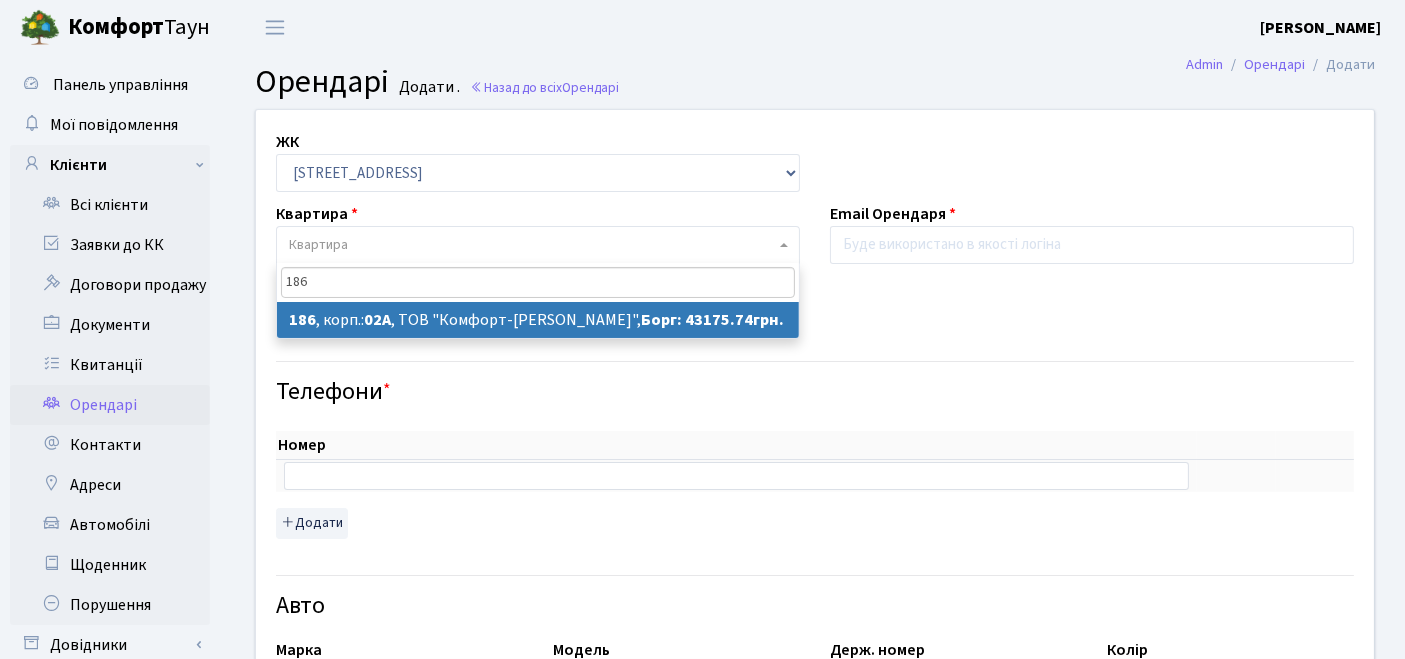 type on "186" 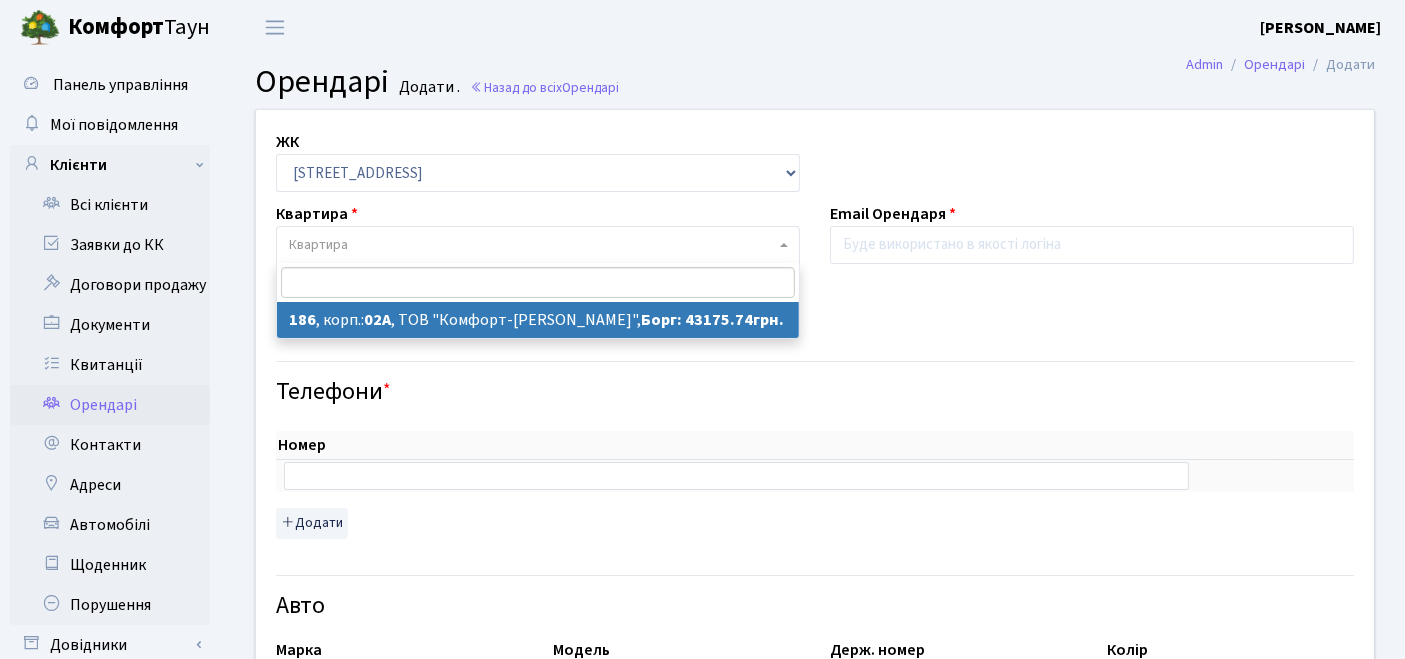 select on "20436" 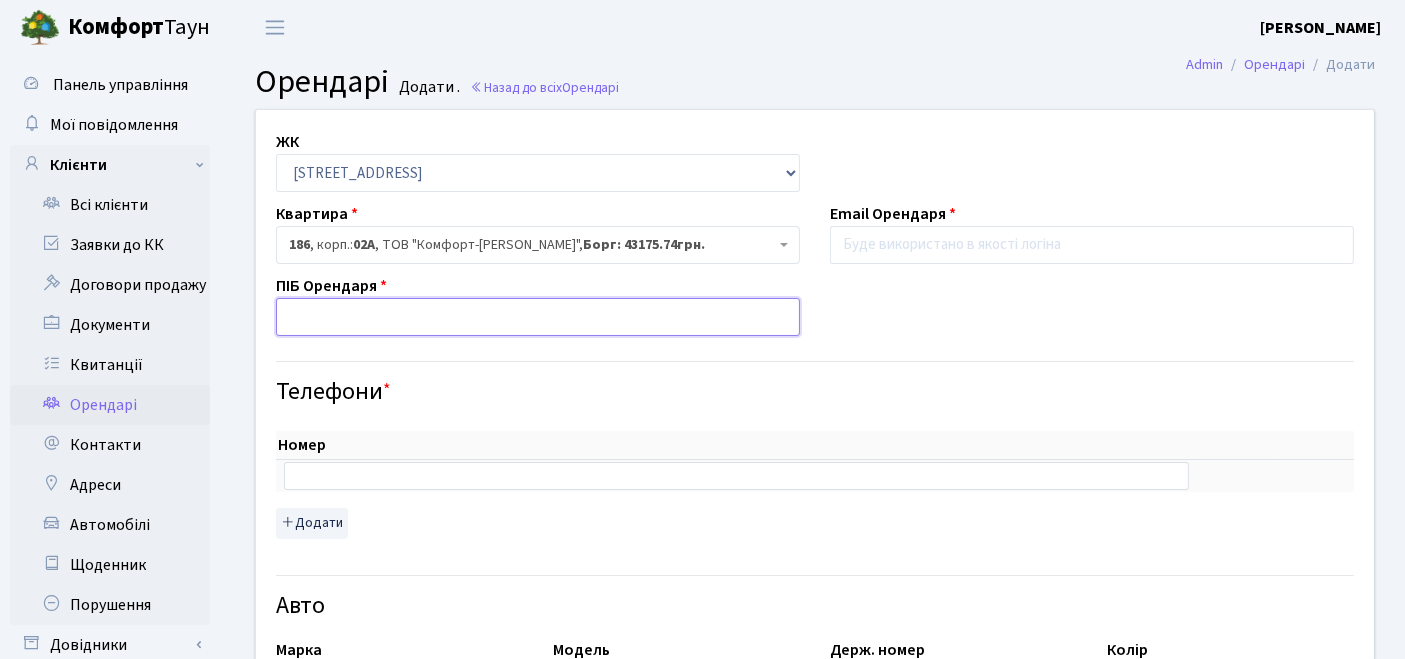 click at bounding box center [538, 317] 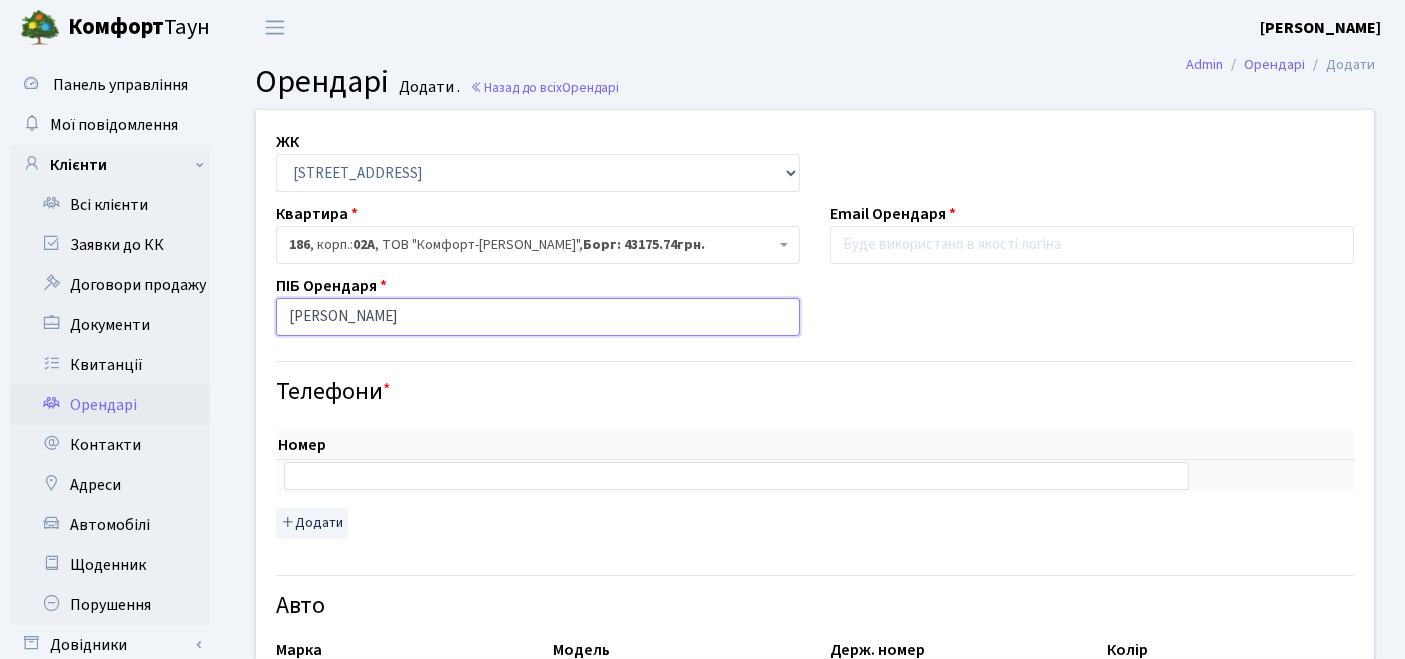 type on "[PERSON_NAME]" 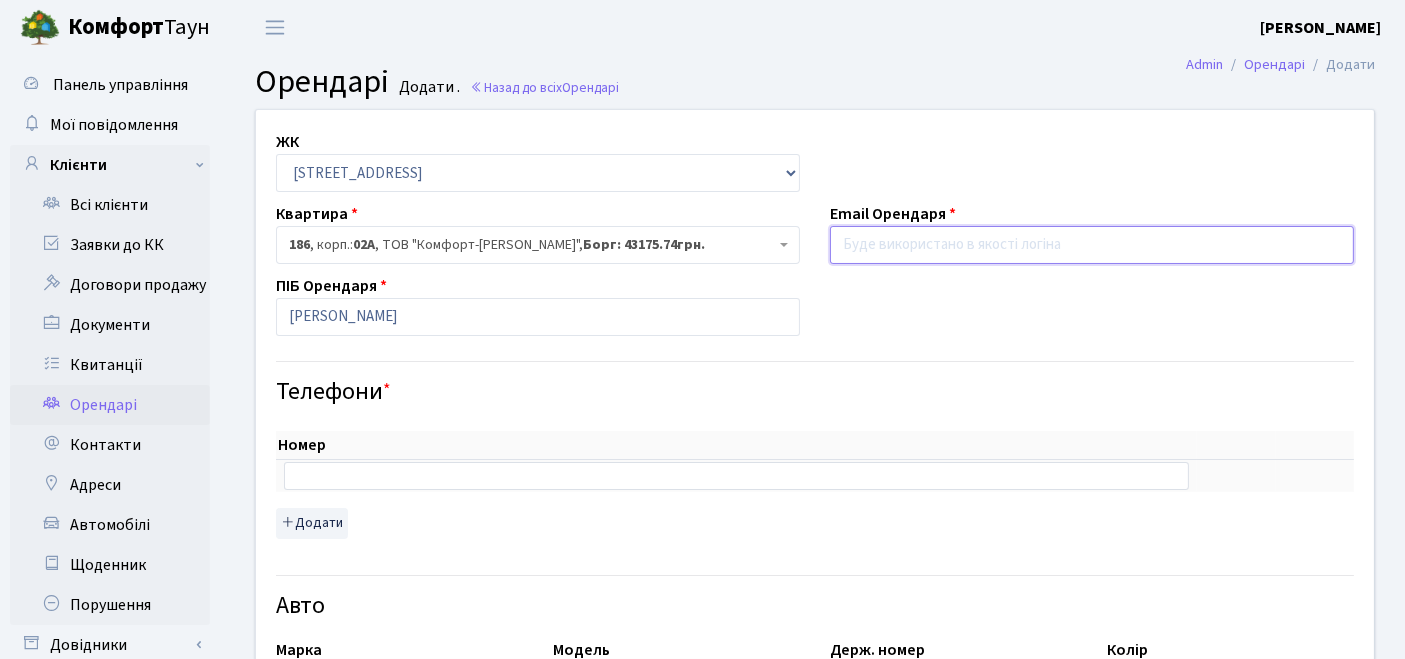click at bounding box center [1092, 245] 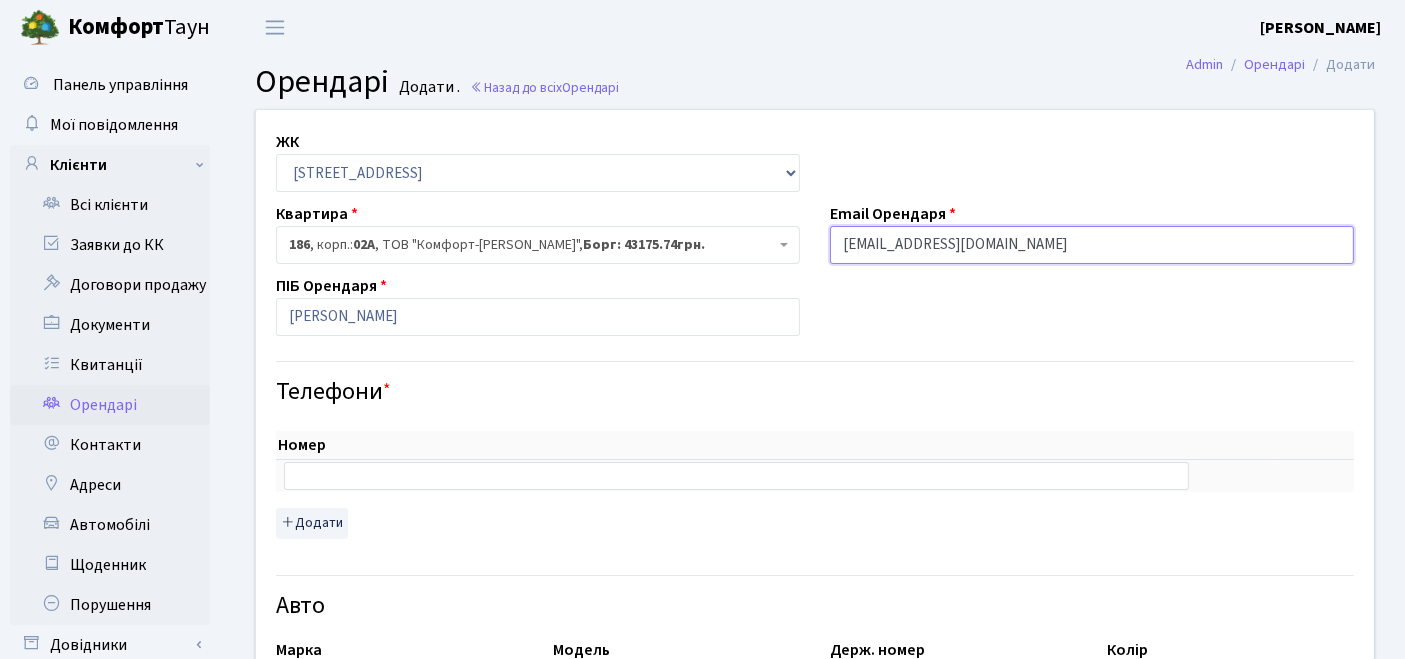 type on "[EMAIL_ADDRESS][DOMAIN_NAME]" 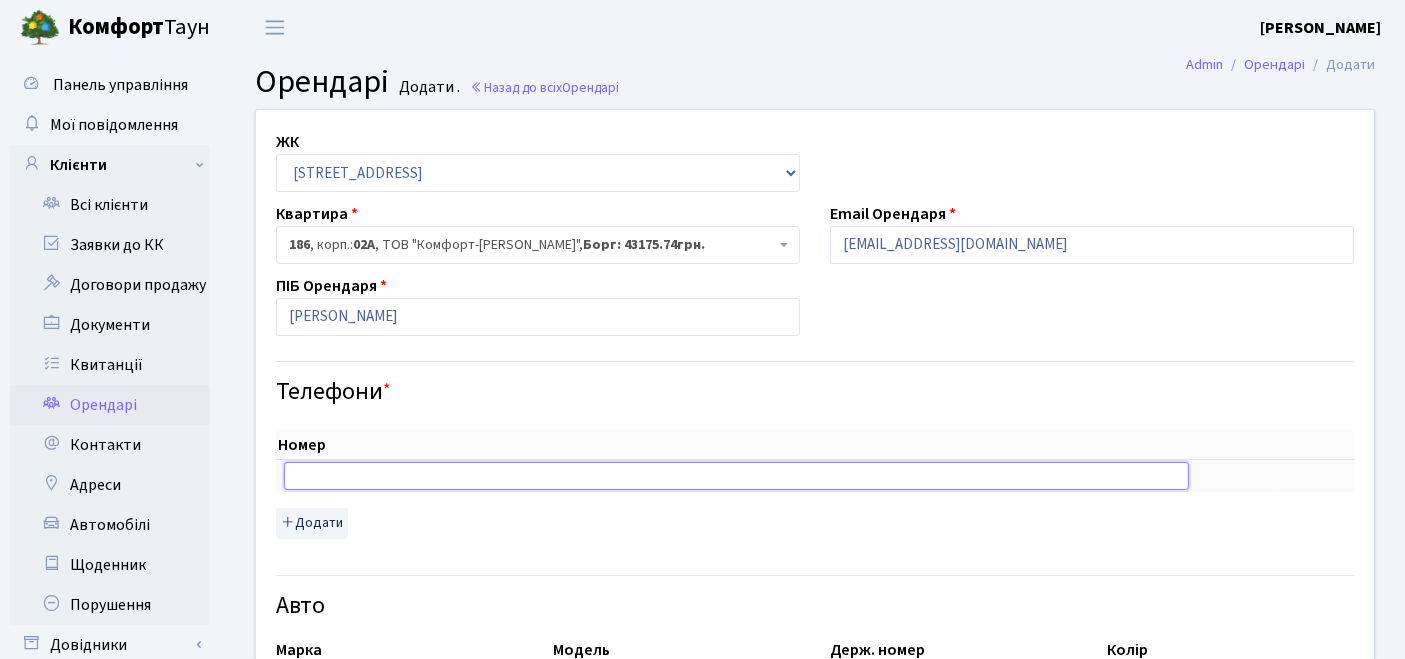 click at bounding box center [736, 476] 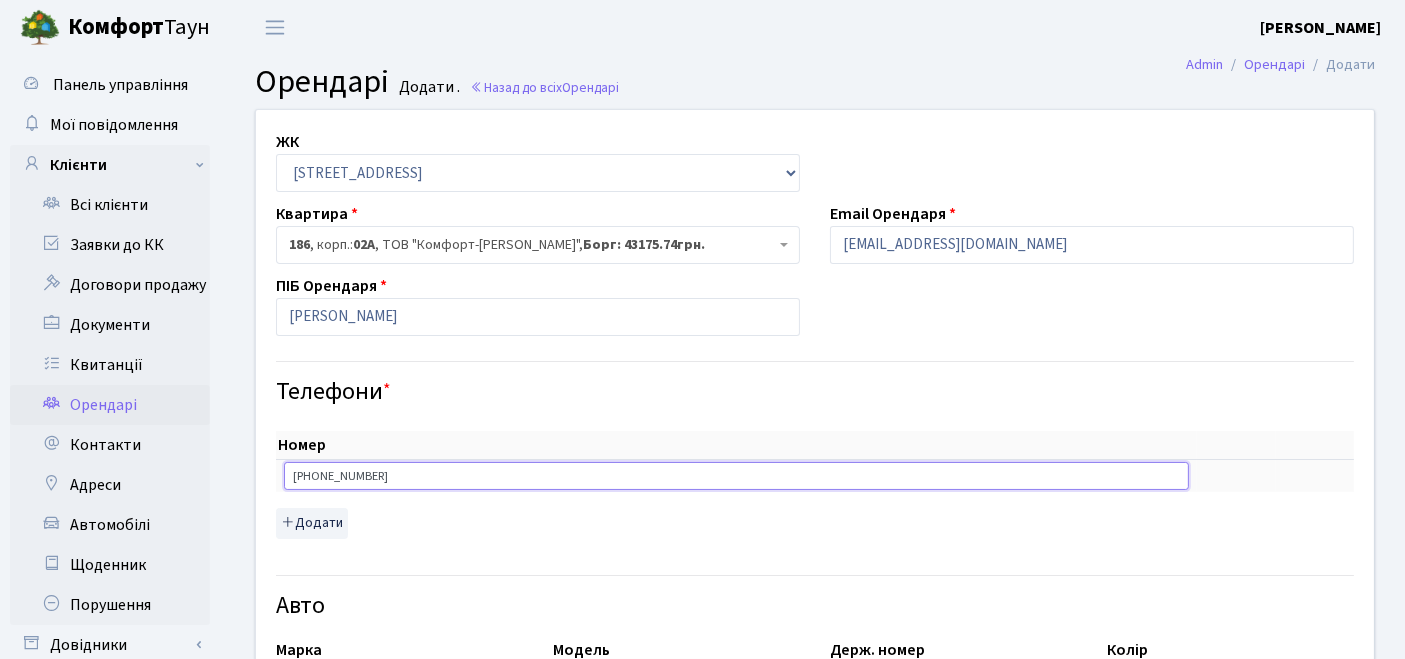 type on "[PHONE_NUMBER]" 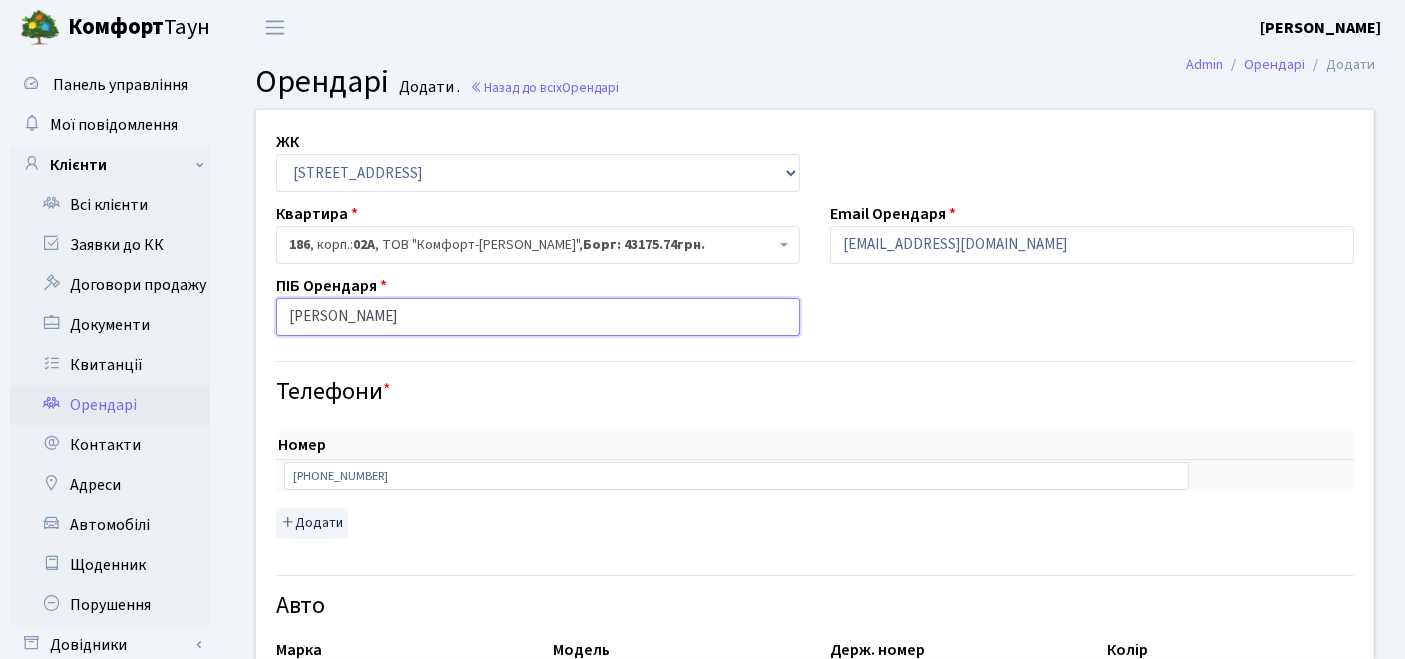 drag, startPoint x: 516, startPoint y: 320, endPoint x: 259, endPoint y: 331, distance: 257.2353 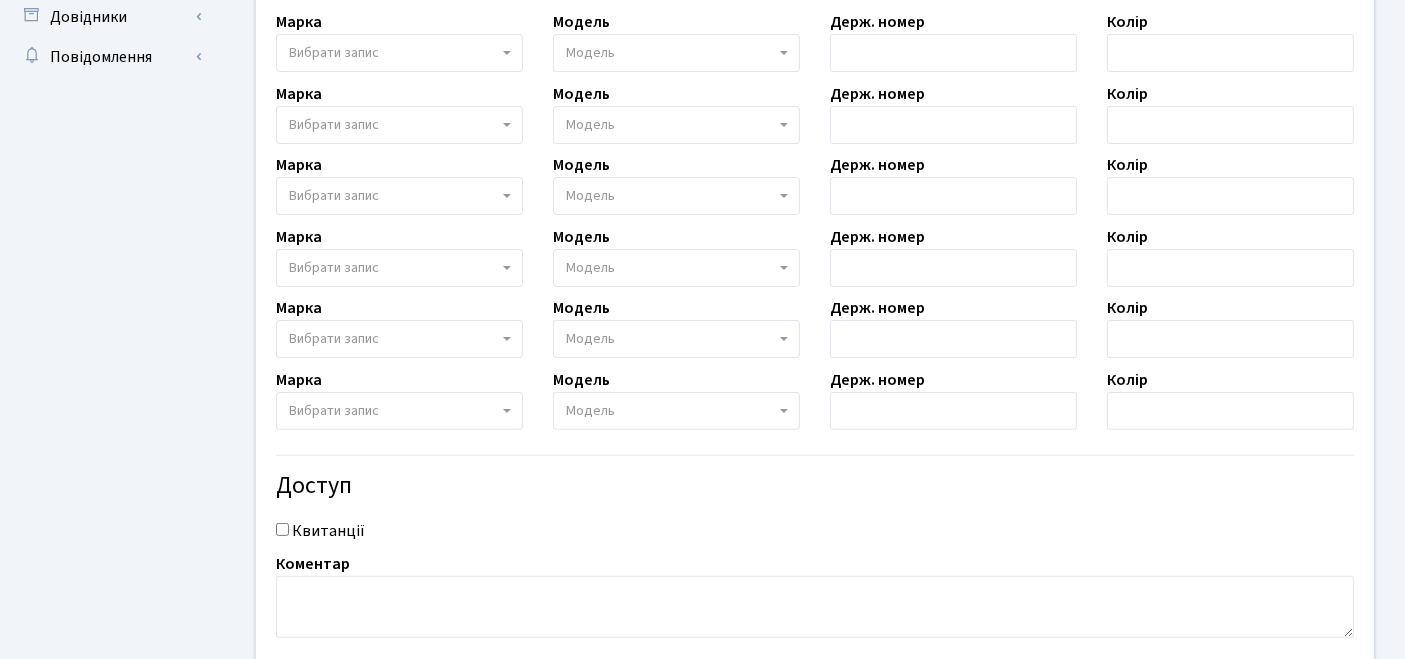 scroll, scrollTop: 666, scrollLeft: 0, axis: vertical 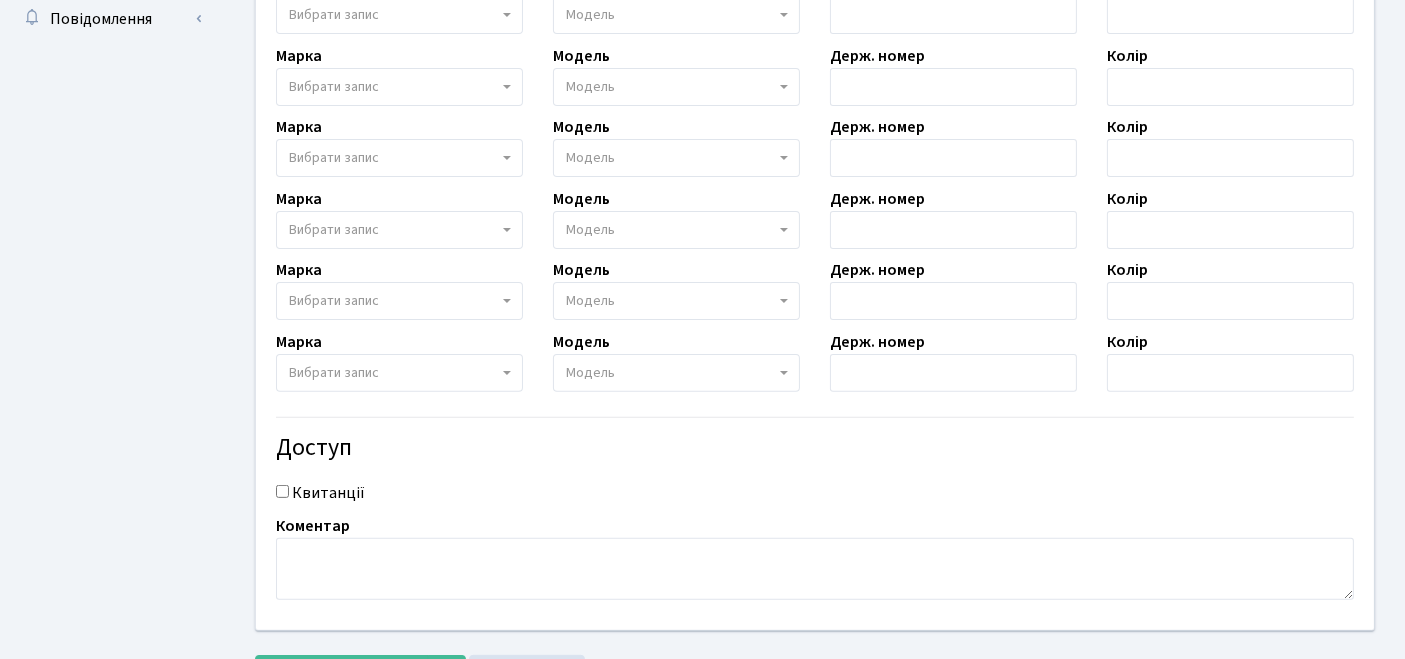 click on "Квитанції" at bounding box center (282, 491) 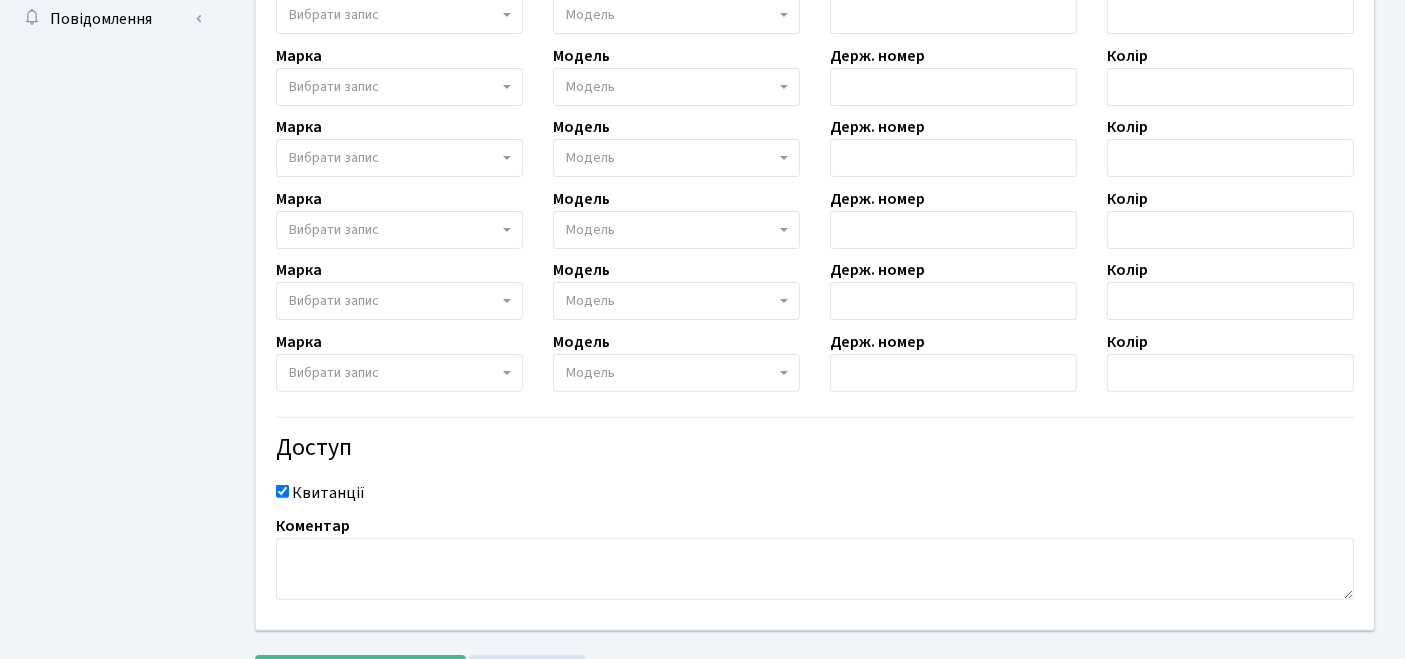 click on "Коментар" at bounding box center [313, 526] 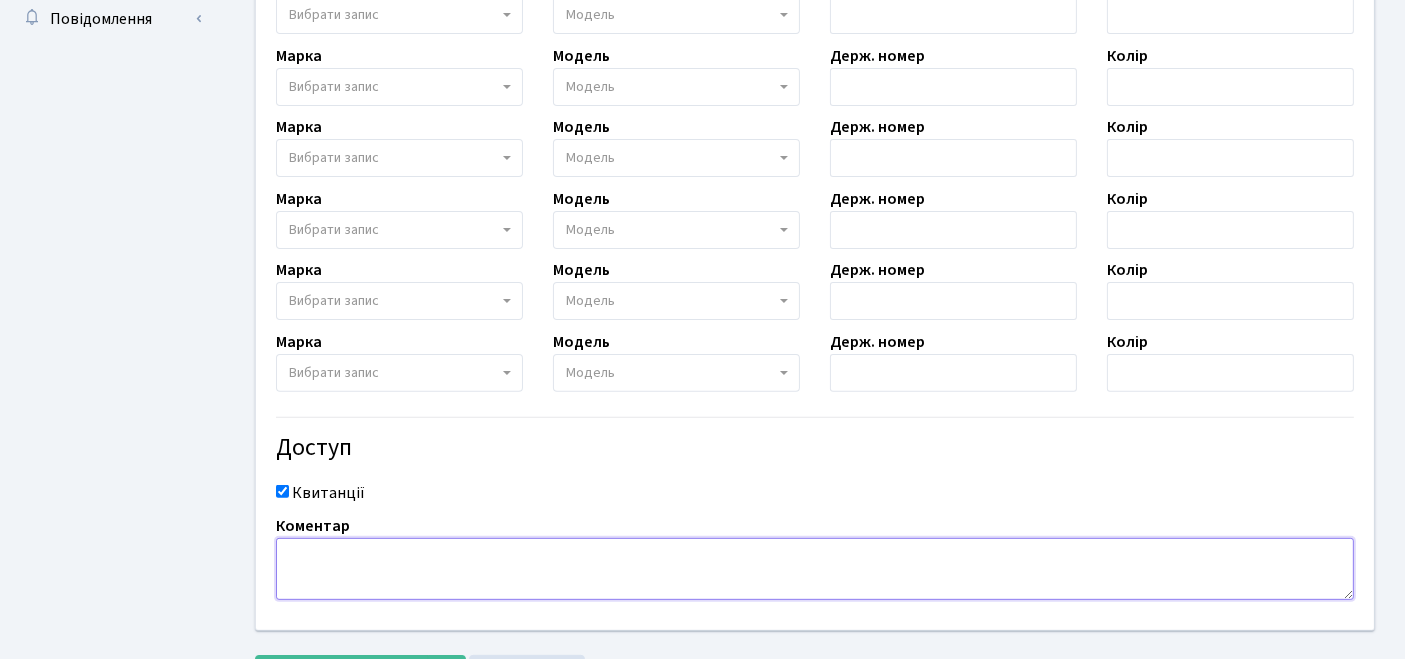 click at bounding box center (815, 569) 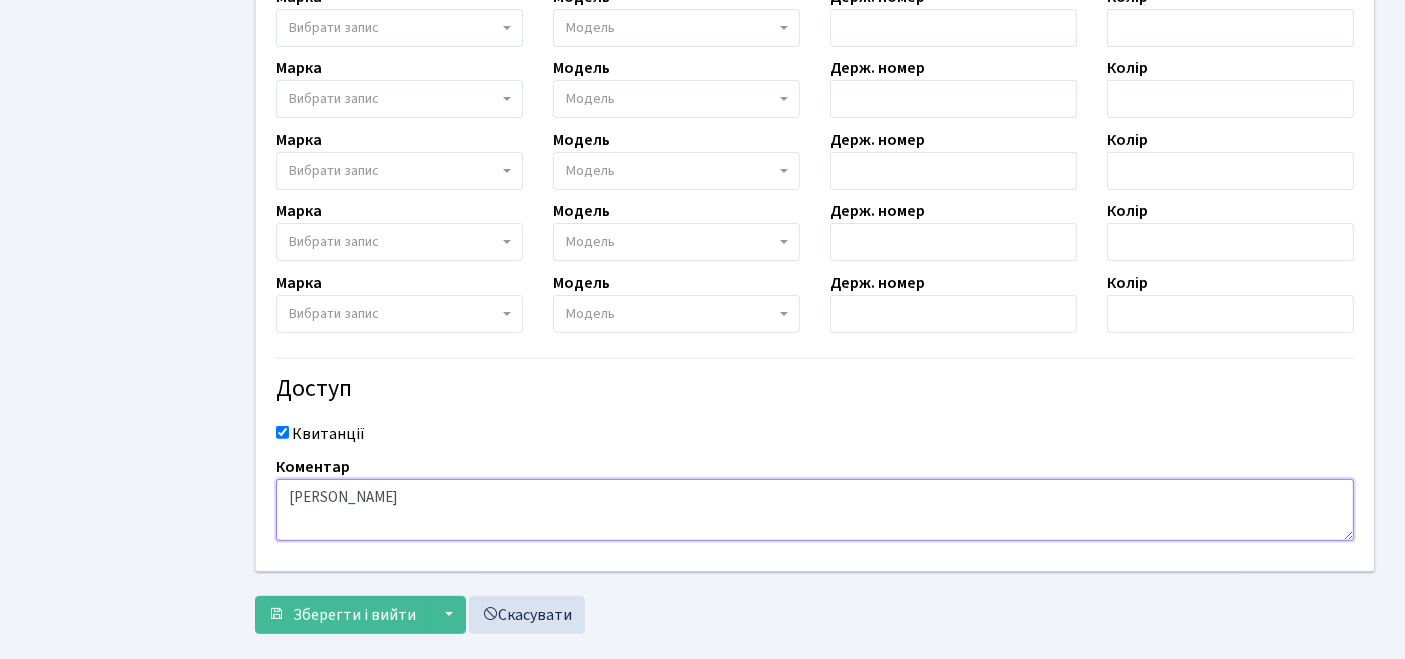 scroll, scrollTop: 756, scrollLeft: 0, axis: vertical 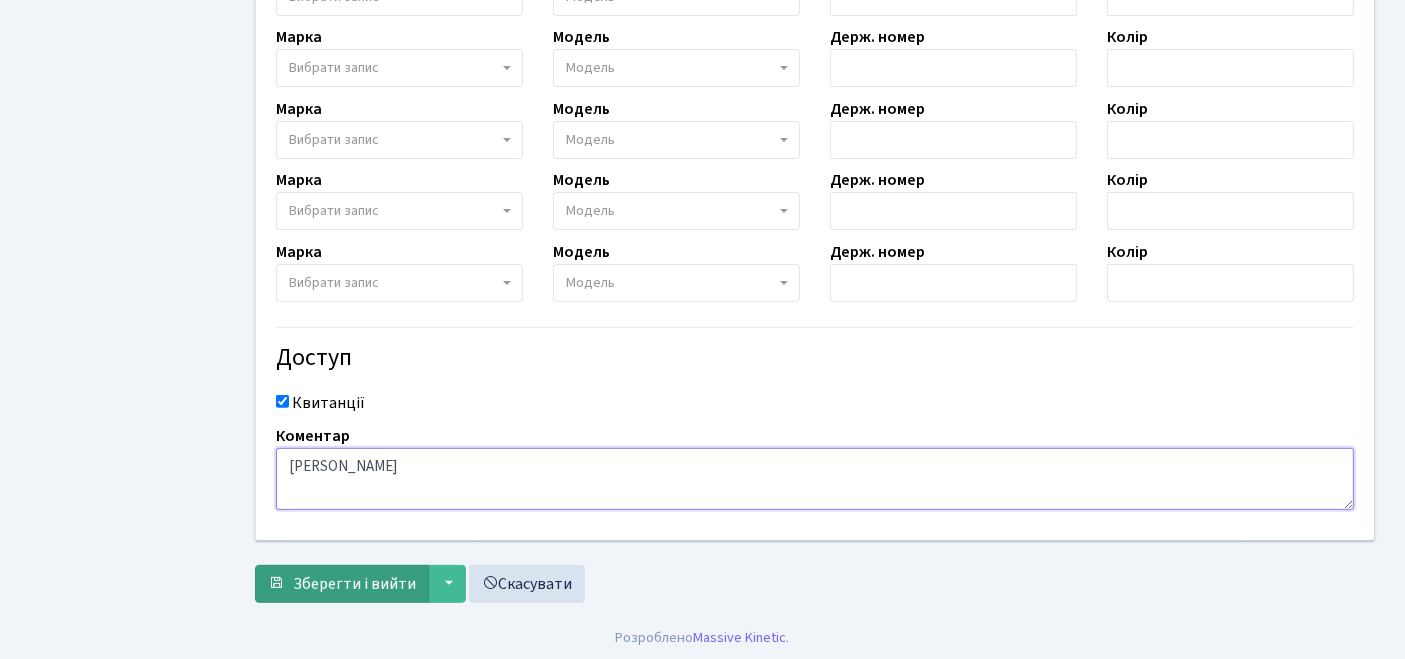 type on "[PERSON_NAME]" 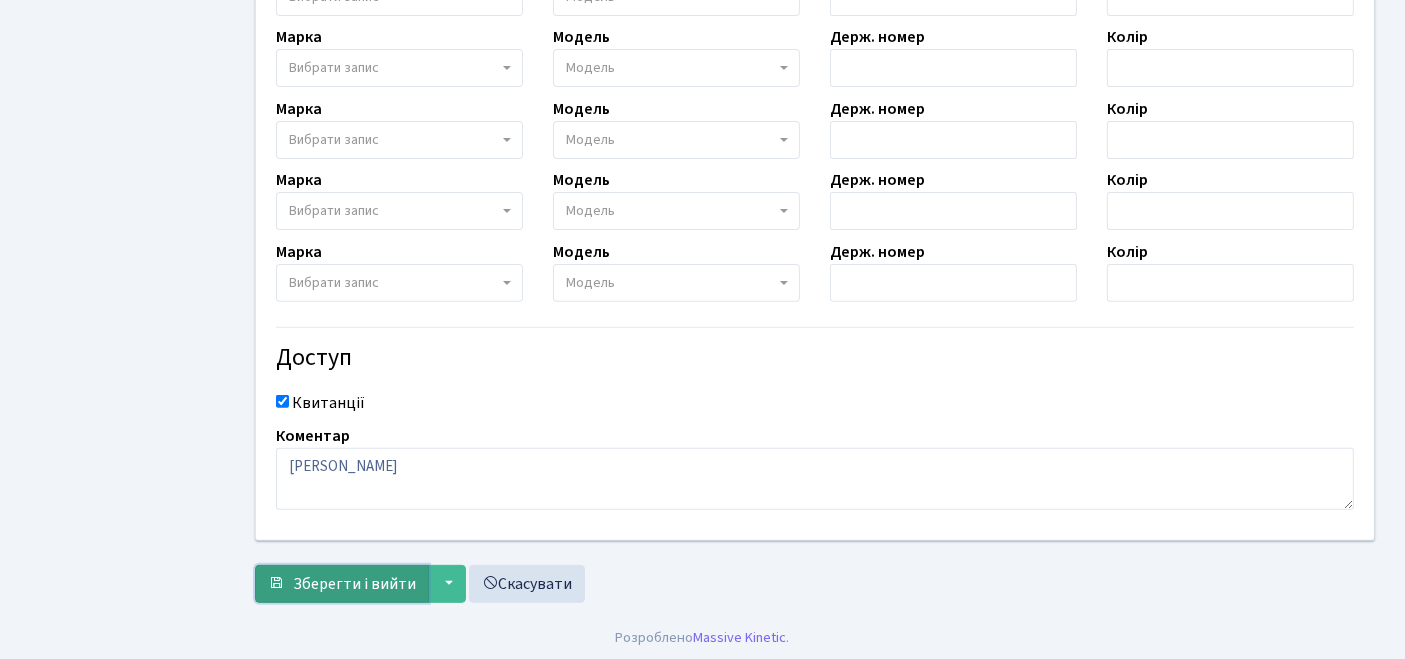 click on "Зберегти і вийти" at bounding box center [354, 584] 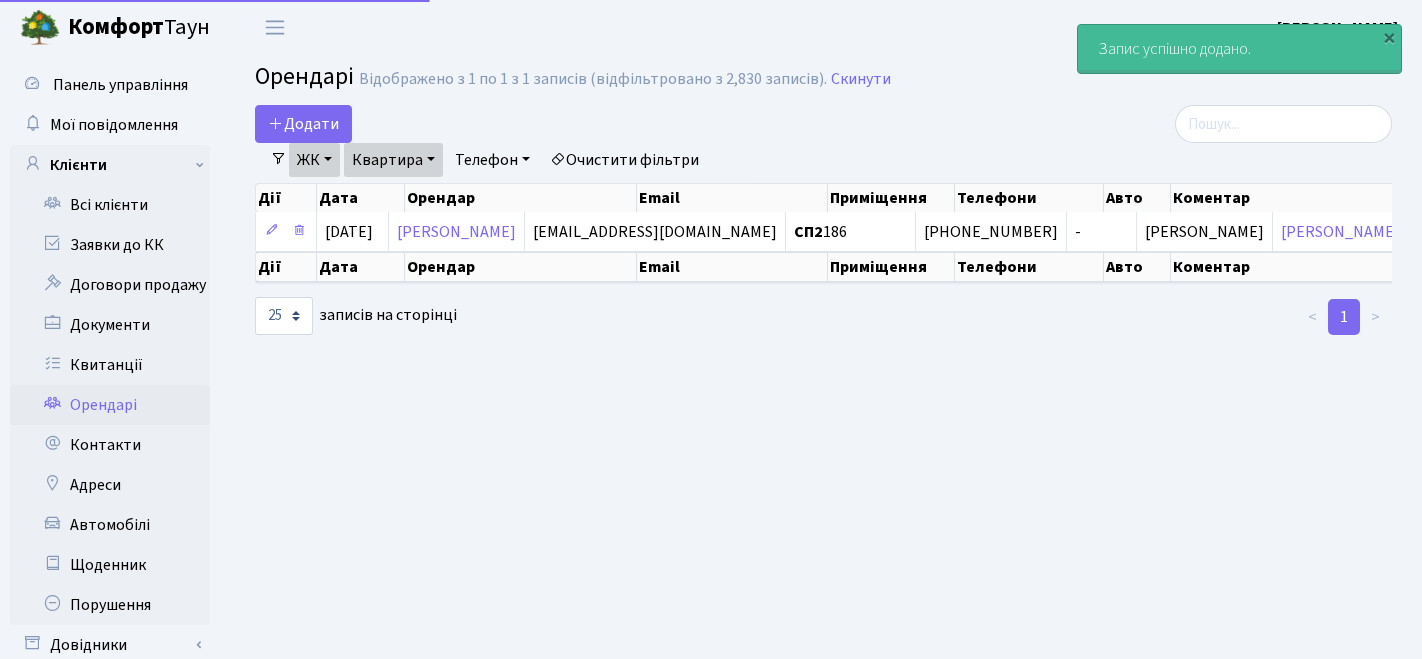 select on "25" 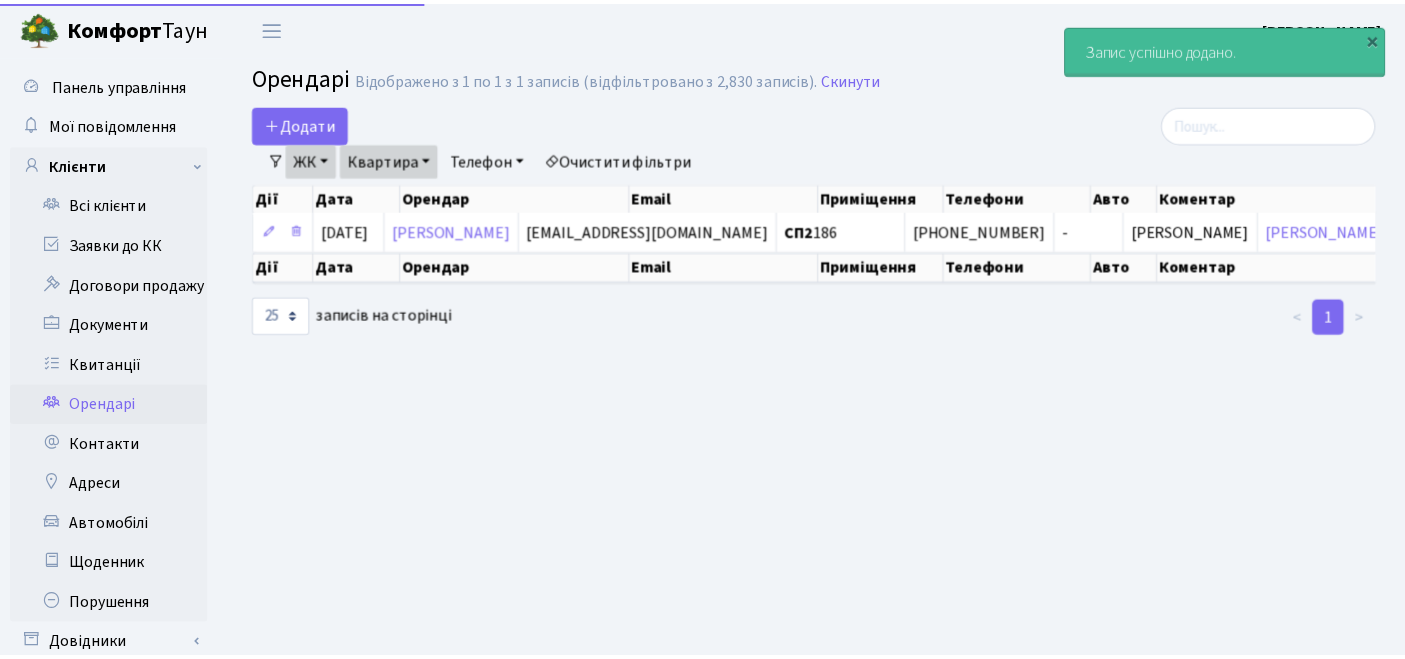 scroll, scrollTop: 0, scrollLeft: 0, axis: both 